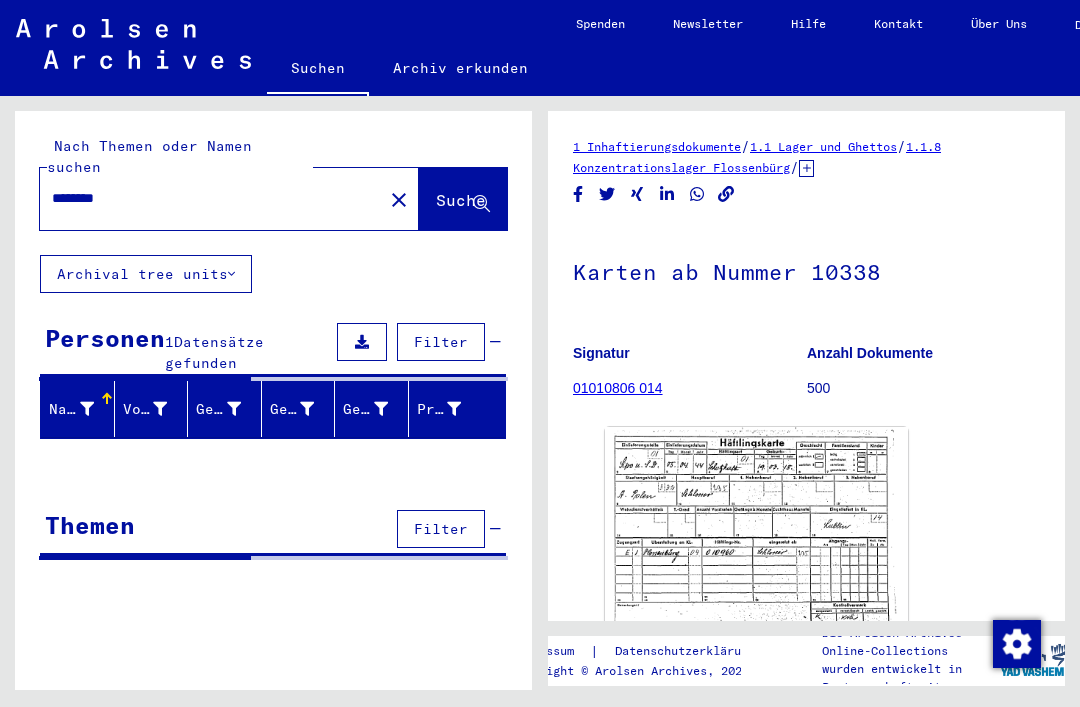 scroll, scrollTop: 0, scrollLeft: 0, axis: both 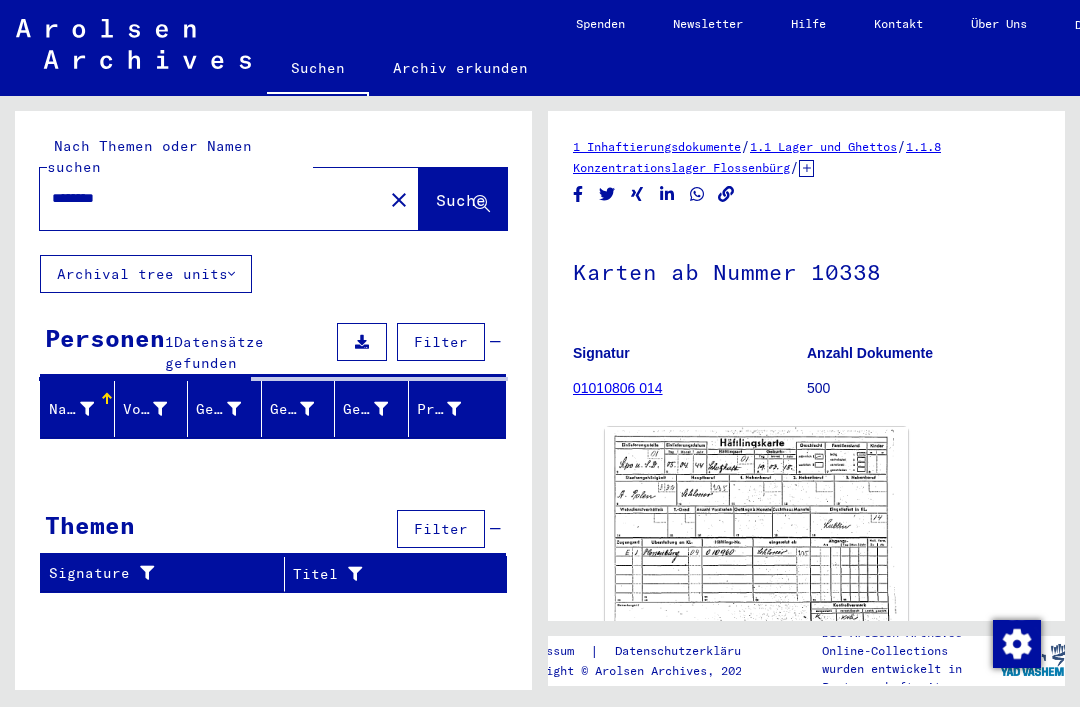 click on "********" at bounding box center [211, 198] 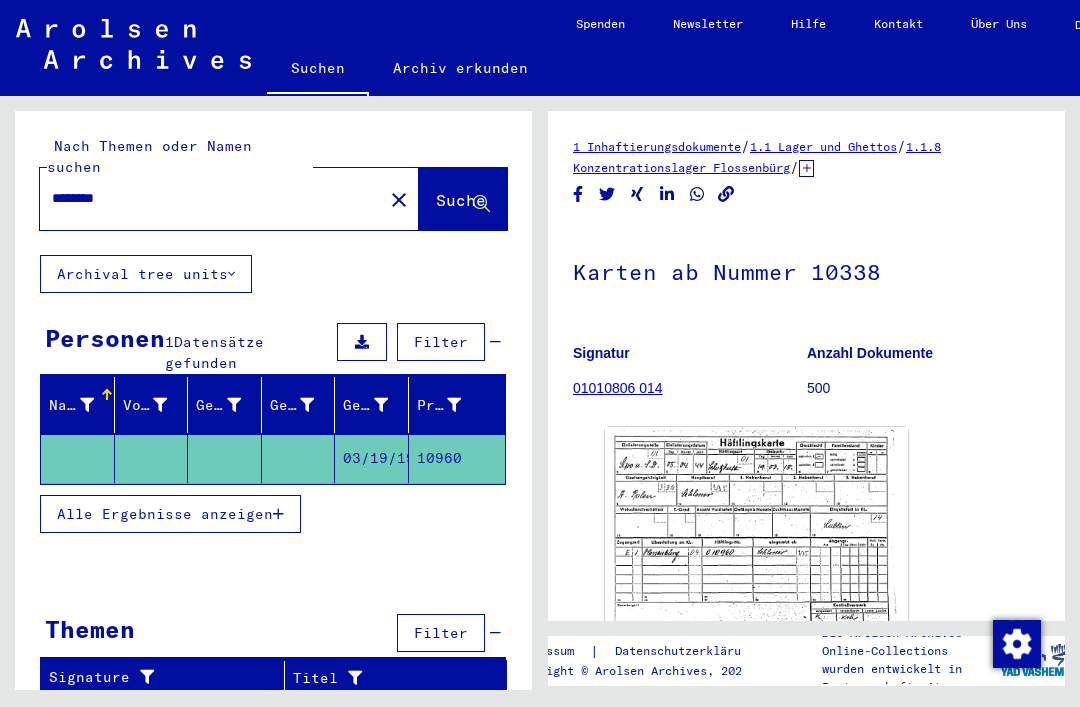 click on "close" 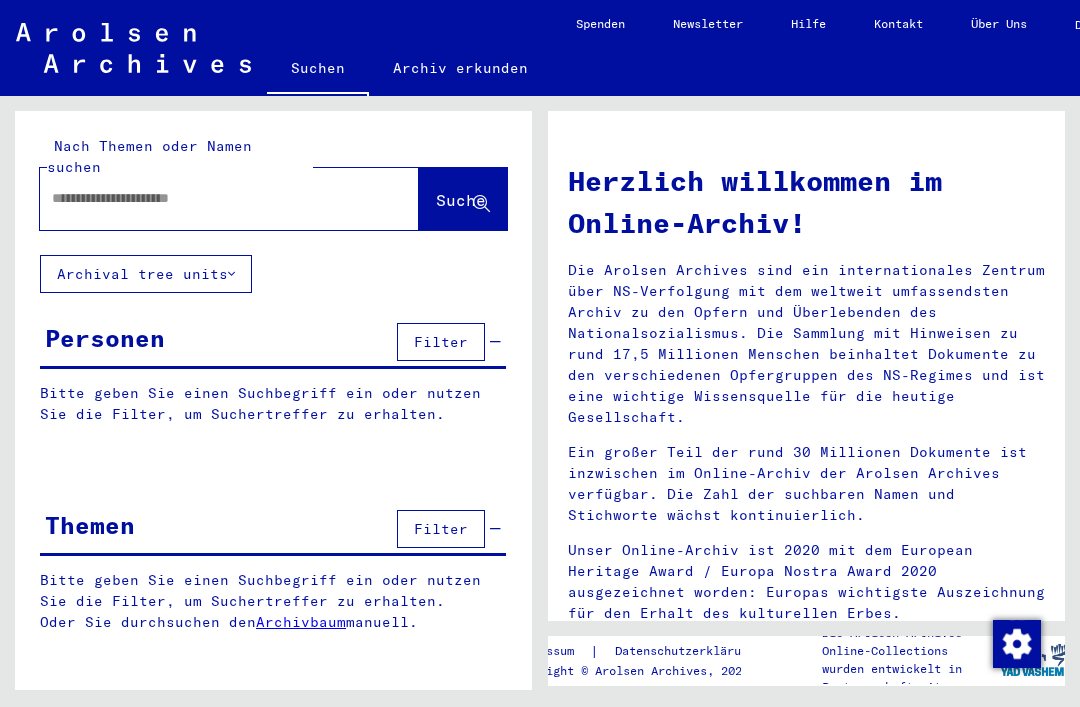 click 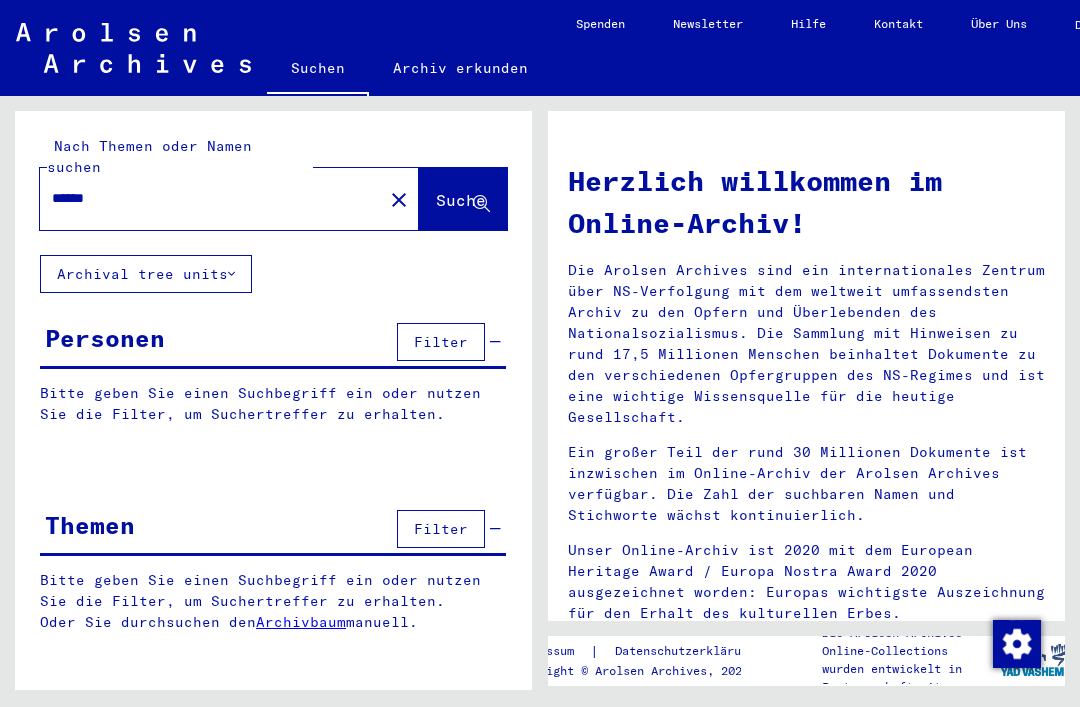 click on "******" at bounding box center [205, 198] 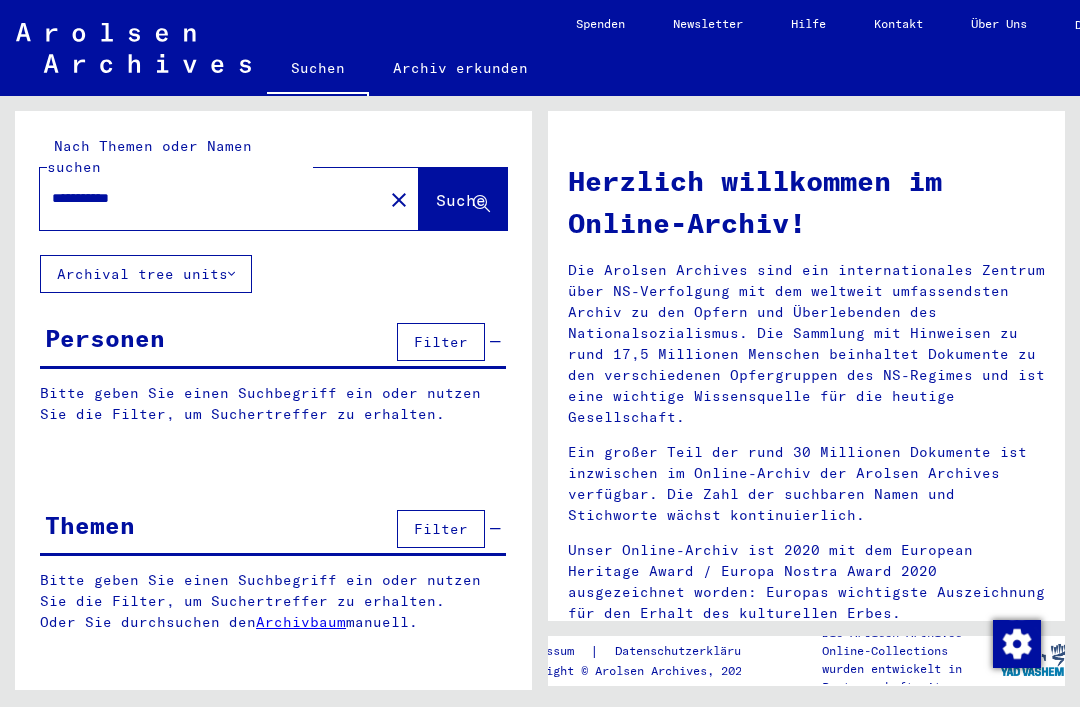 type on "**********" 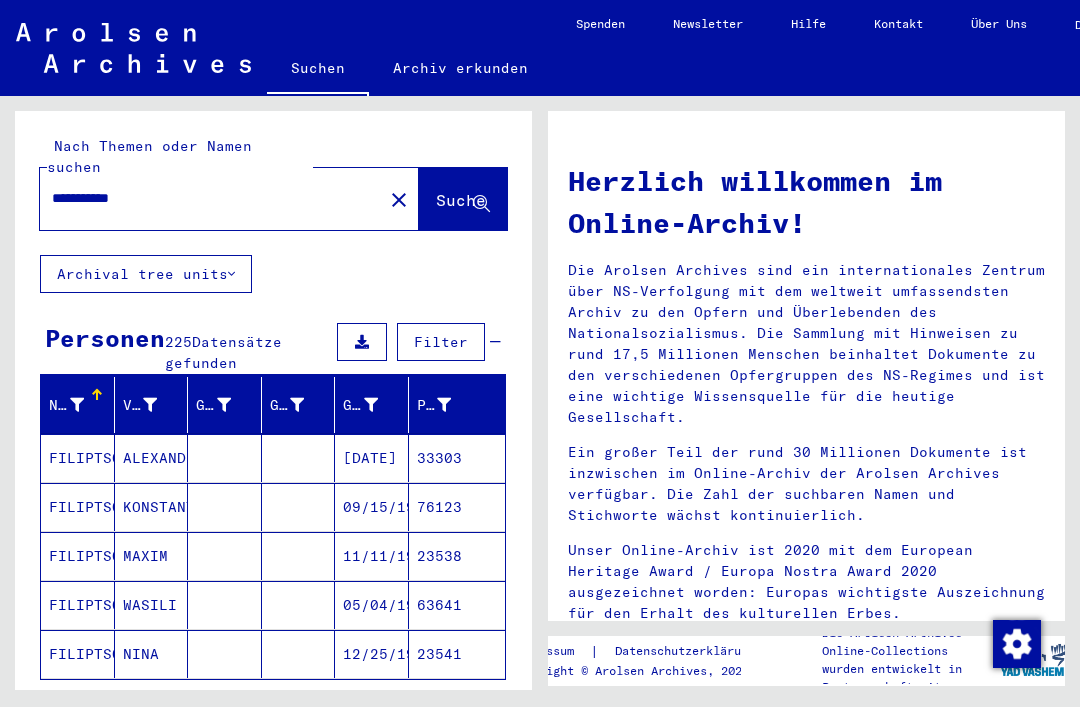 click on "63641" at bounding box center [457, 654] 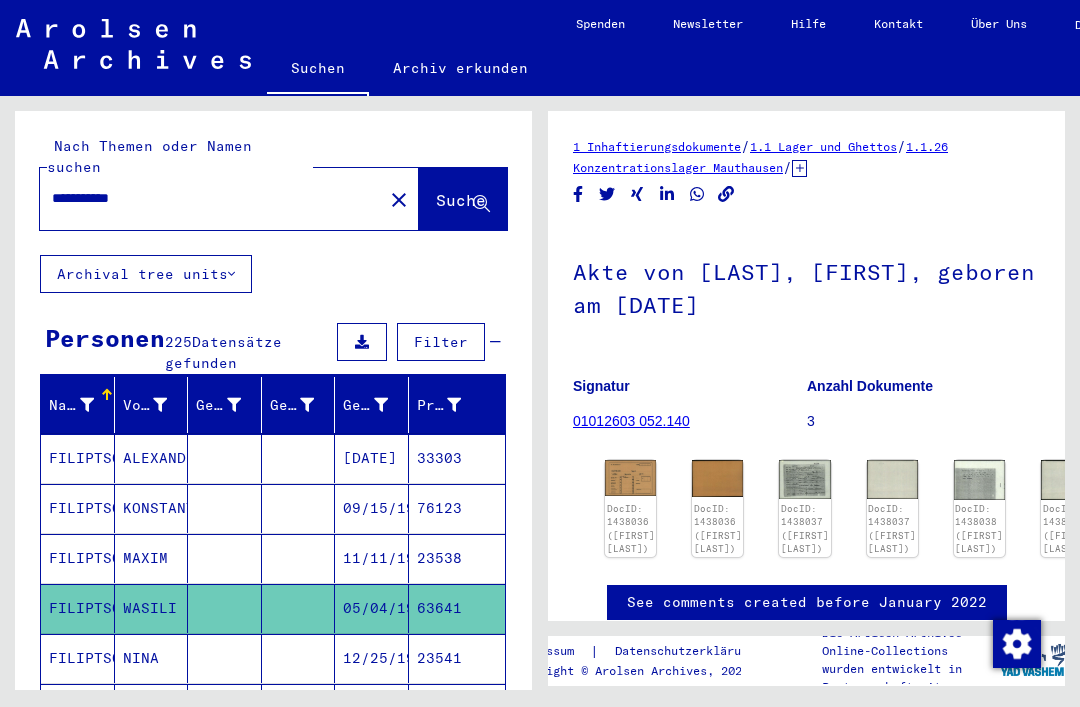 scroll, scrollTop: 0, scrollLeft: 0, axis: both 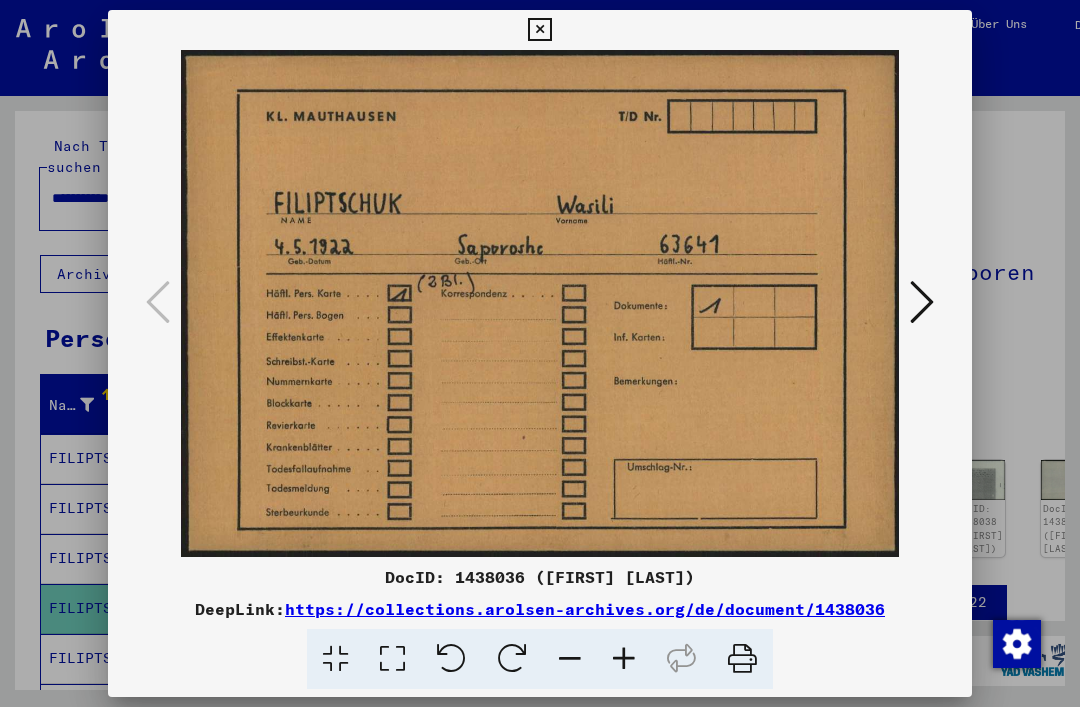 click at bounding box center [922, 302] 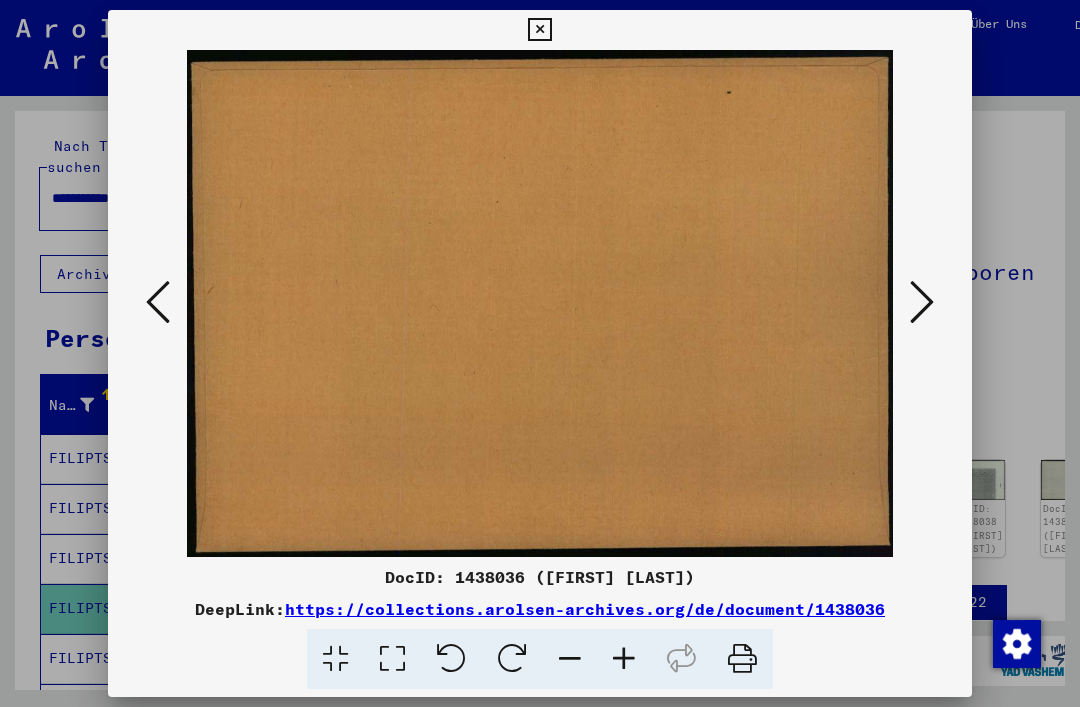 click at bounding box center (922, 302) 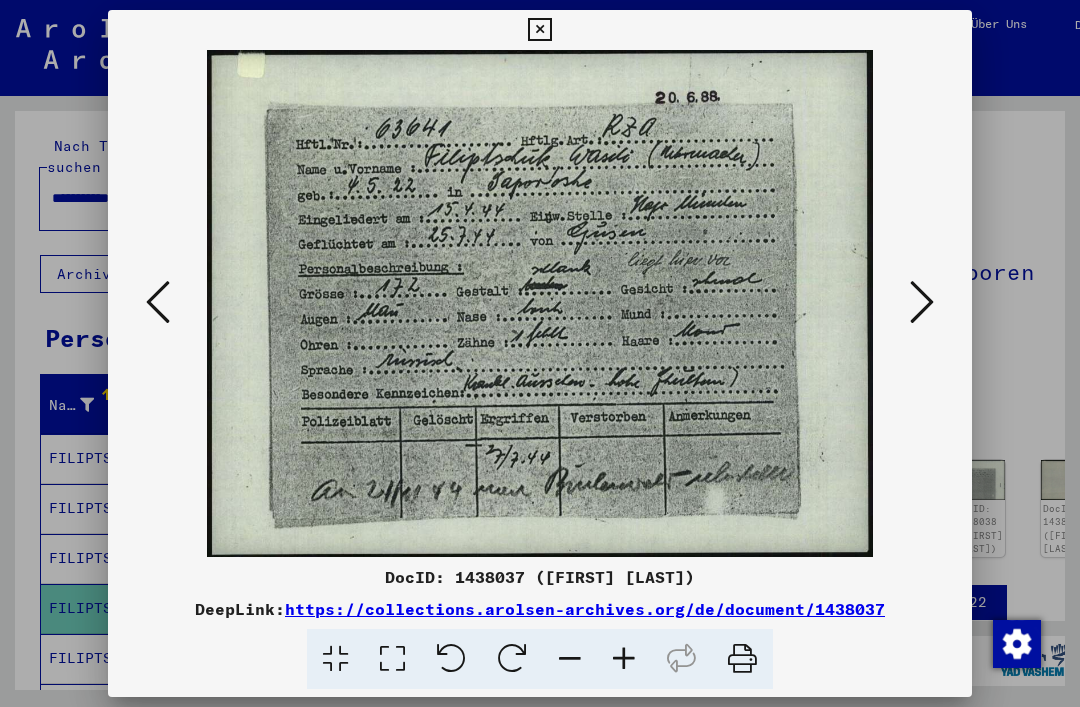 click at bounding box center (922, 302) 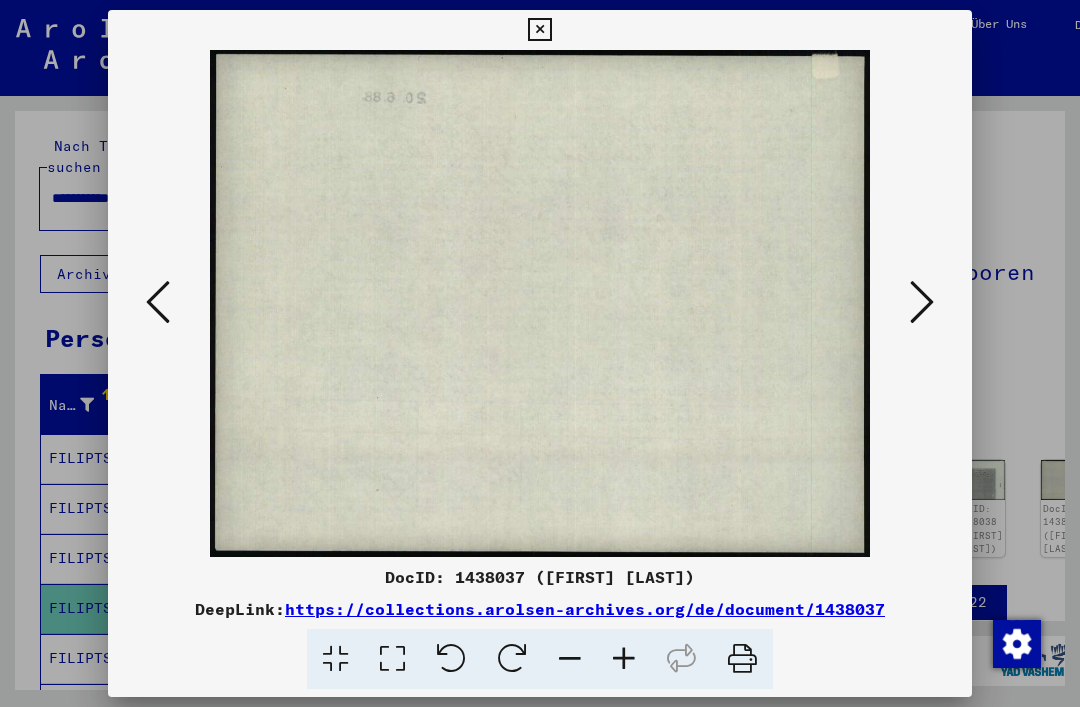 click at bounding box center (922, 302) 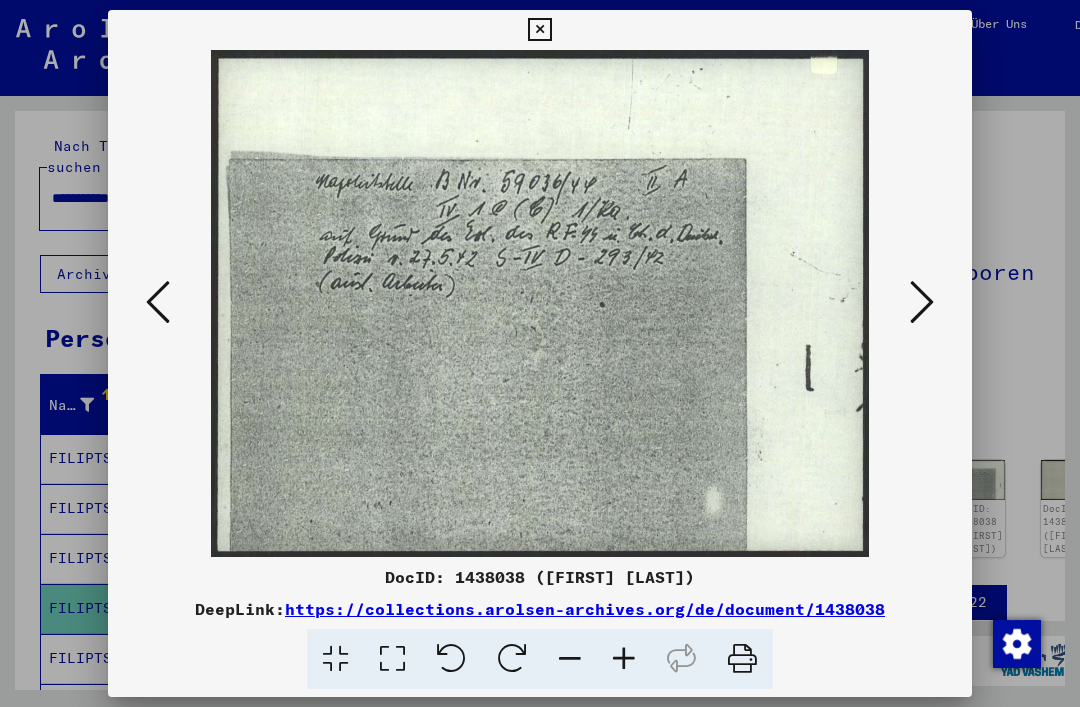 click at bounding box center (922, 302) 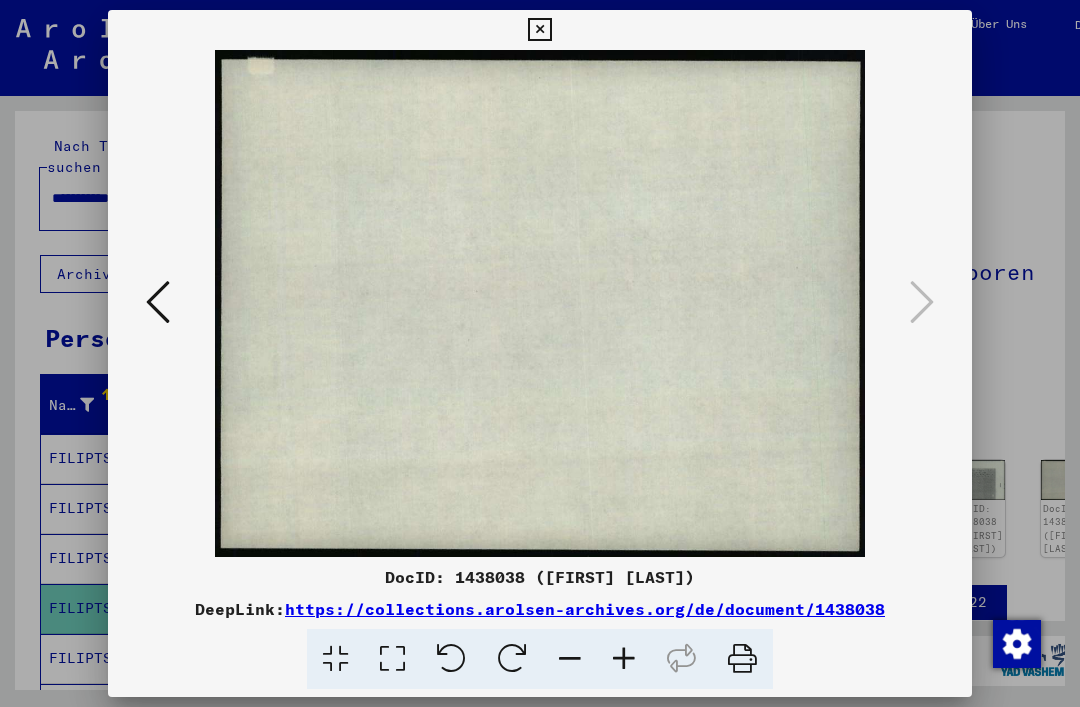 click at bounding box center [539, 30] 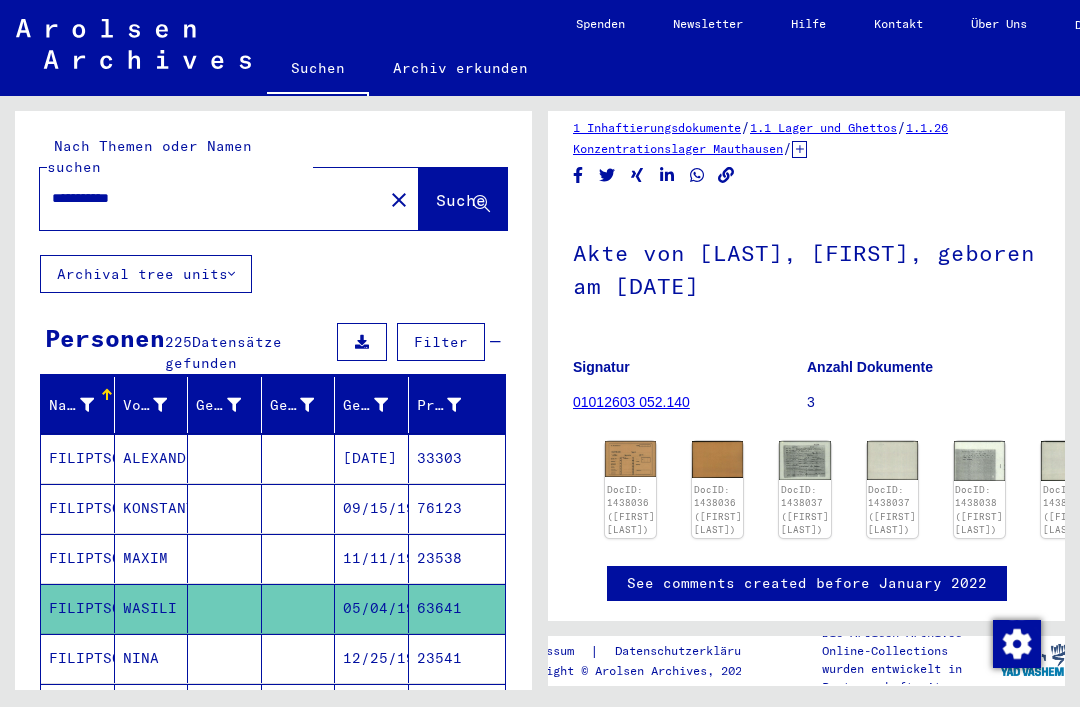 scroll, scrollTop: 18, scrollLeft: 0, axis: vertical 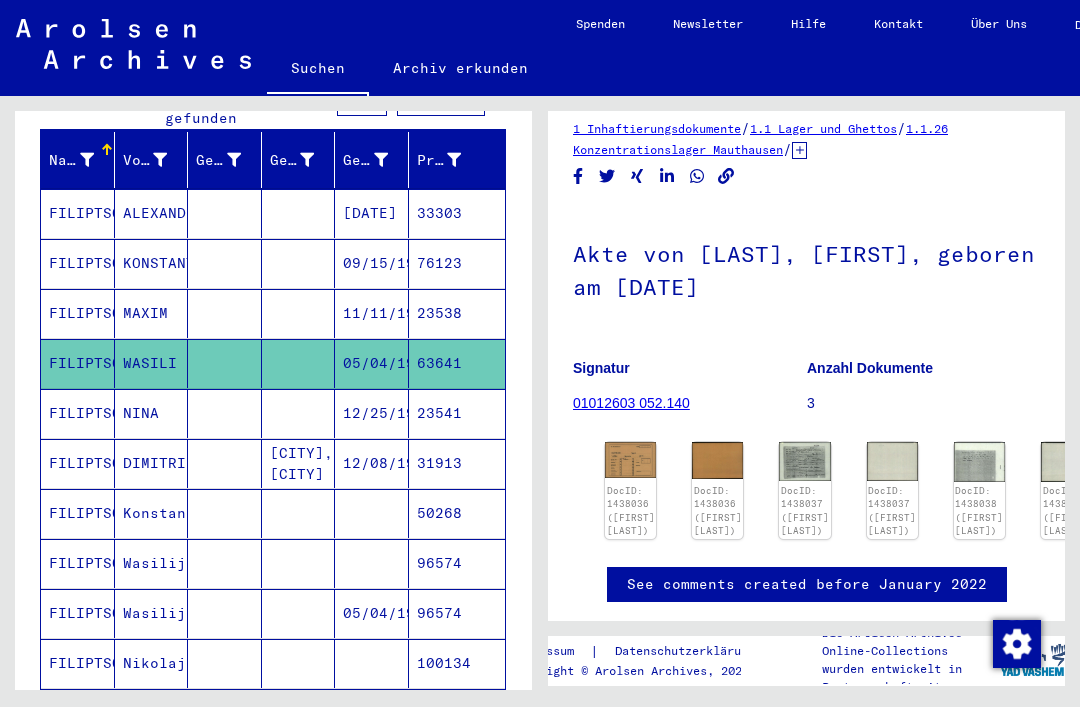 click on "96574" at bounding box center [457, 613] 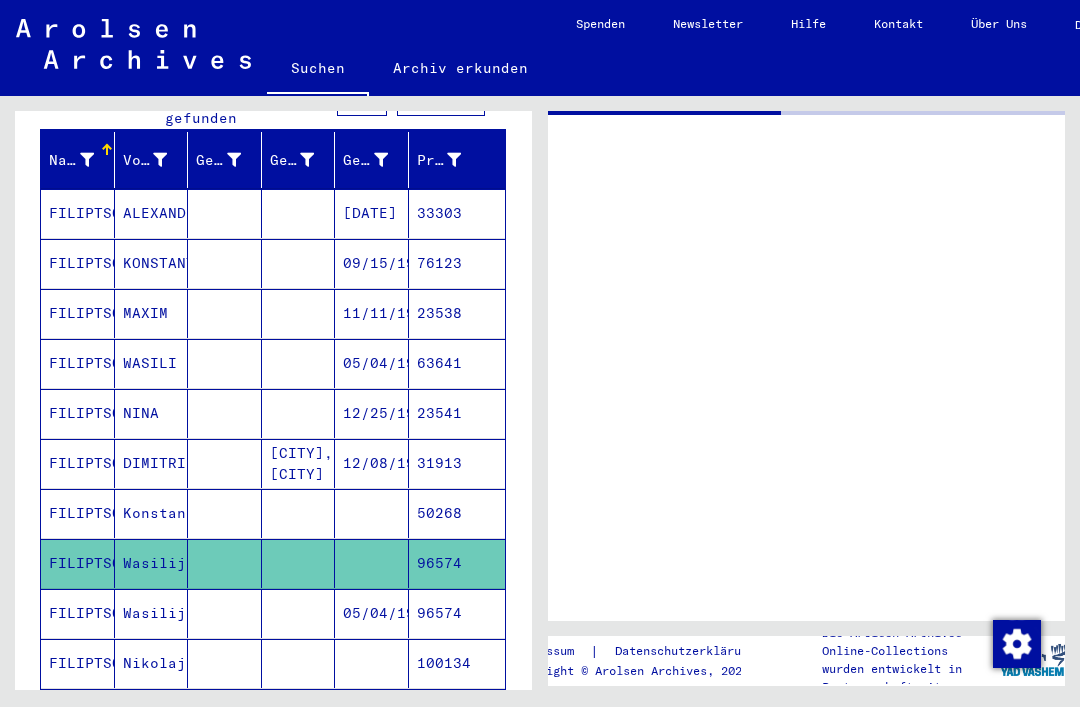 scroll, scrollTop: 0, scrollLeft: 0, axis: both 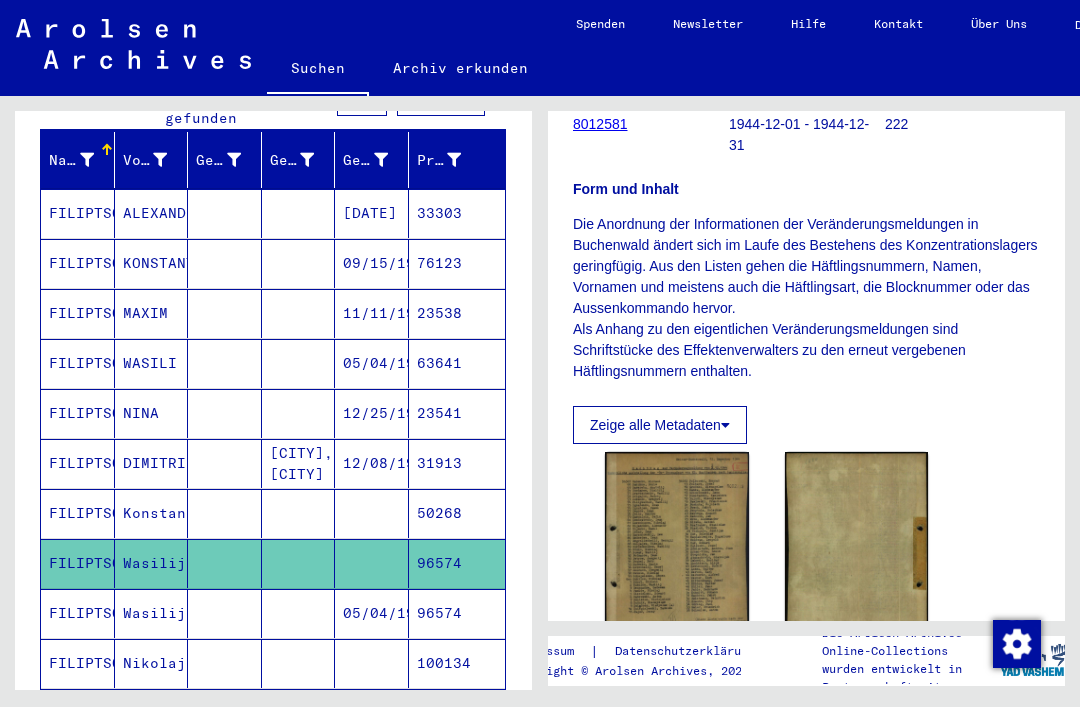 click 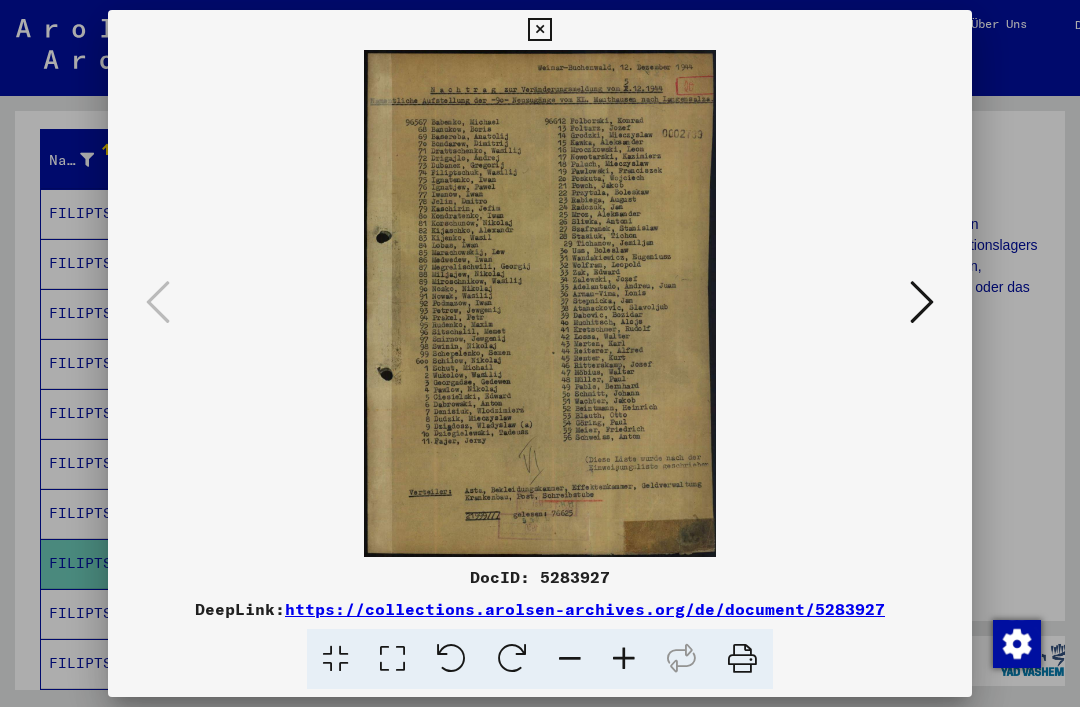 click at bounding box center (922, 302) 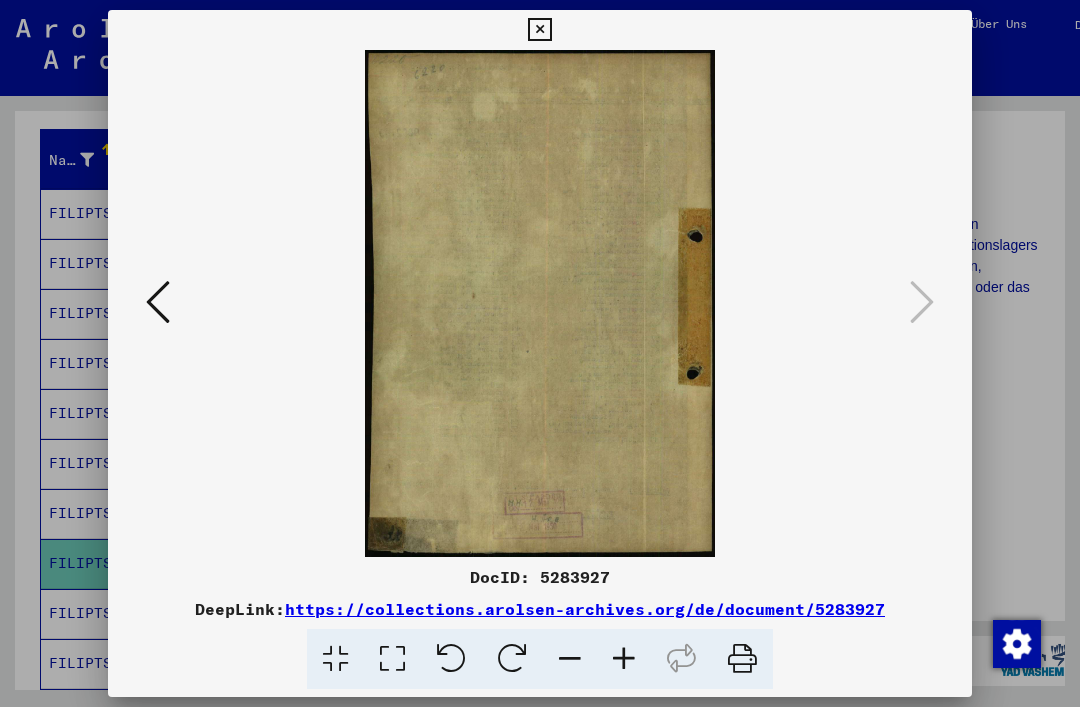 click at bounding box center (539, 30) 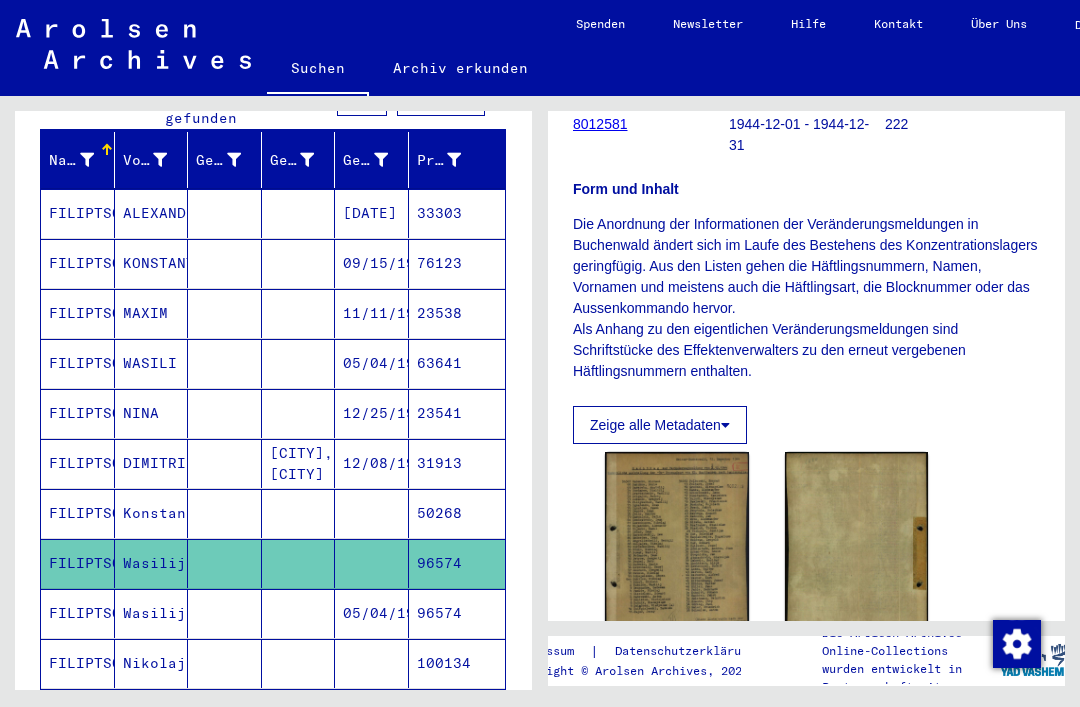 click on "96574" at bounding box center (457, 663) 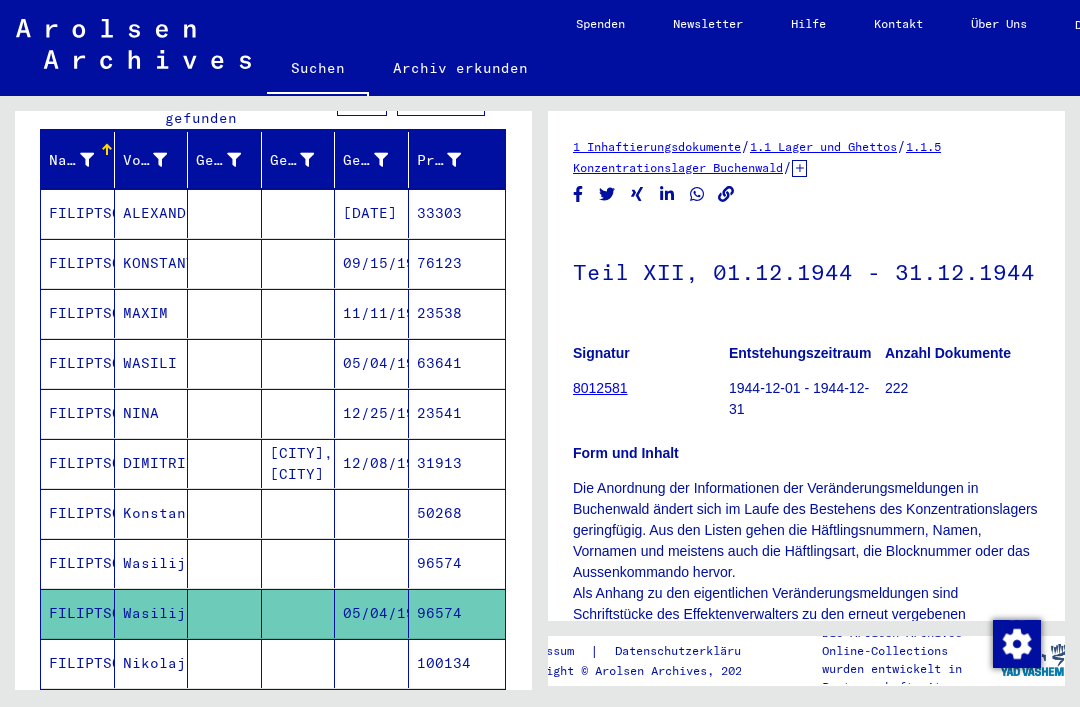 scroll, scrollTop: 0, scrollLeft: 0, axis: both 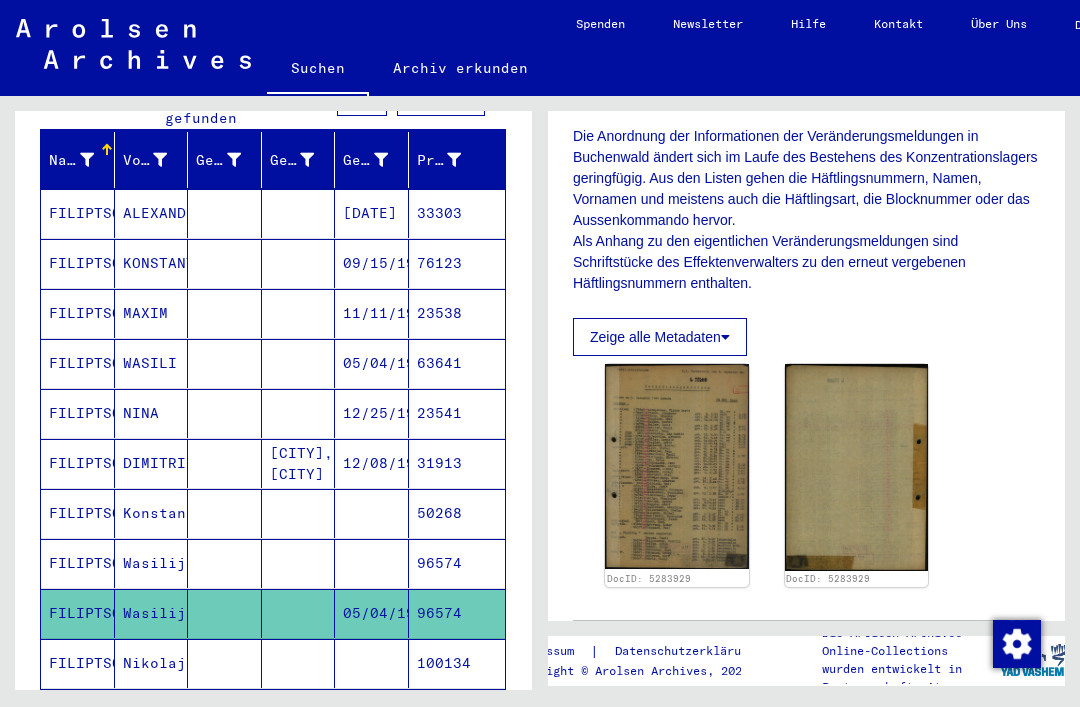 click 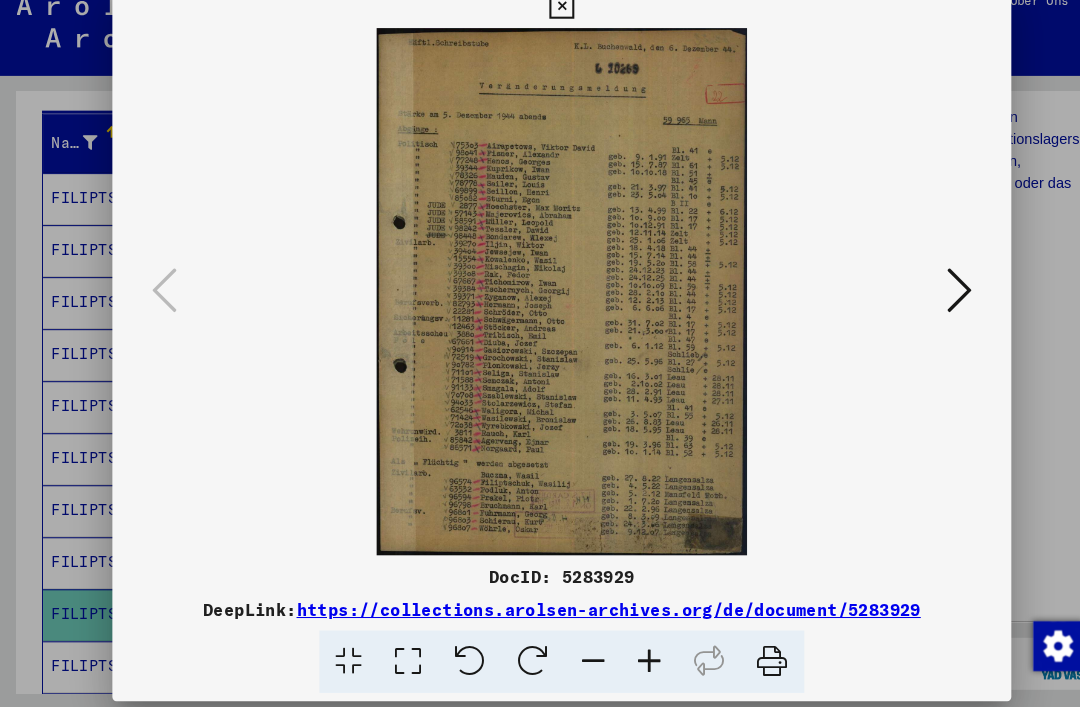 click at bounding box center (922, 303) 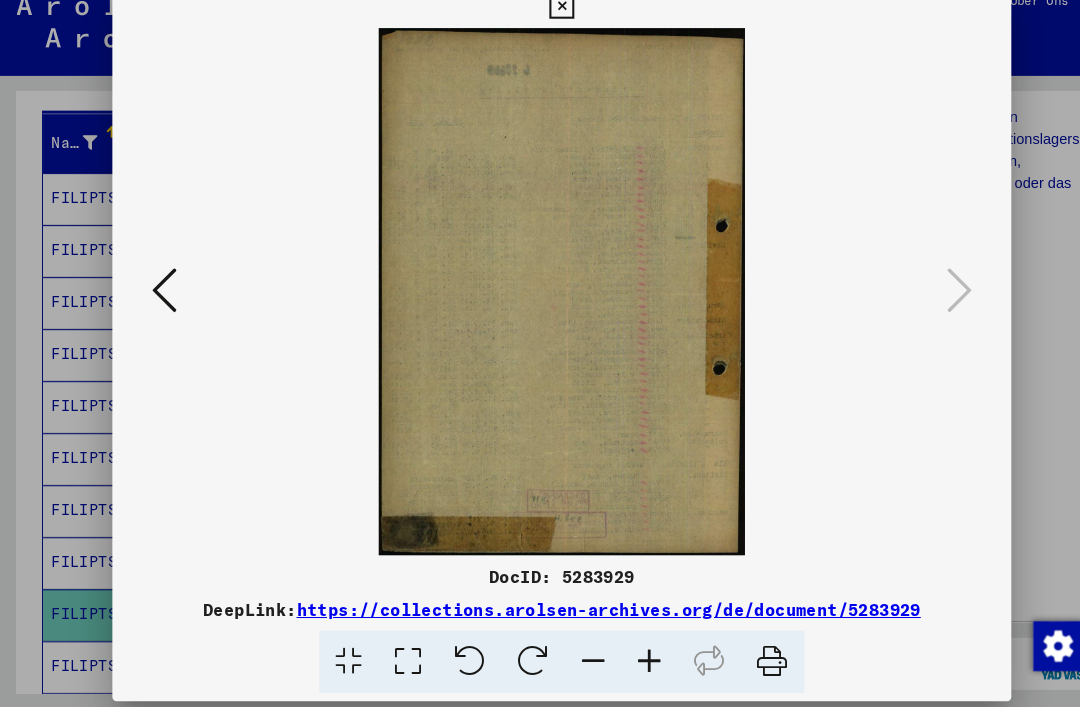 click at bounding box center [539, 30] 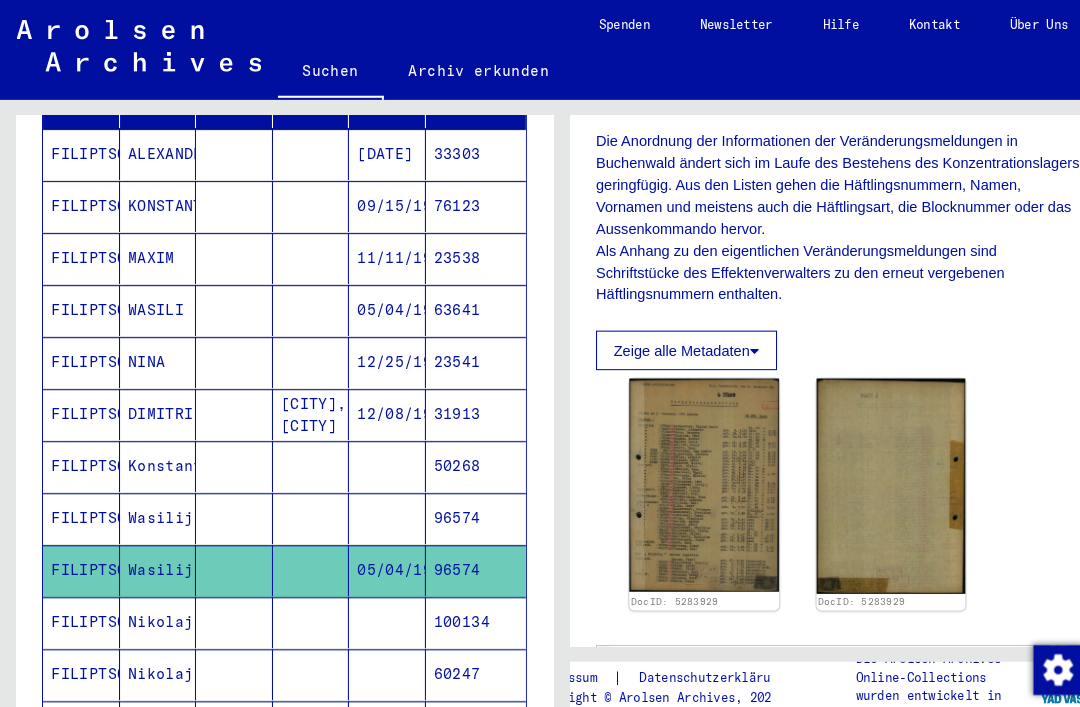 scroll, scrollTop: 313, scrollLeft: 0, axis: vertical 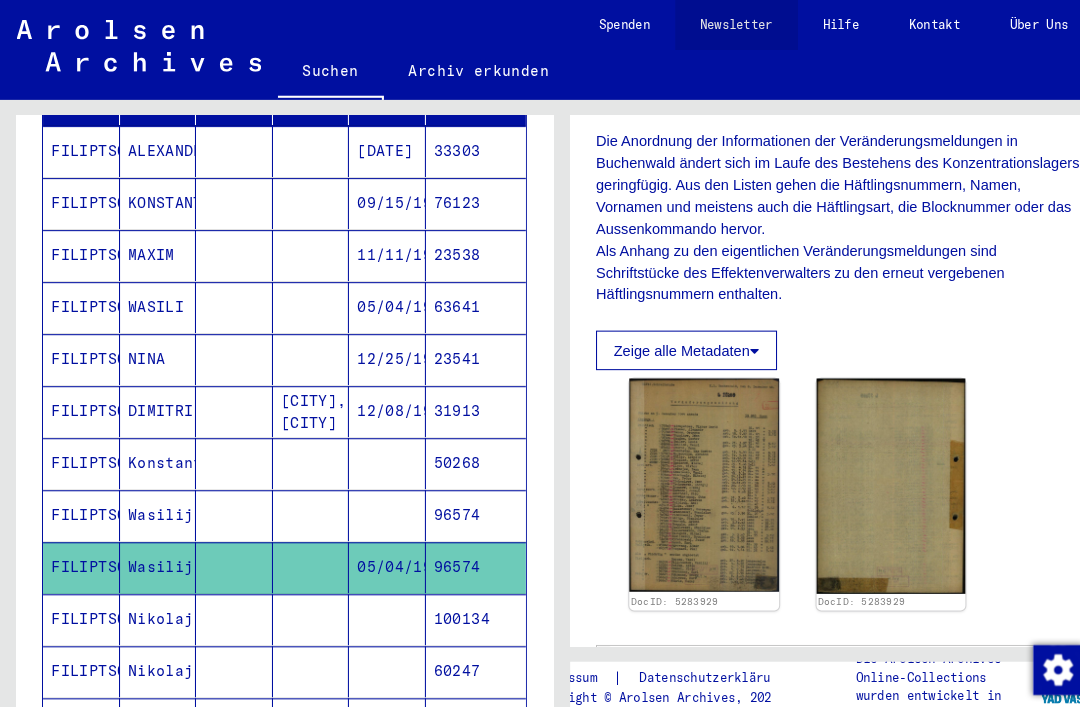 click on "Newsletter" 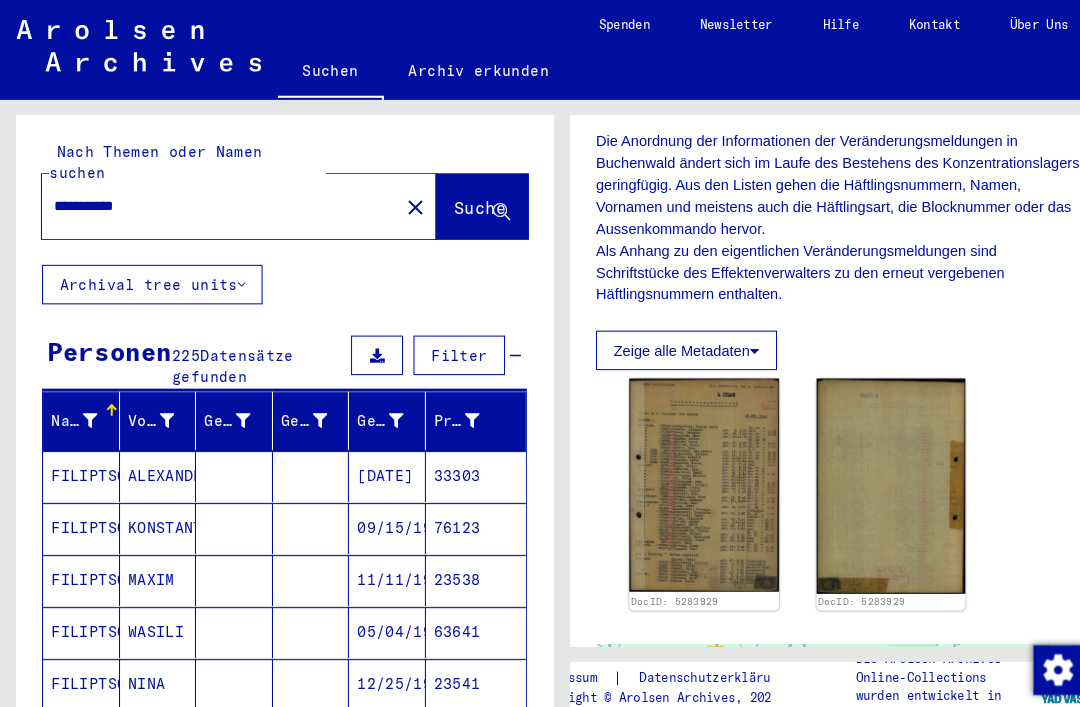 scroll, scrollTop: 0, scrollLeft: 0, axis: both 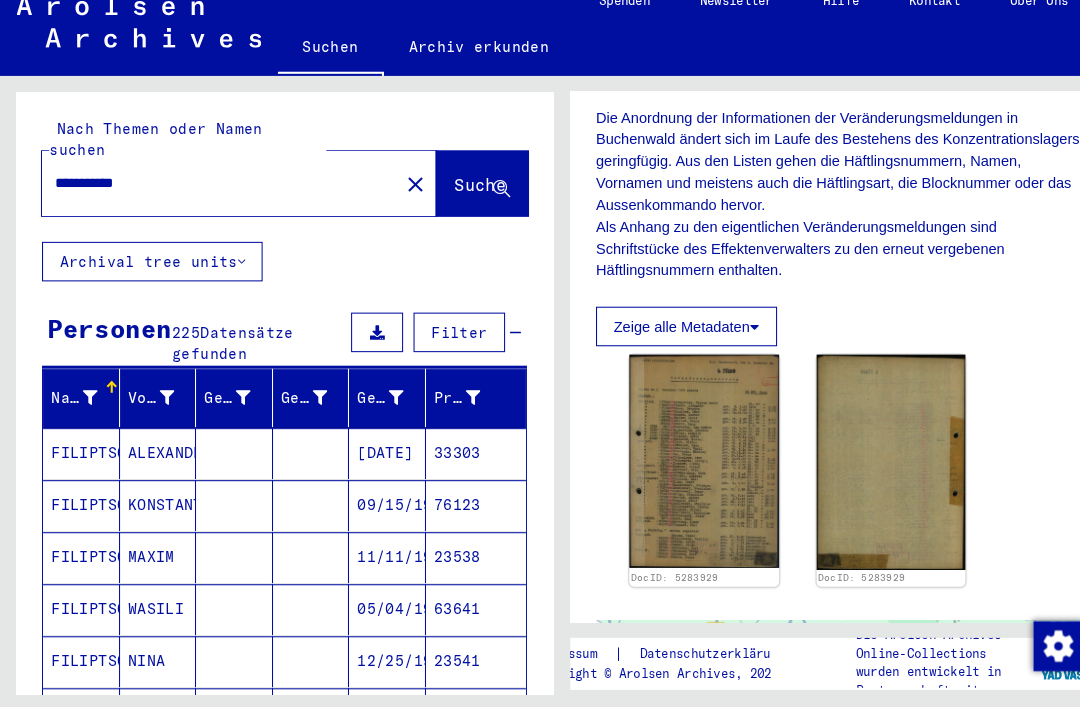 click 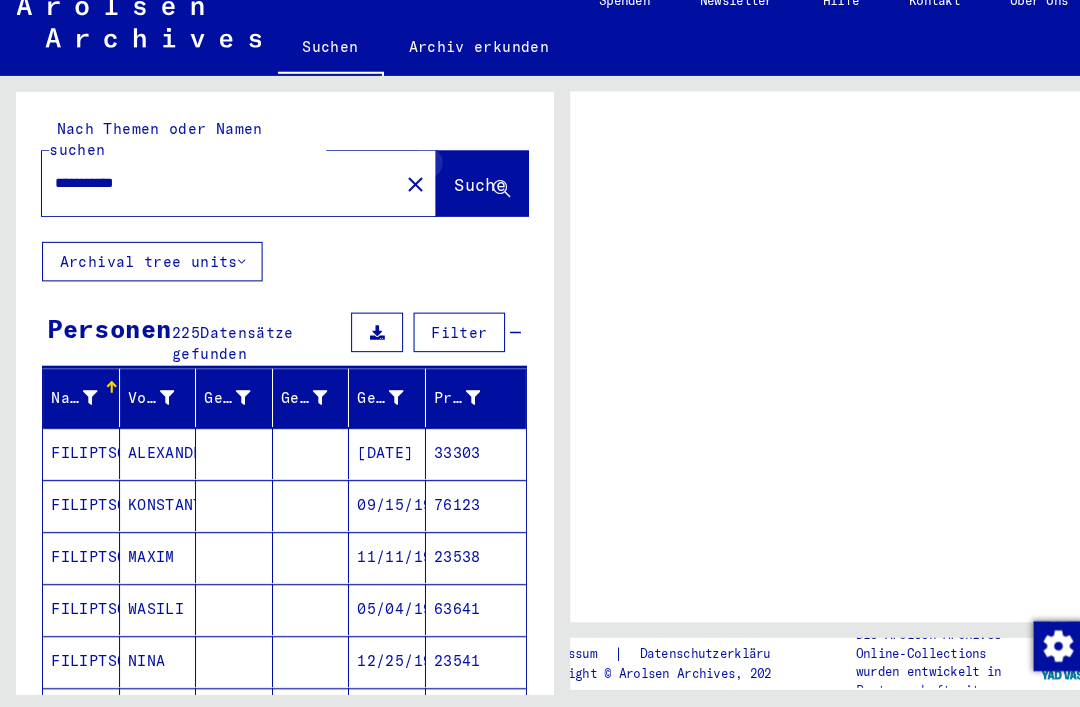 scroll, scrollTop: 0, scrollLeft: 0, axis: both 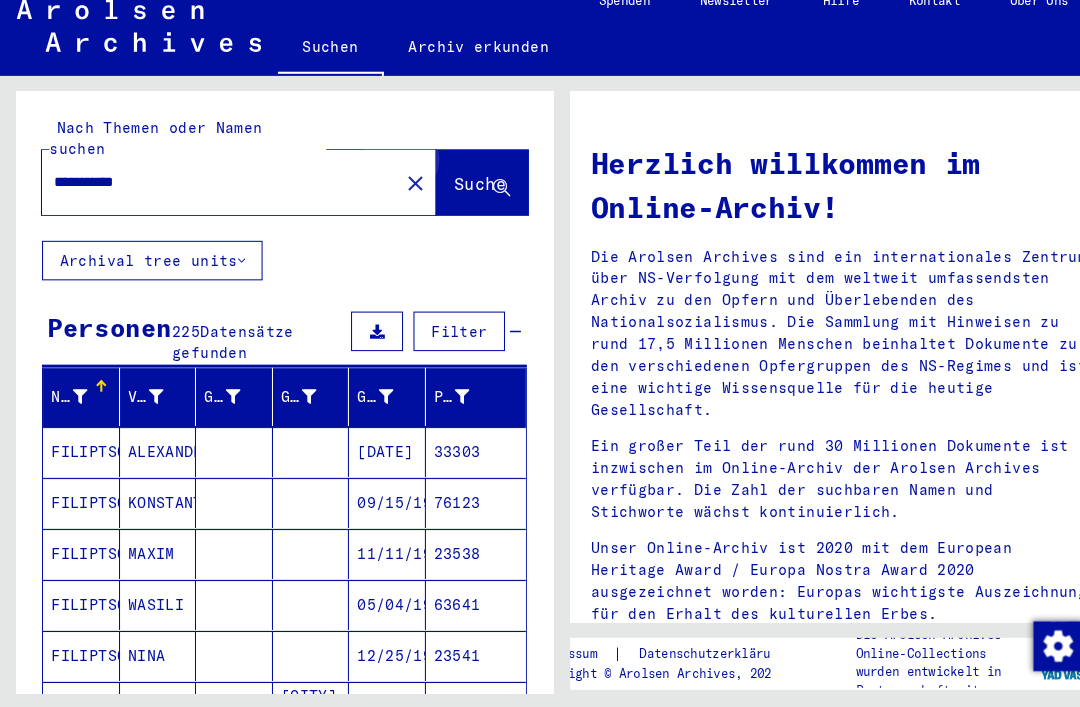 click on "Suche" 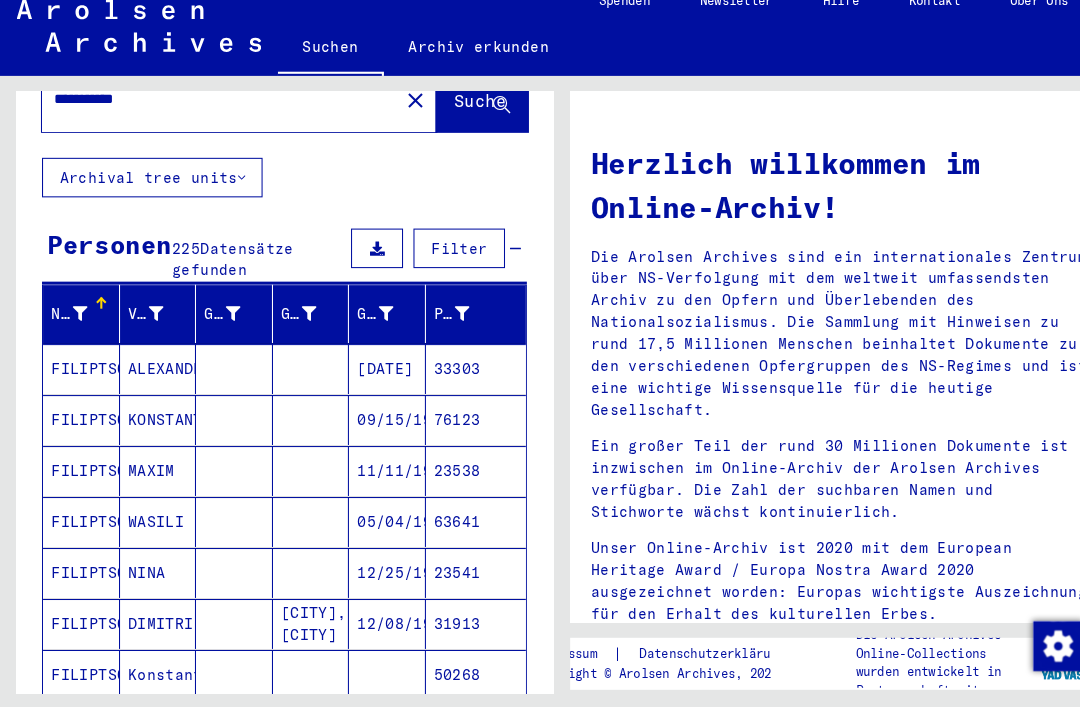 scroll, scrollTop: 87, scrollLeft: 0, axis: vertical 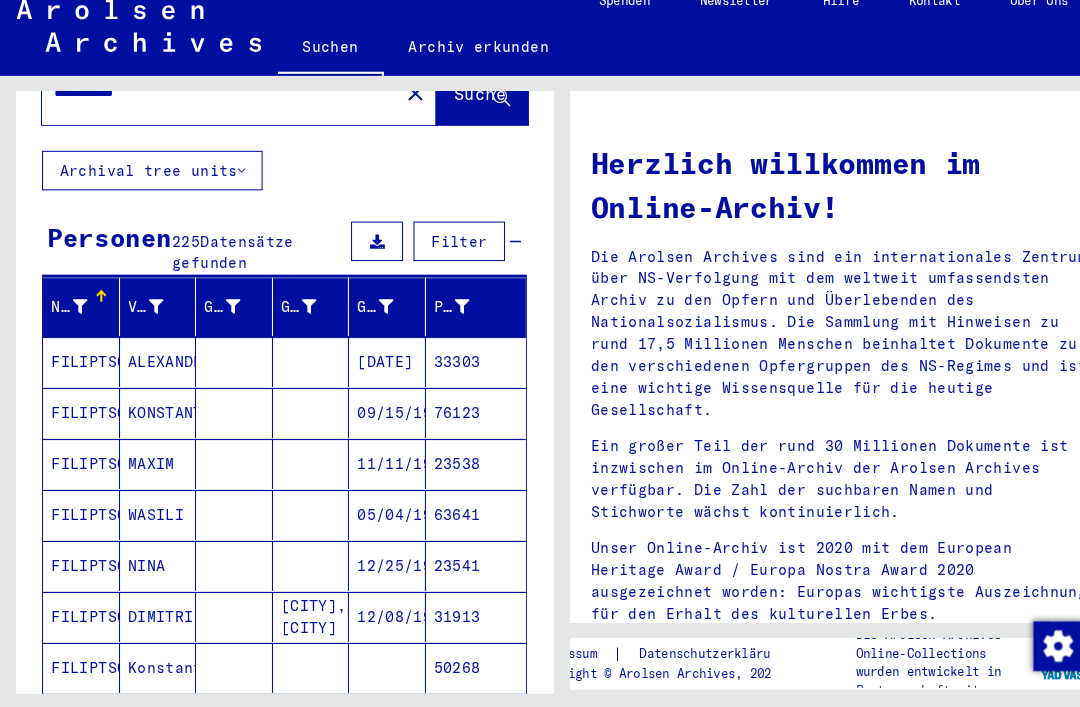 click on "63641" at bounding box center (457, 567) 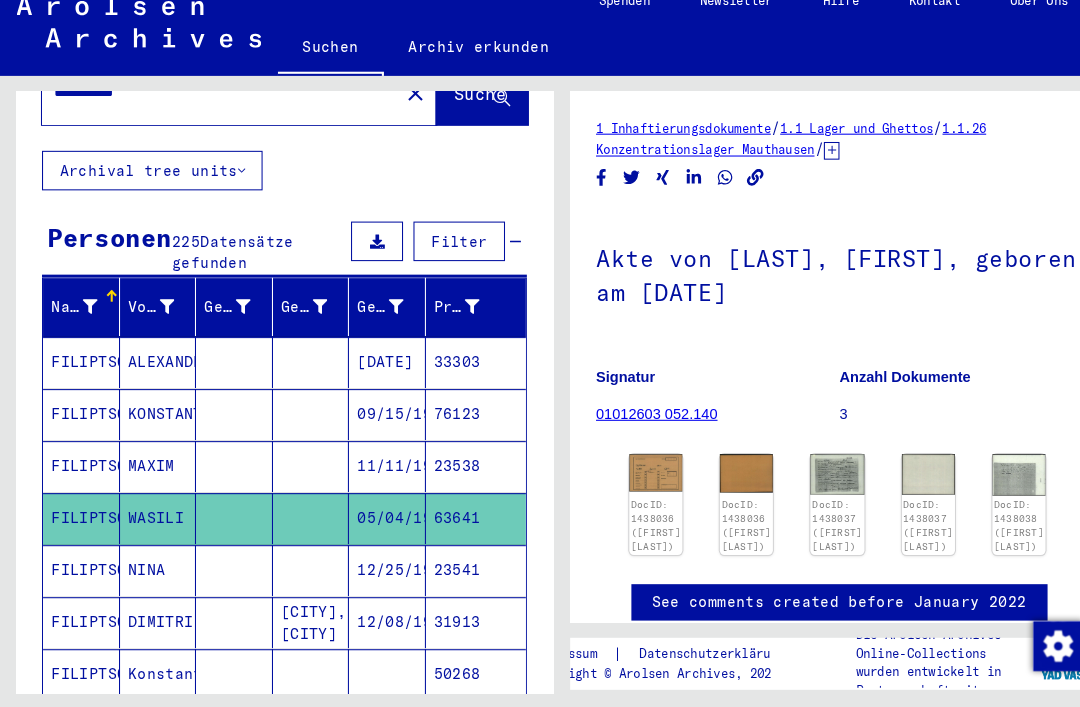 scroll, scrollTop: 0, scrollLeft: 0, axis: both 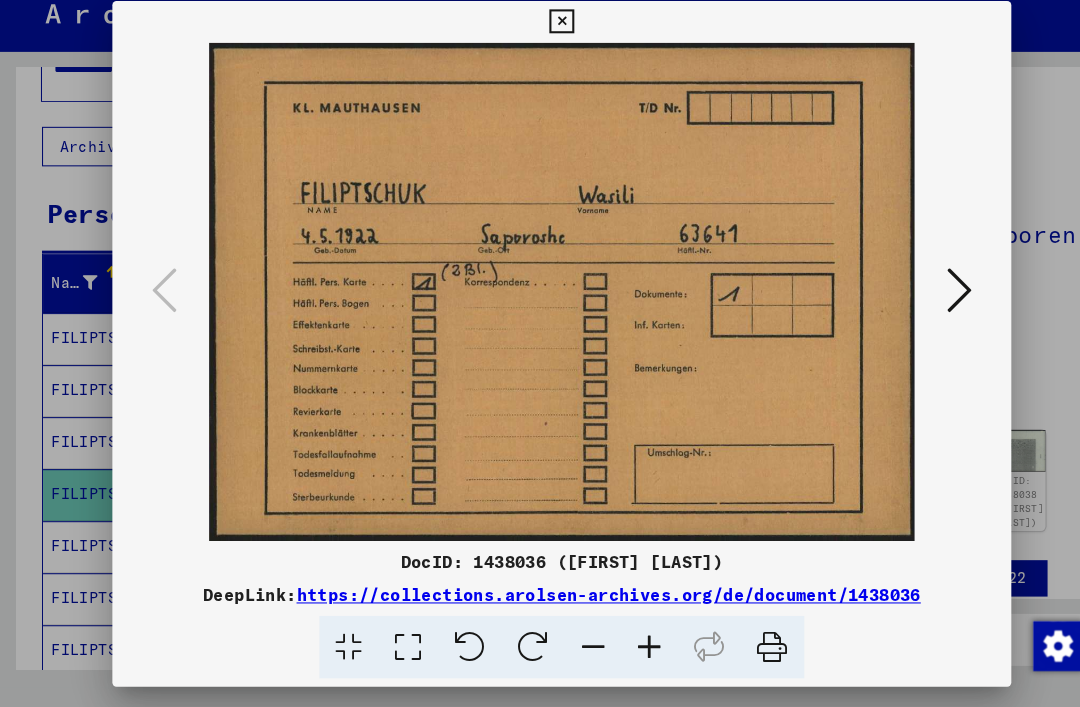 click at bounding box center (922, 302) 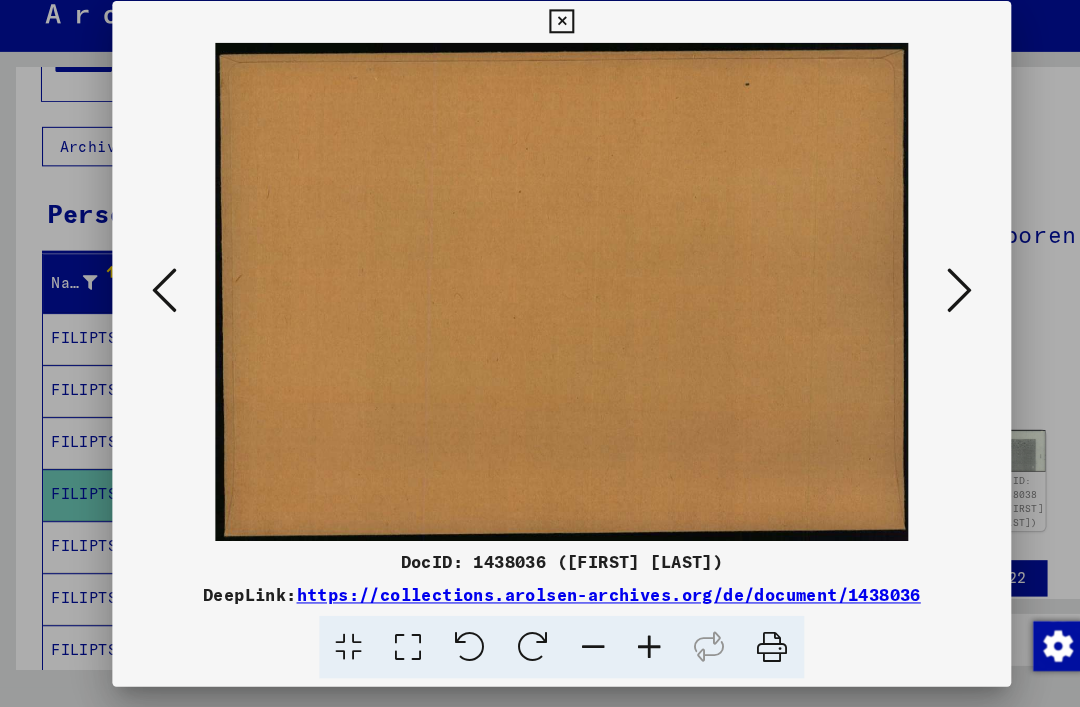 click at bounding box center [922, 303] 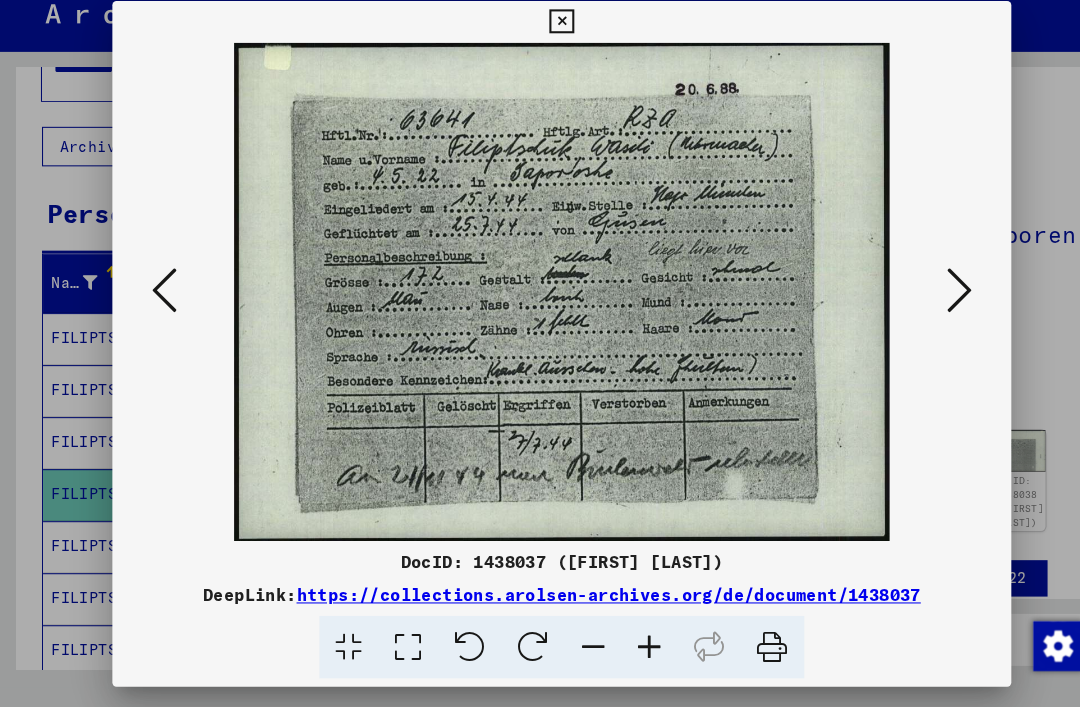 click at bounding box center (922, 302) 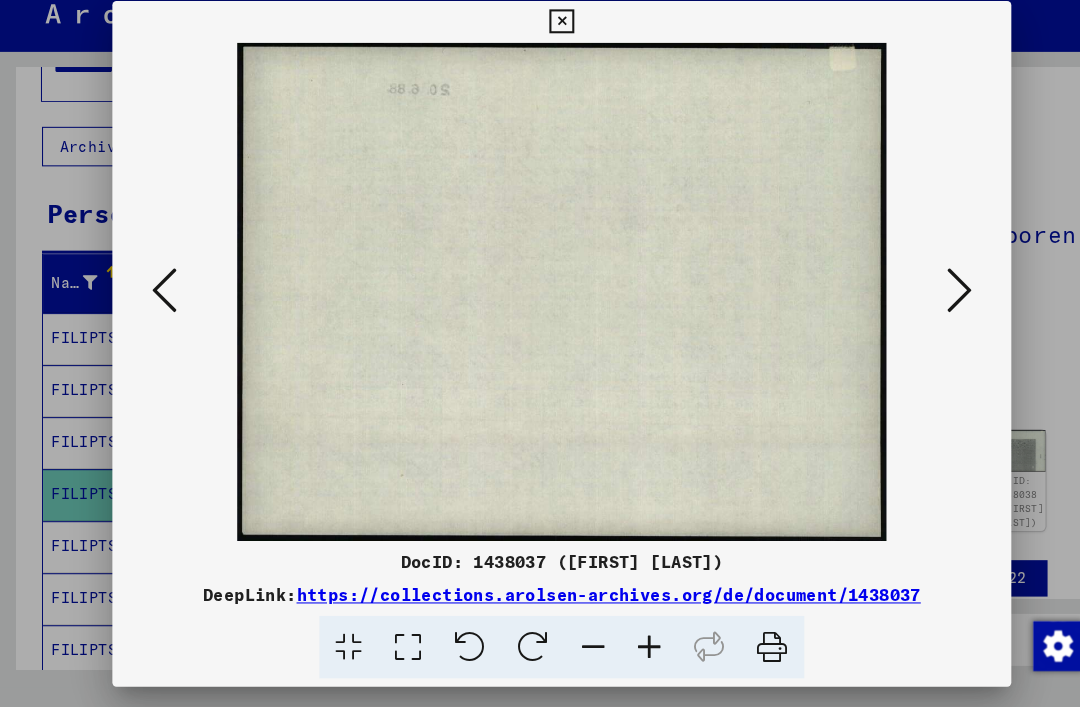 click at bounding box center (922, 303) 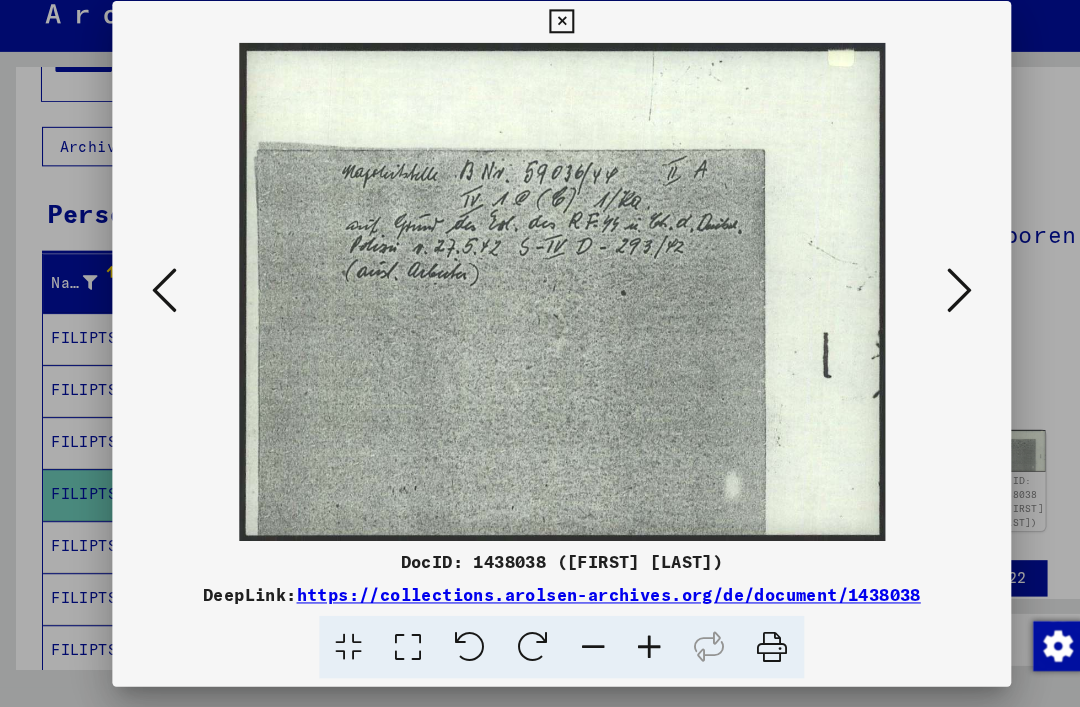 click at bounding box center (922, 303) 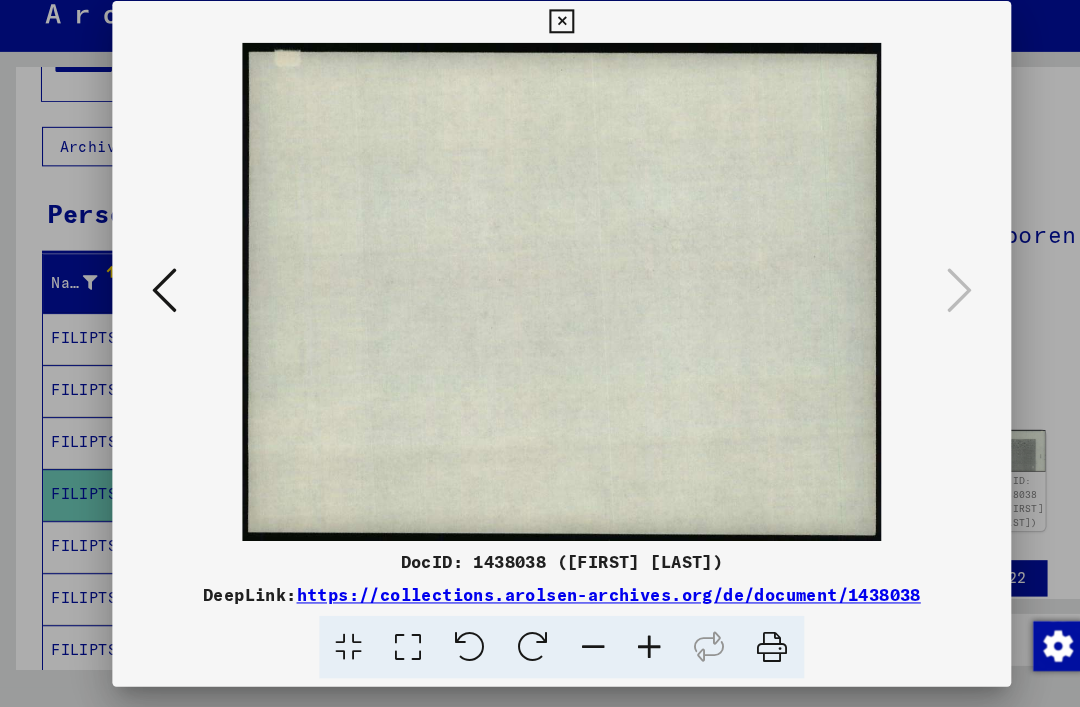click at bounding box center (539, 44) 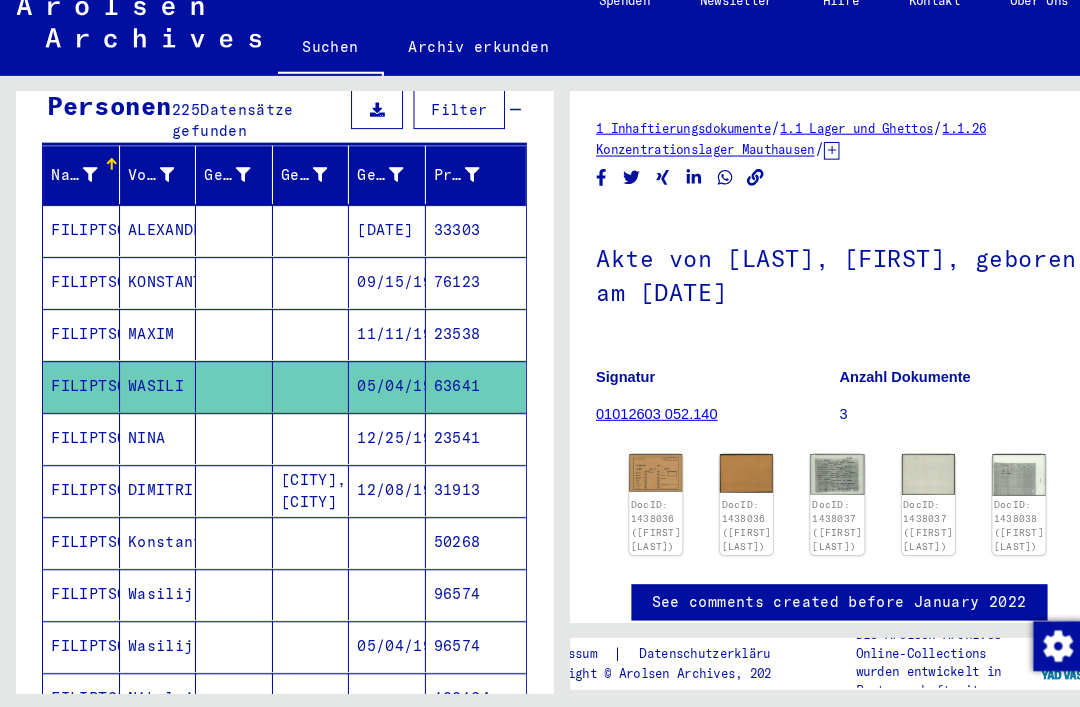 scroll, scrollTop: 246, scrollLeft: 0, axis: vertical 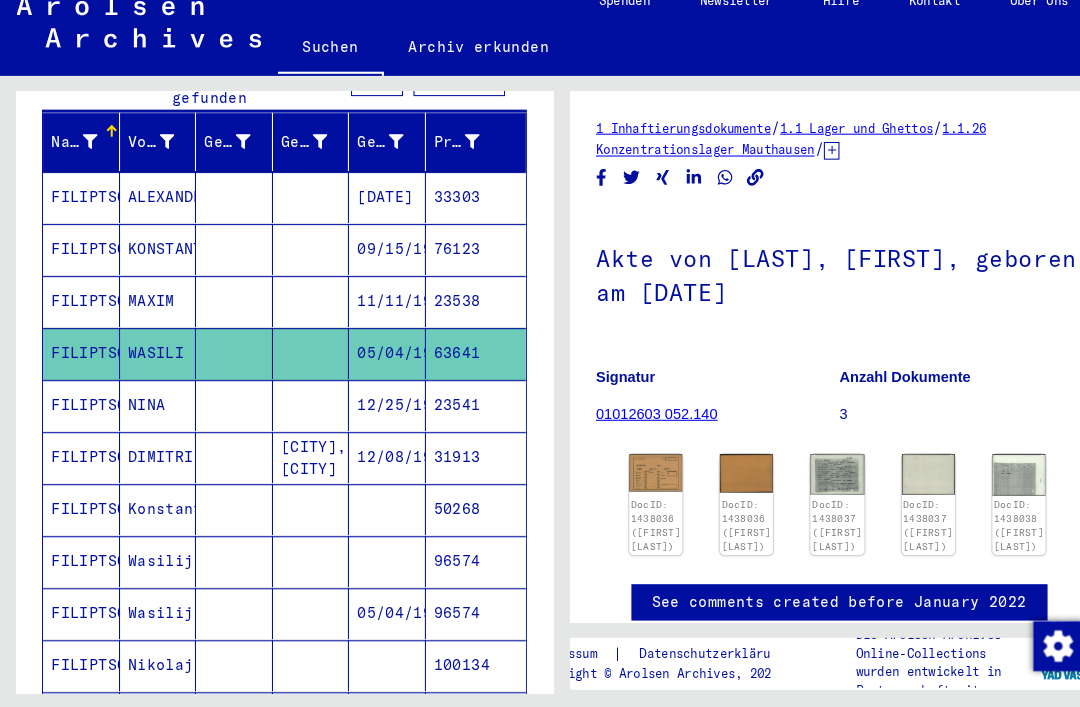 click on "96574" at bounding box center [457, 612] 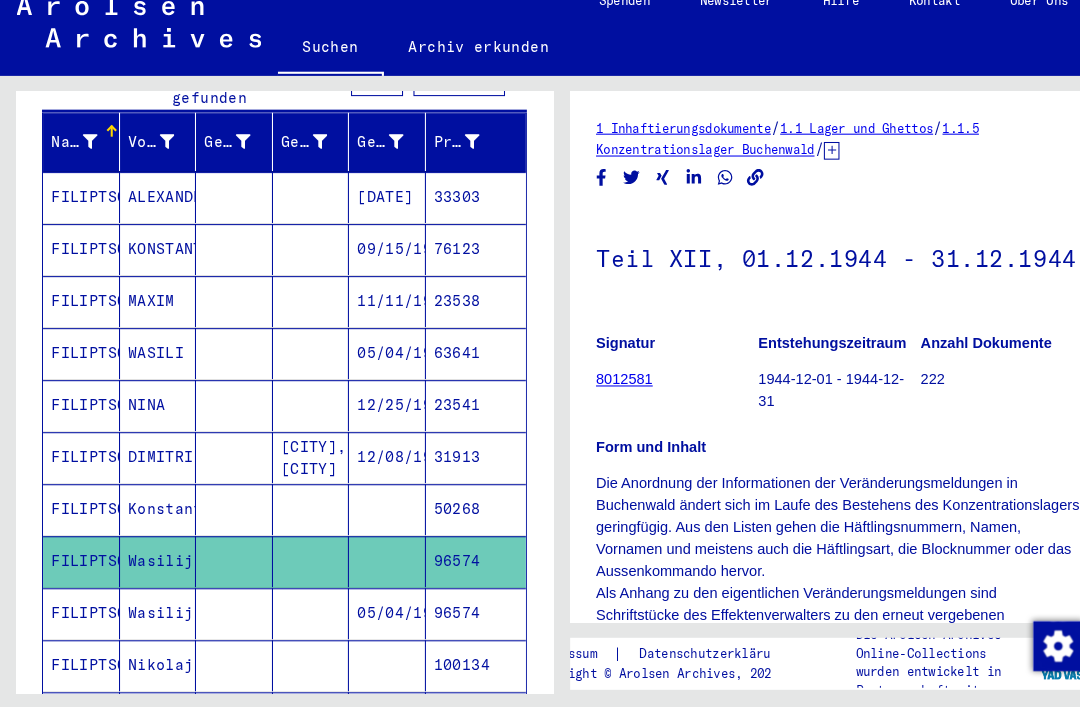 scroll, scrollTop: 0, scrollLeft: 0, axis: both 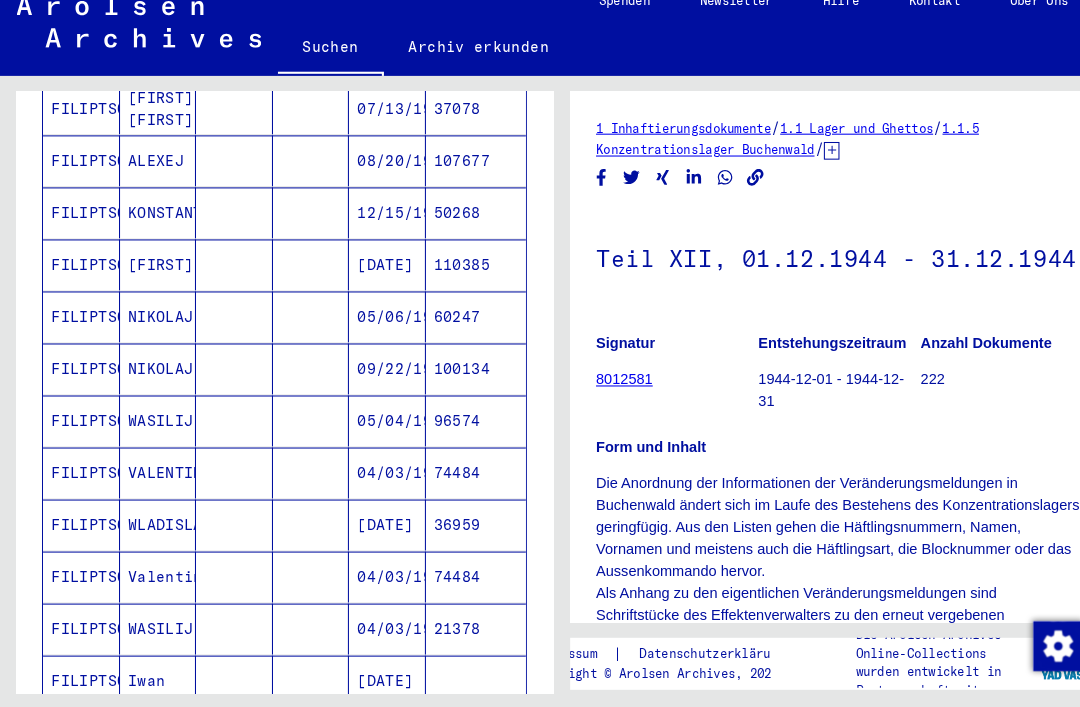 click on "21378" at bounding box center [457, 677] 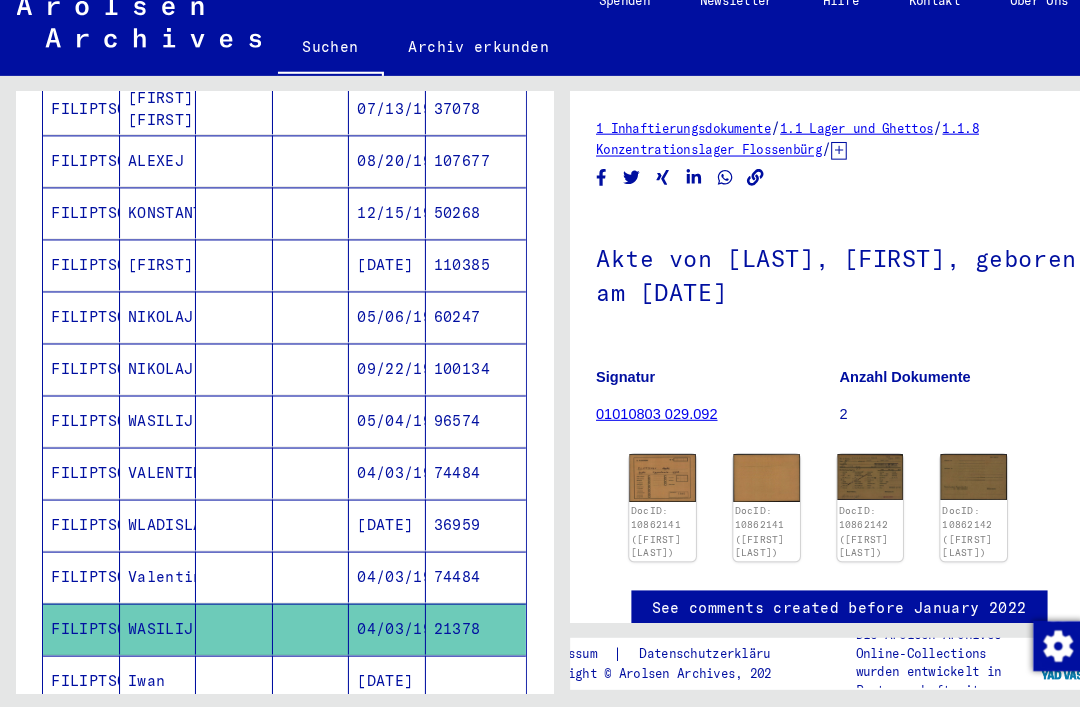 scroll, scrollTop: 0, scrollLeft: 0, axis: both 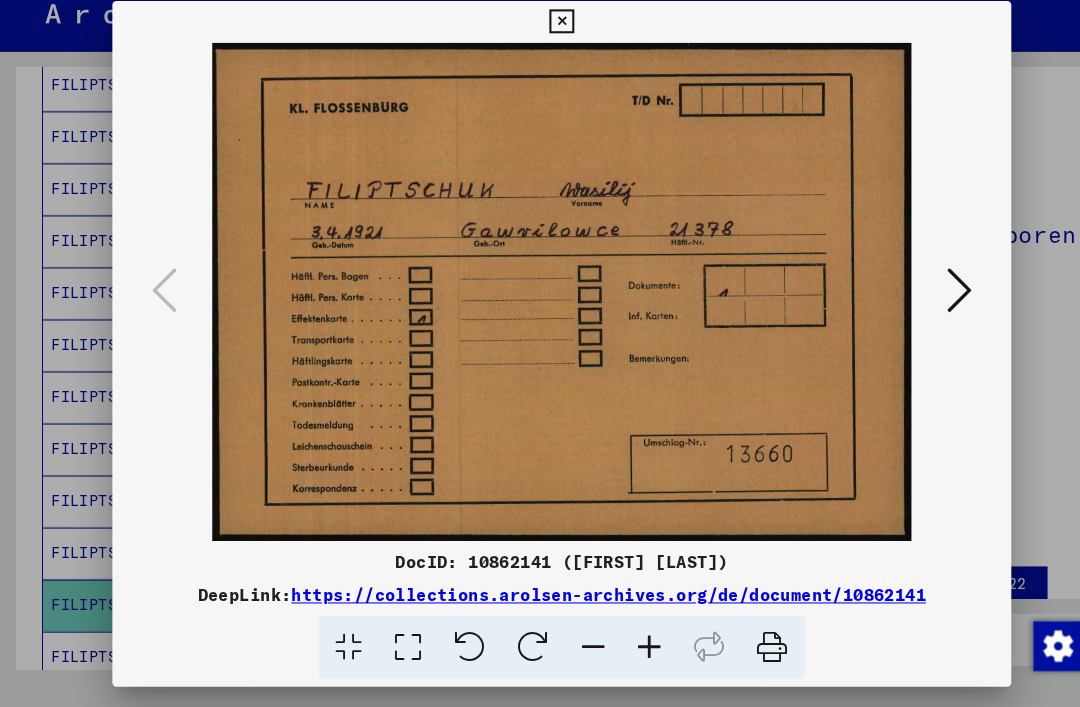click at bounding box center [922, 302] 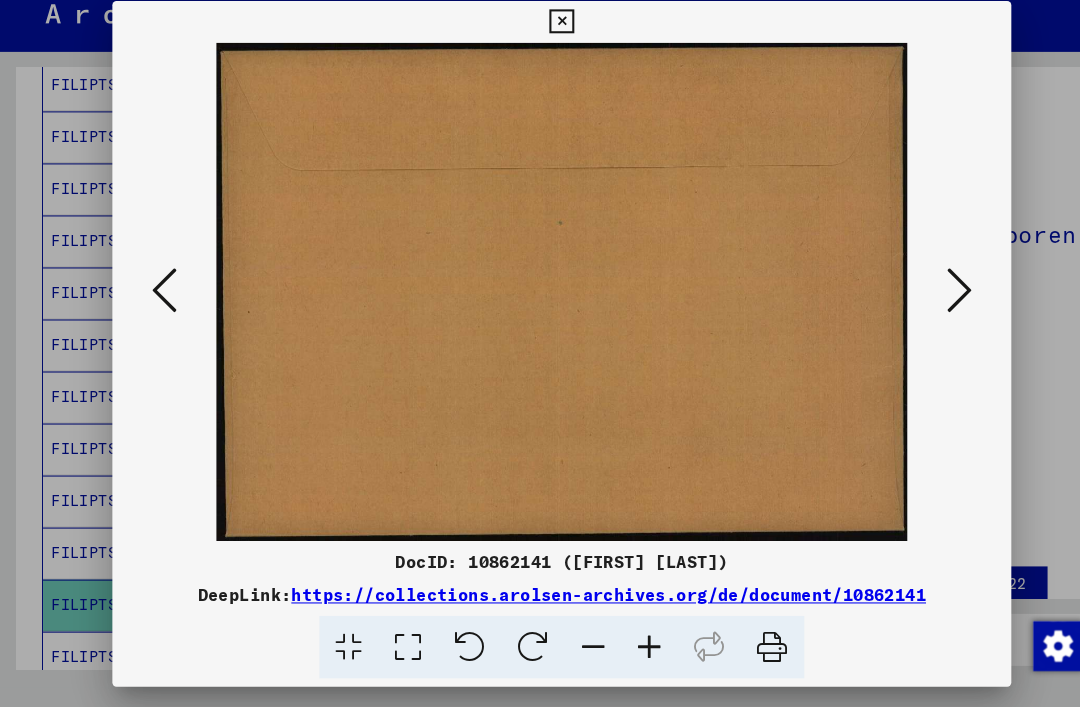 click at bounding box center [922, 303] 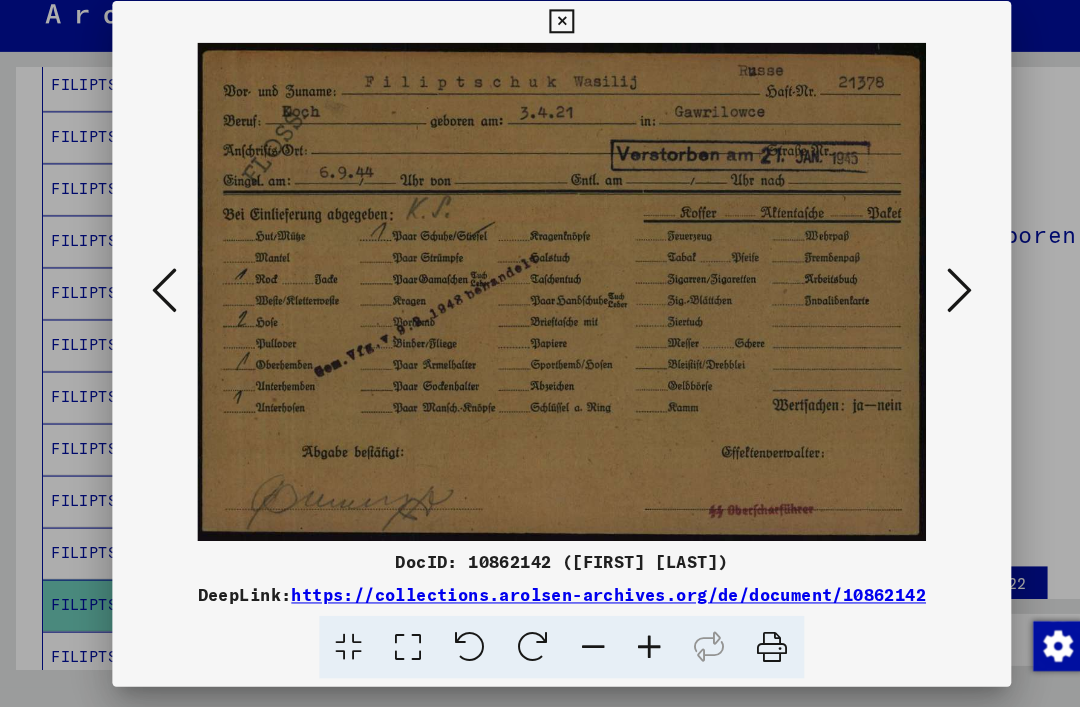 click at bounding box center (158, 302) 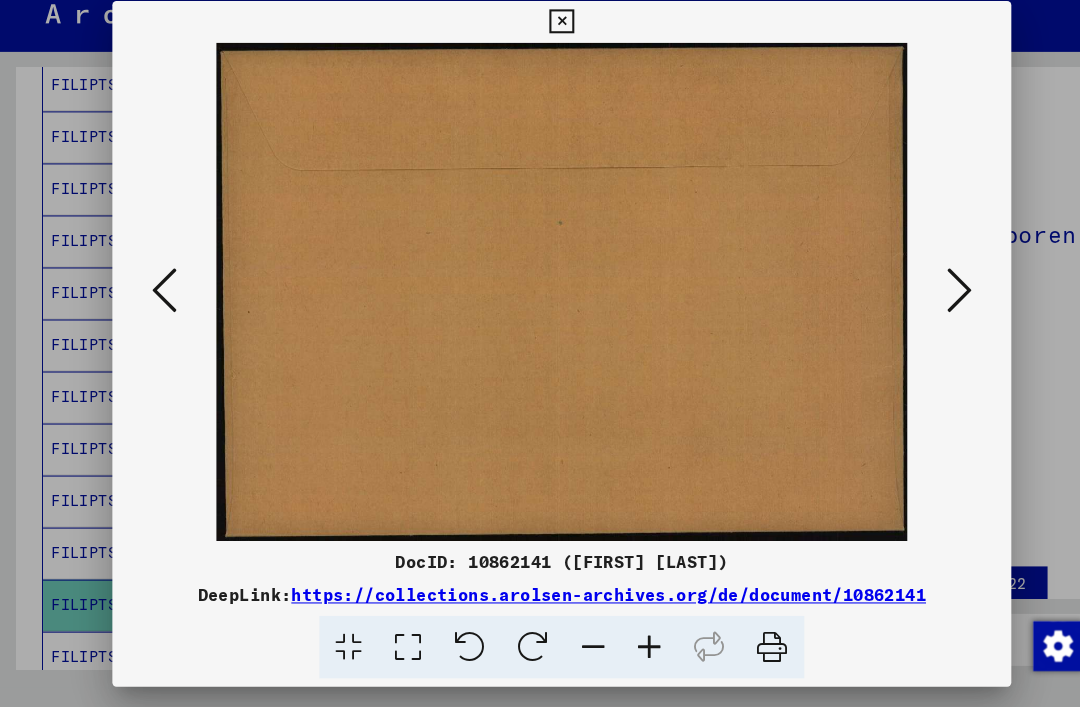 click at bounding box center (158, 302) 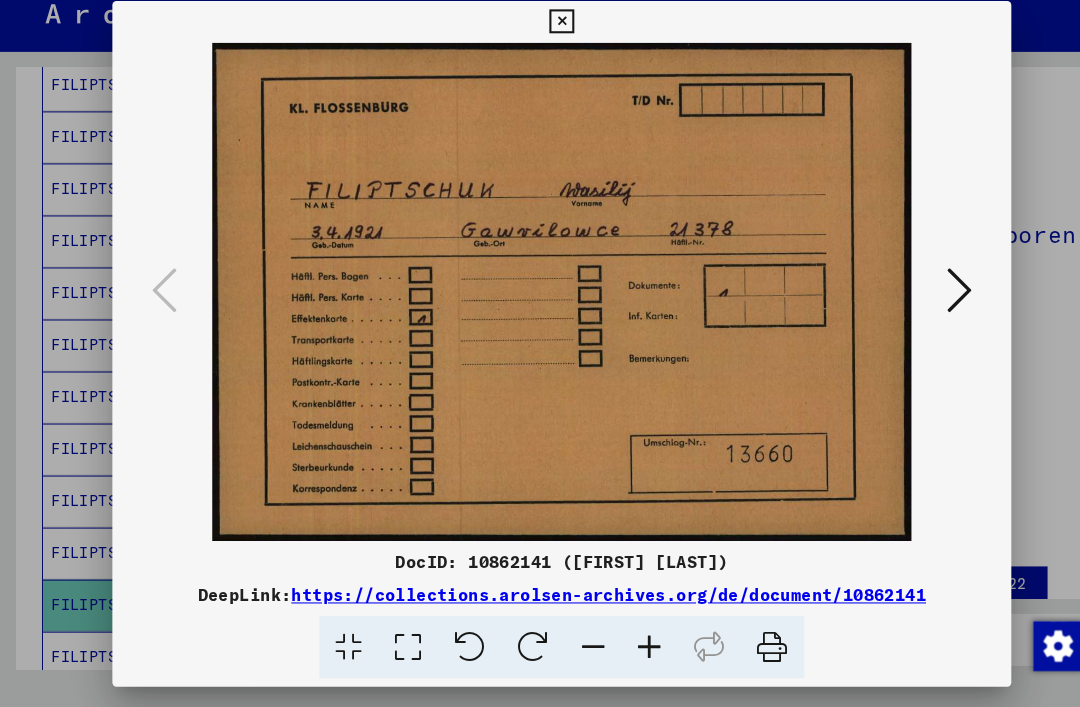 click at bounding box center (922, 302) 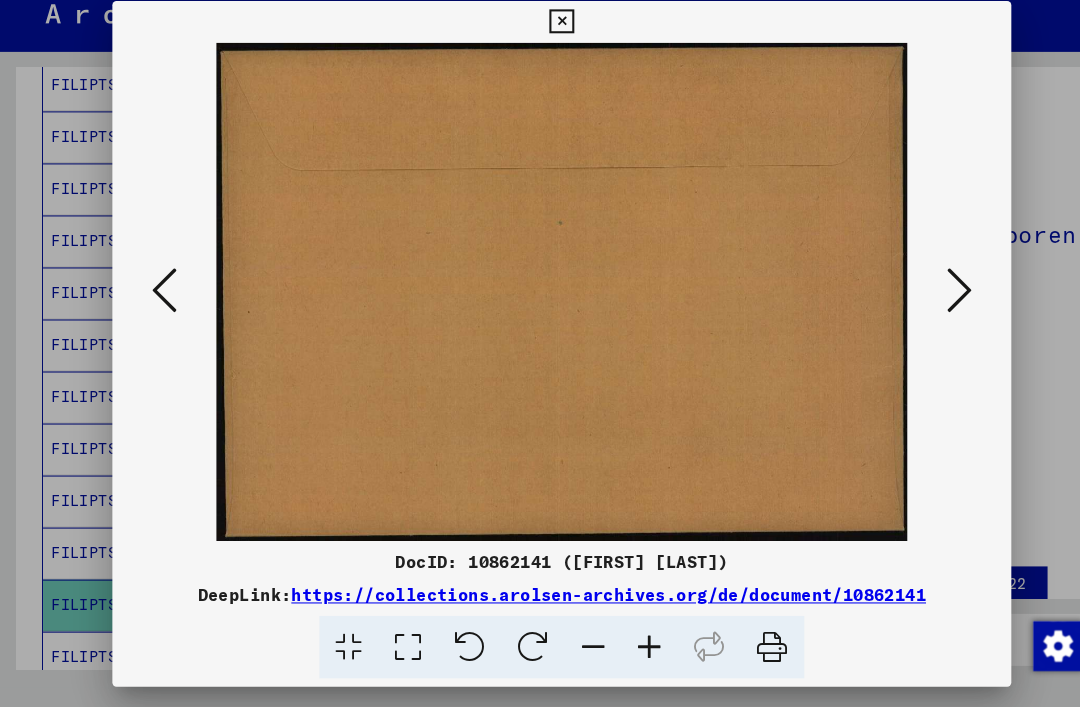 click at bounding box center [922, 302] 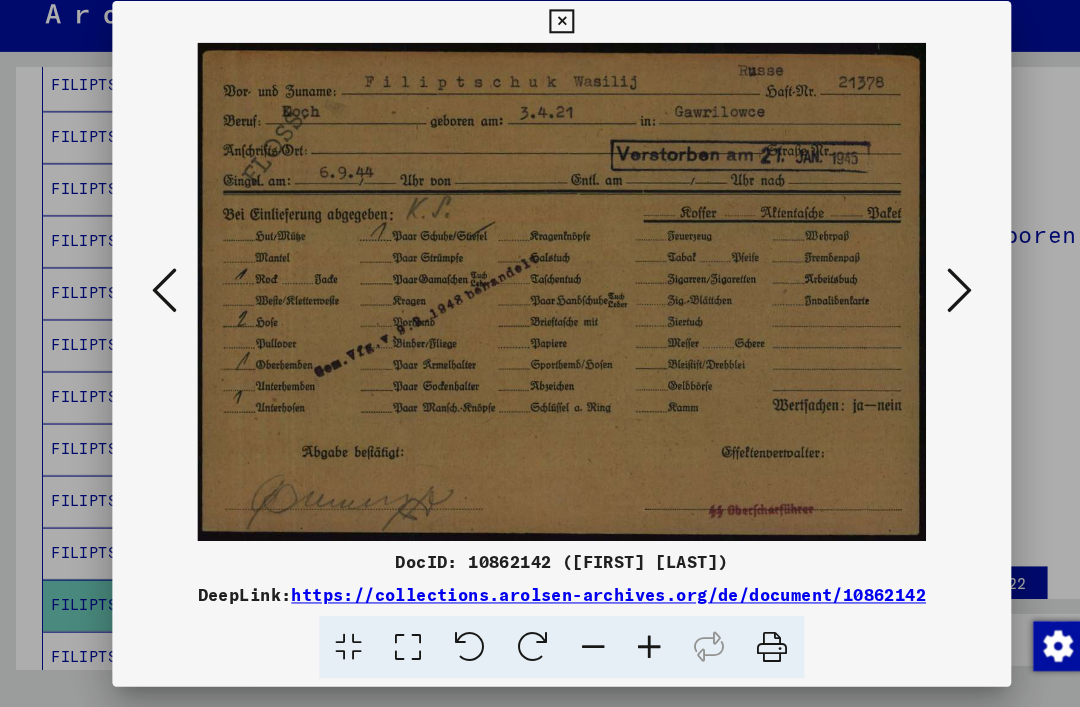 click at bounding box center (922, 302) 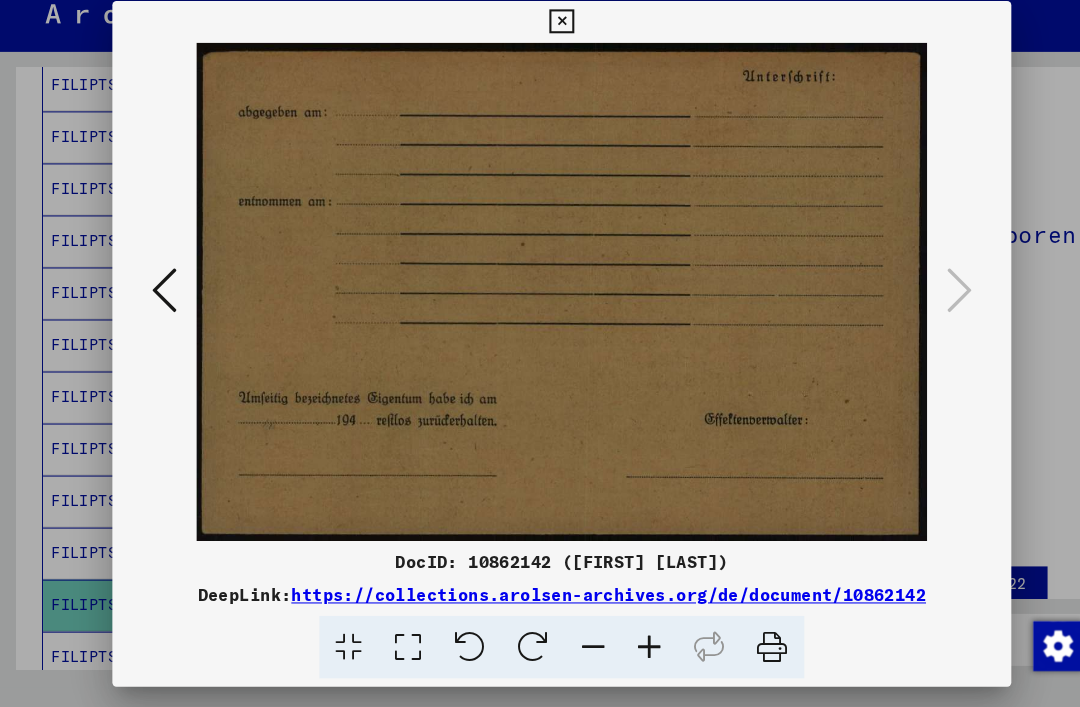 click at bounding box center (539, 44) 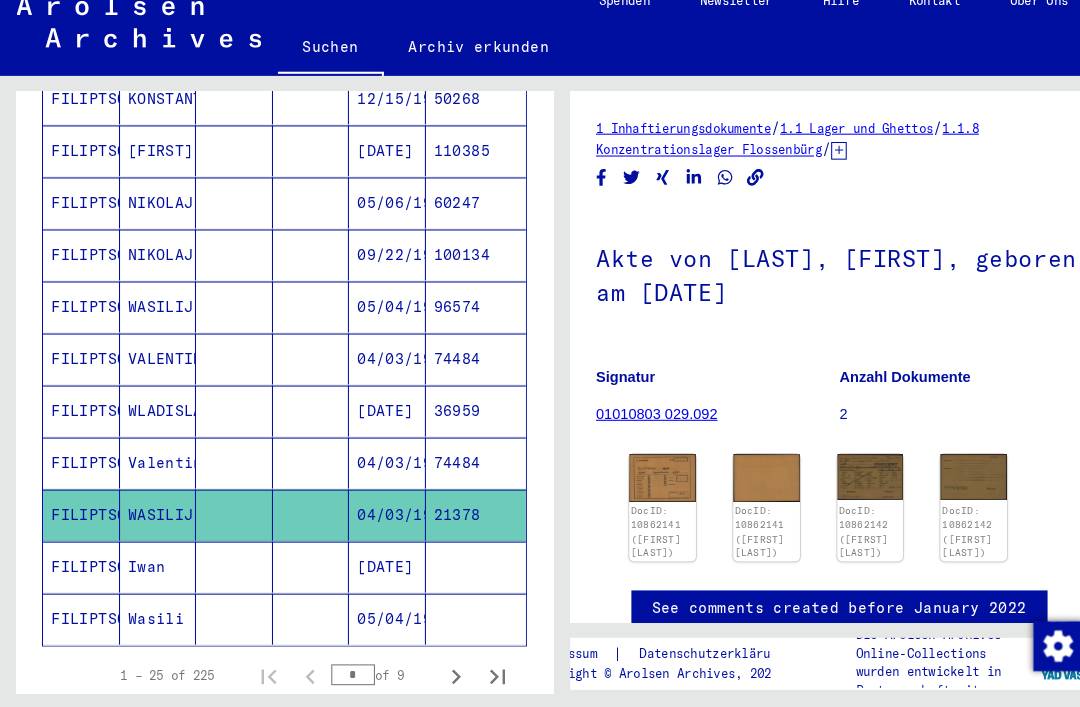 scroll, scrollTop: 1067, scrollLeft: 0, axis: vertical 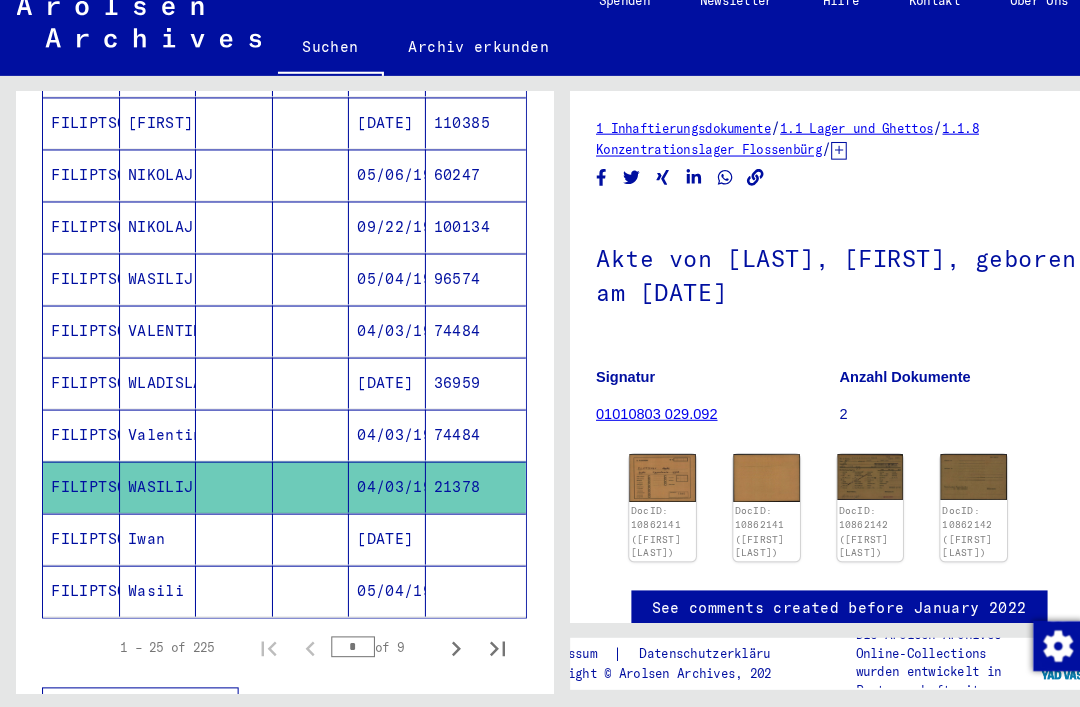 click on "05/04/1922" 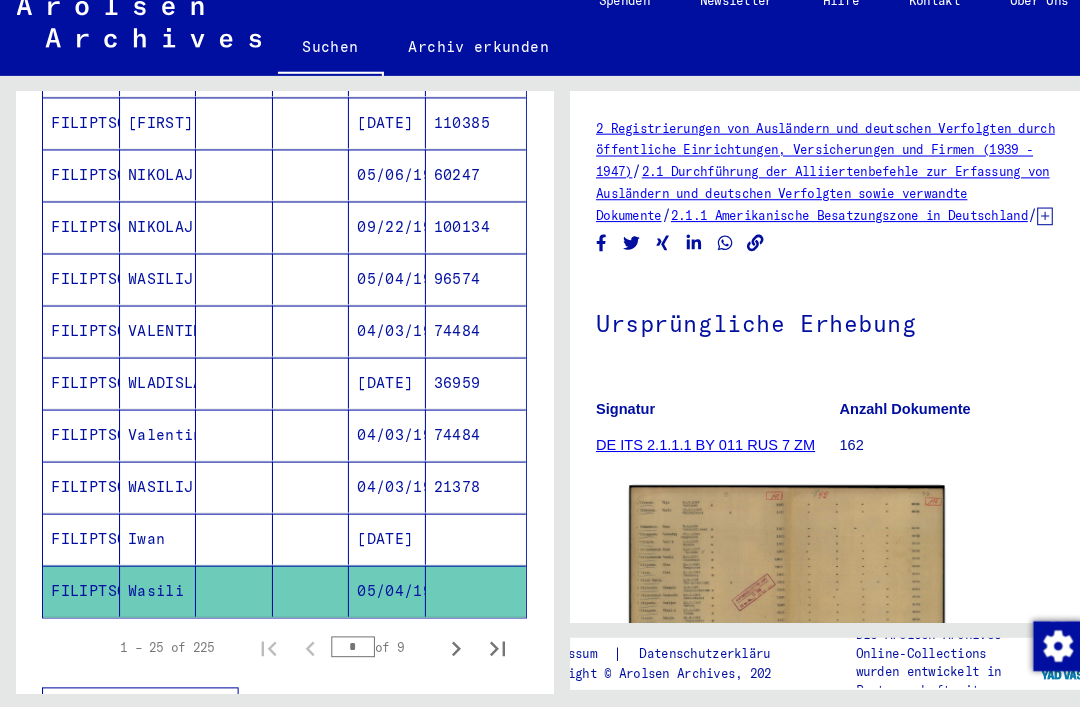 scroll, scrollTop: 0, scrollLeft: 0, axis: both 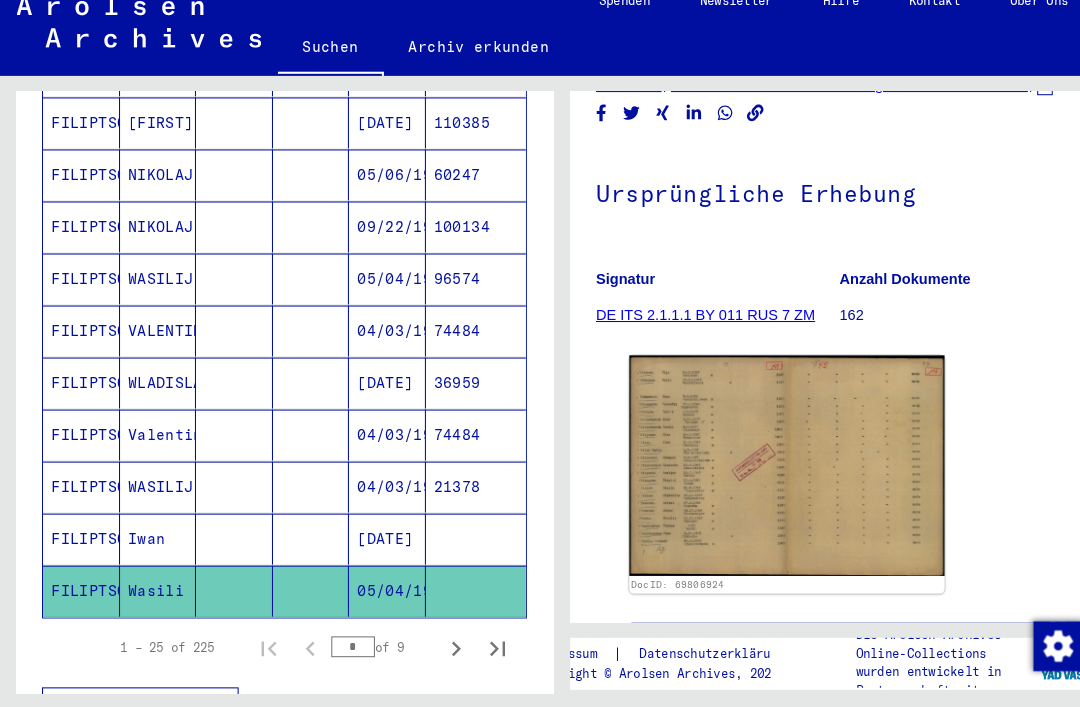 click 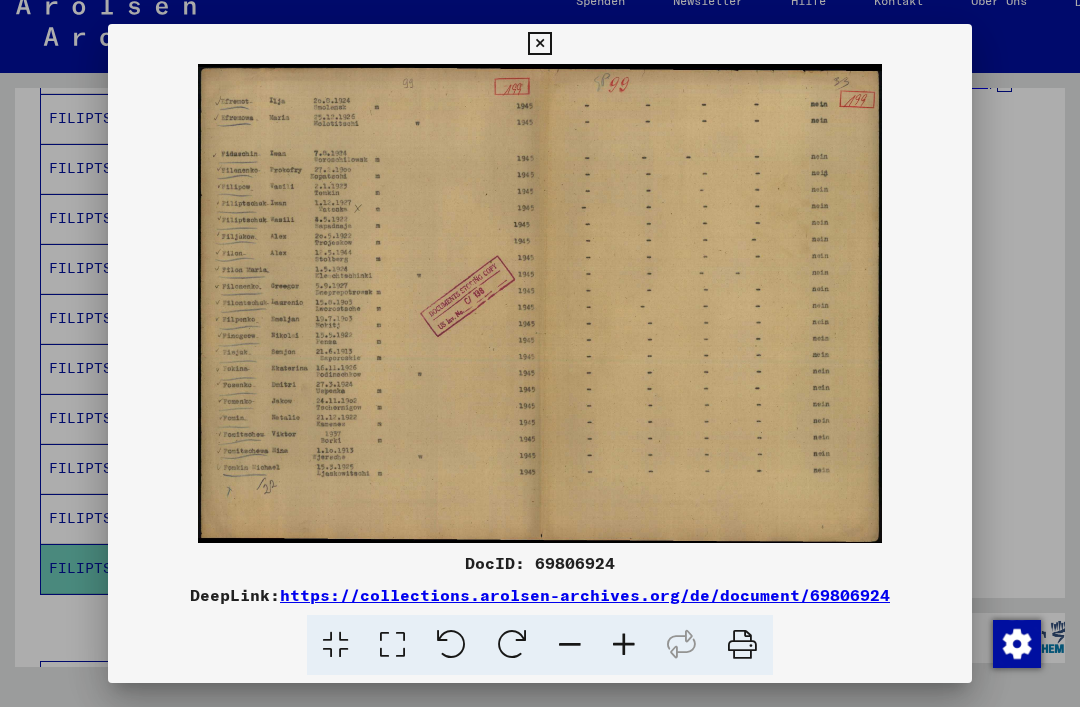 click at bounding box center (539, 44) 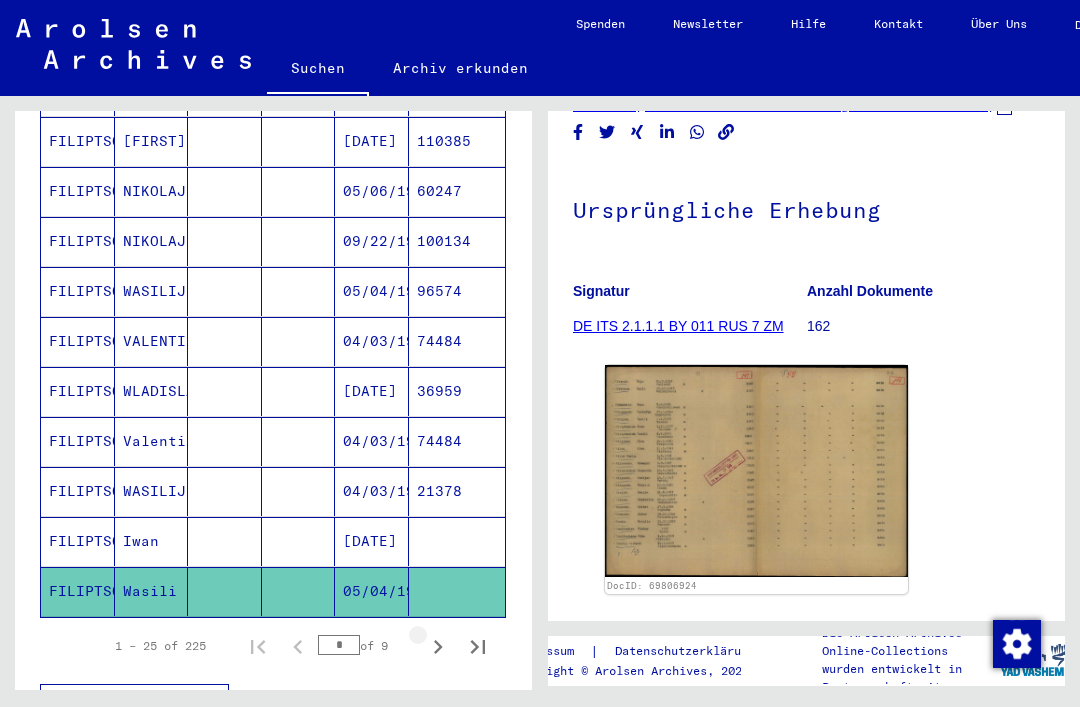 click 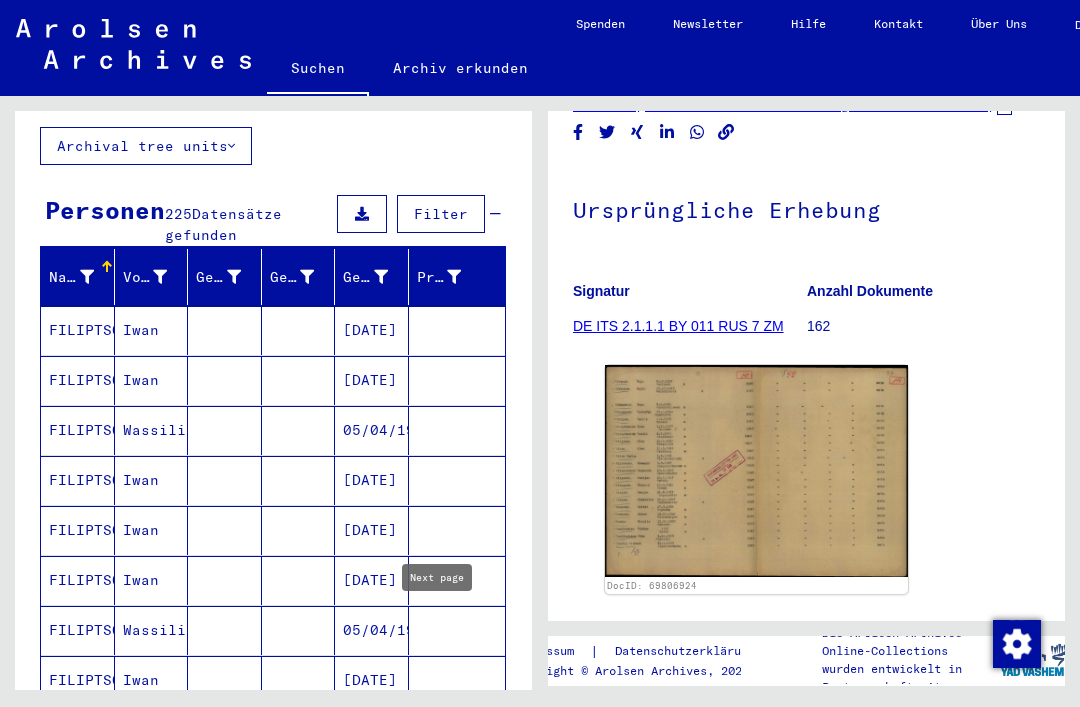 scroll, scrollTop: 127, scrollLeft: 0, axis: vertical 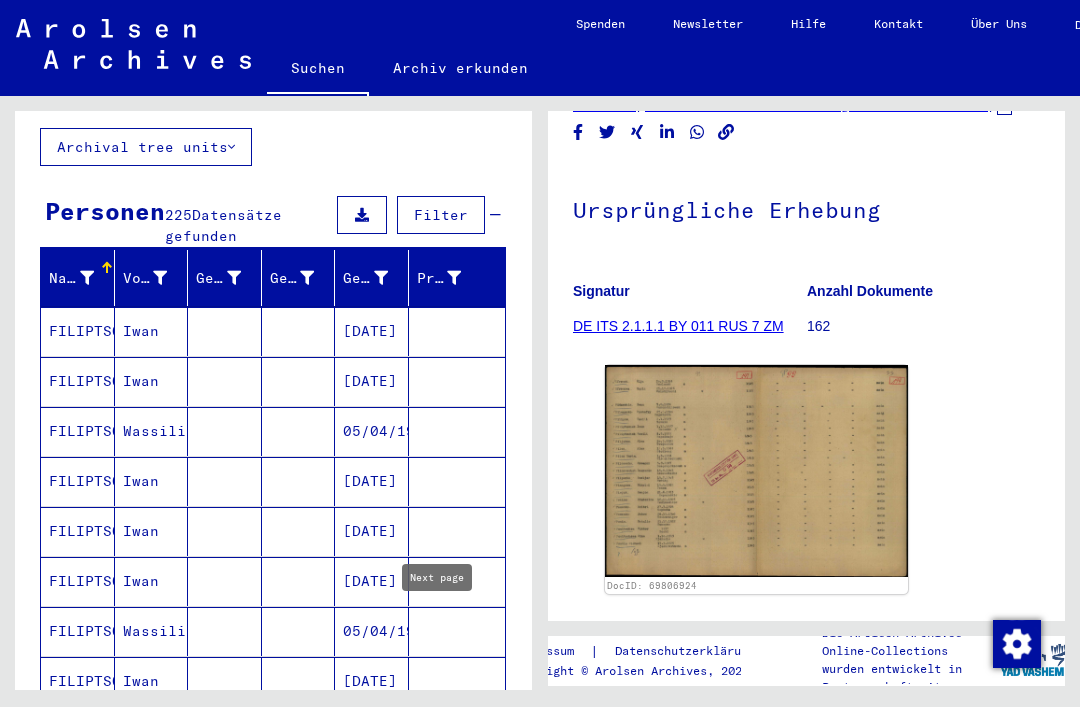 click on "05/04/1922" at bounding box center [372, 481] 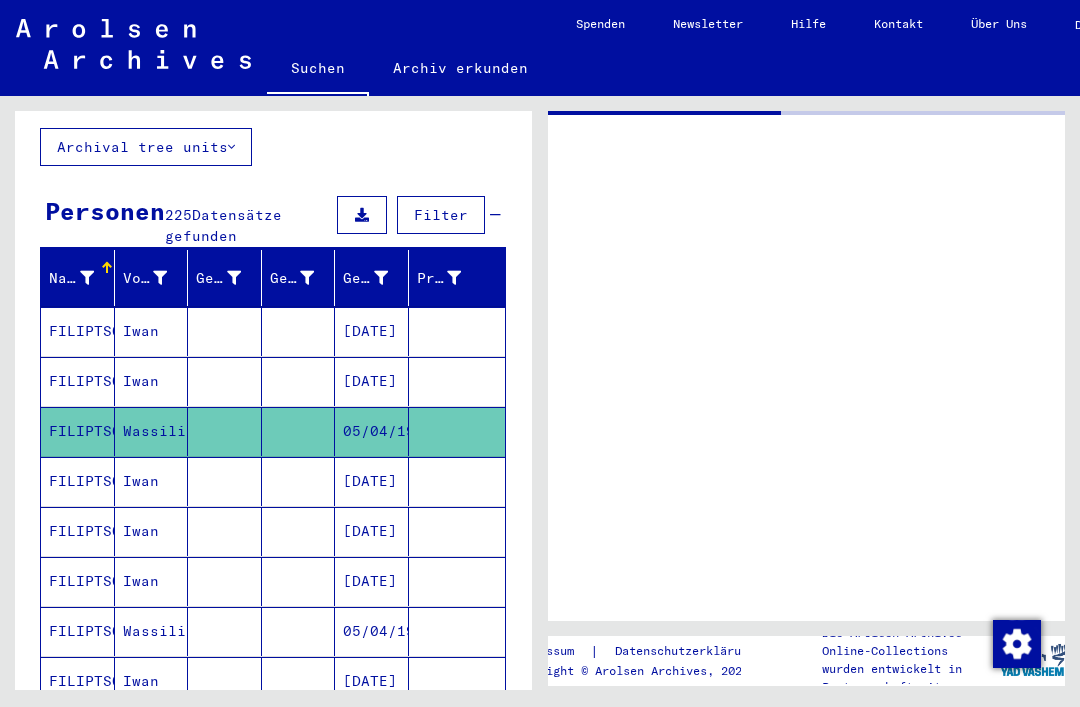 scroll, scrollTop: 0, scrollLeft: 0, axis: both 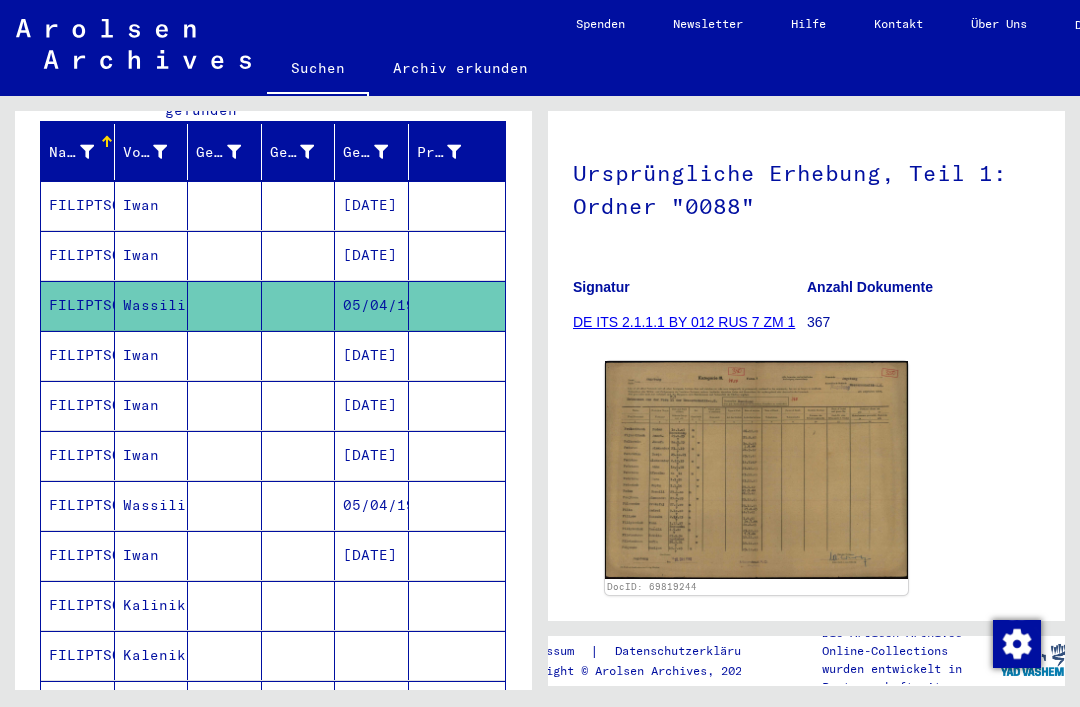 click on "05/04/1922" at bounding box center [372, 555] 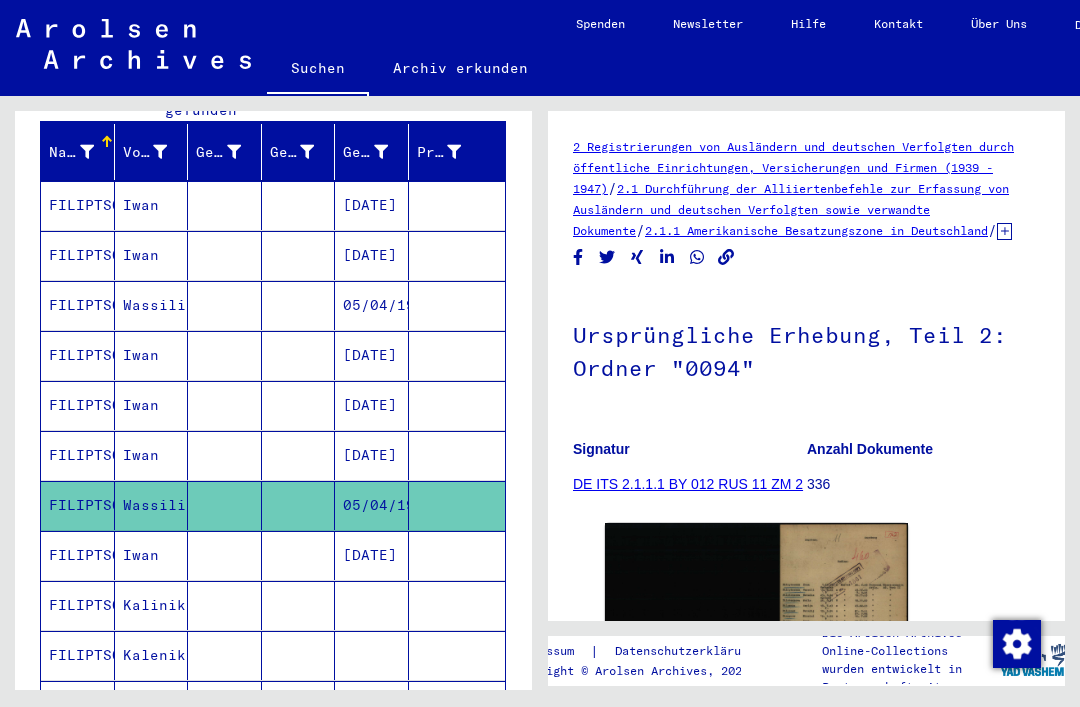 scroll, scrollTop: 0, scrollLeft: 0, axis: both 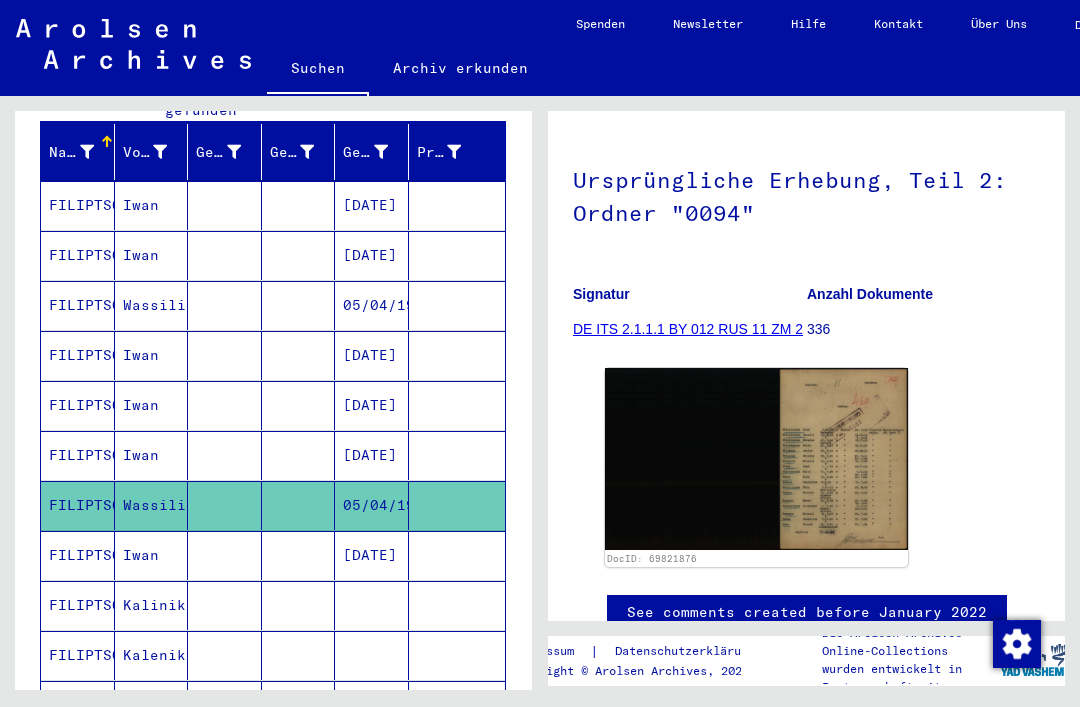 click 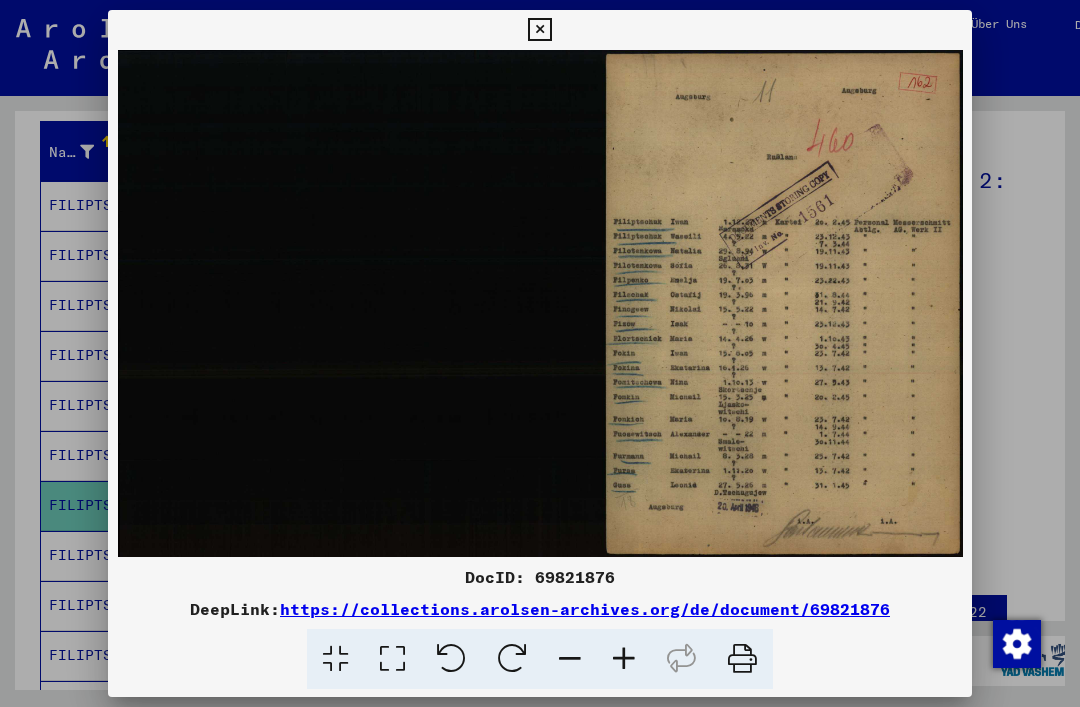 click at bounding box center (539, 30) 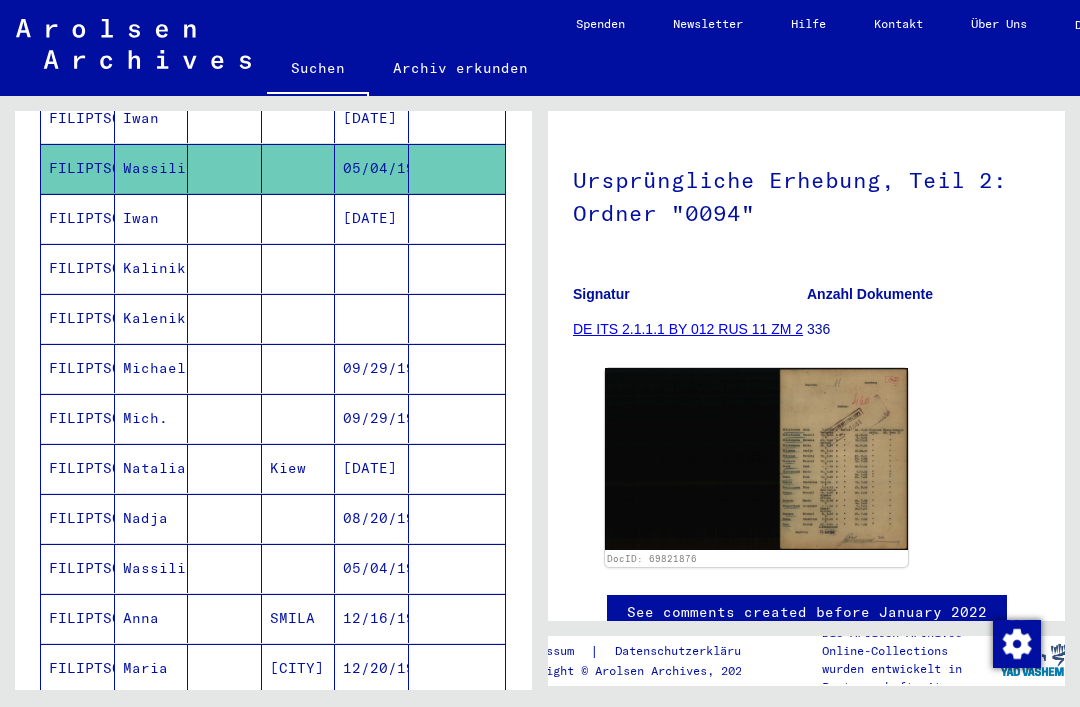 scroll, scrollTop: 596, scrollLeft: 0, axis: vertical 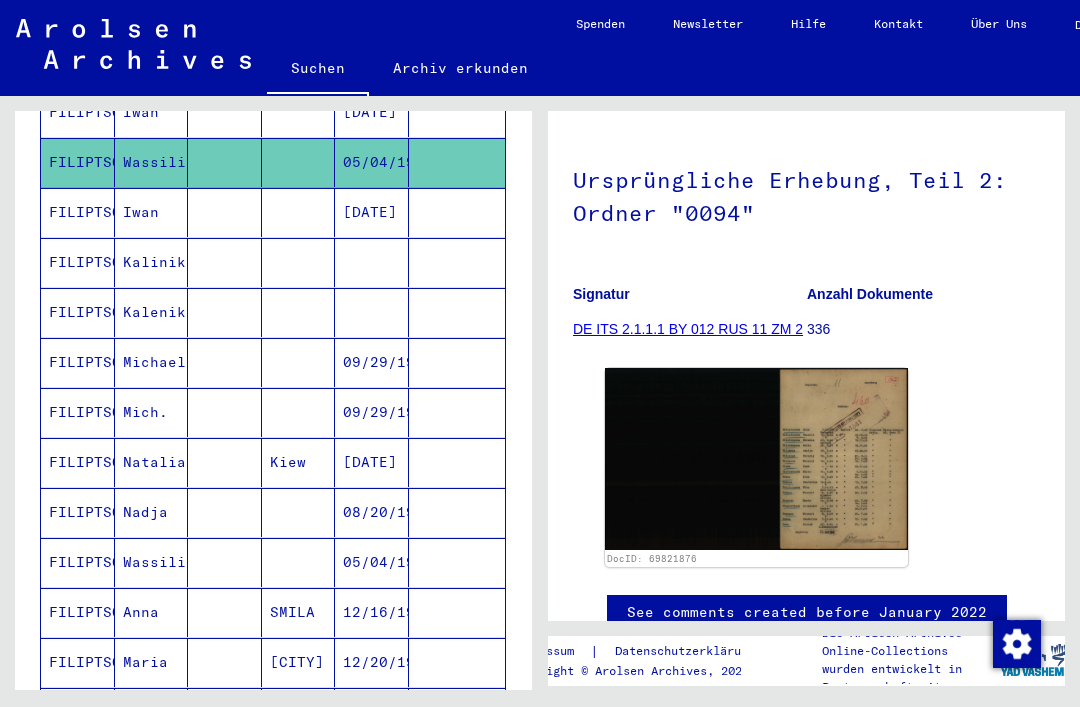 click on "05/04/1922" at bounding box center [372, 612] 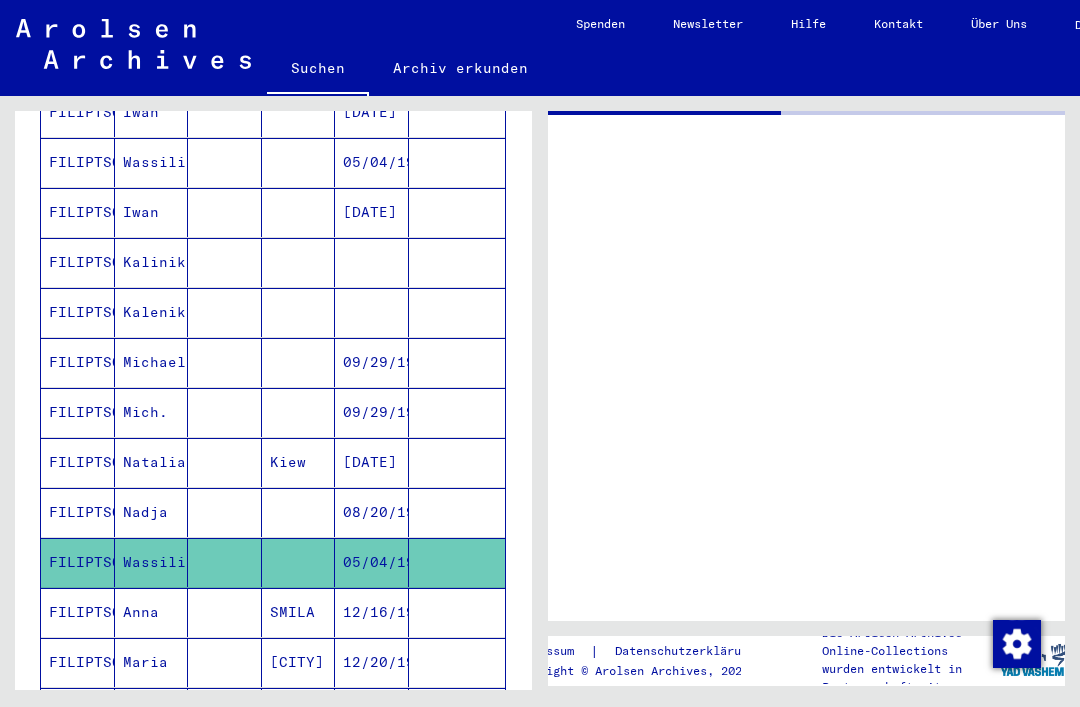 scroll, scrollTop: 0, scrollLeft: 0, axis: both 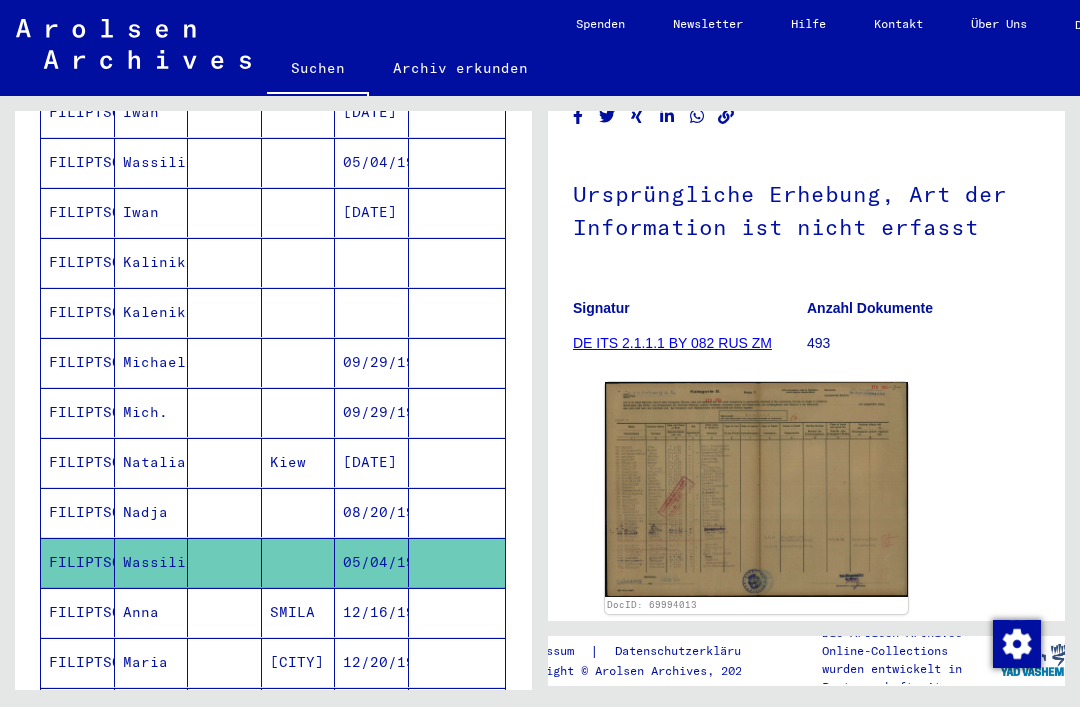 click 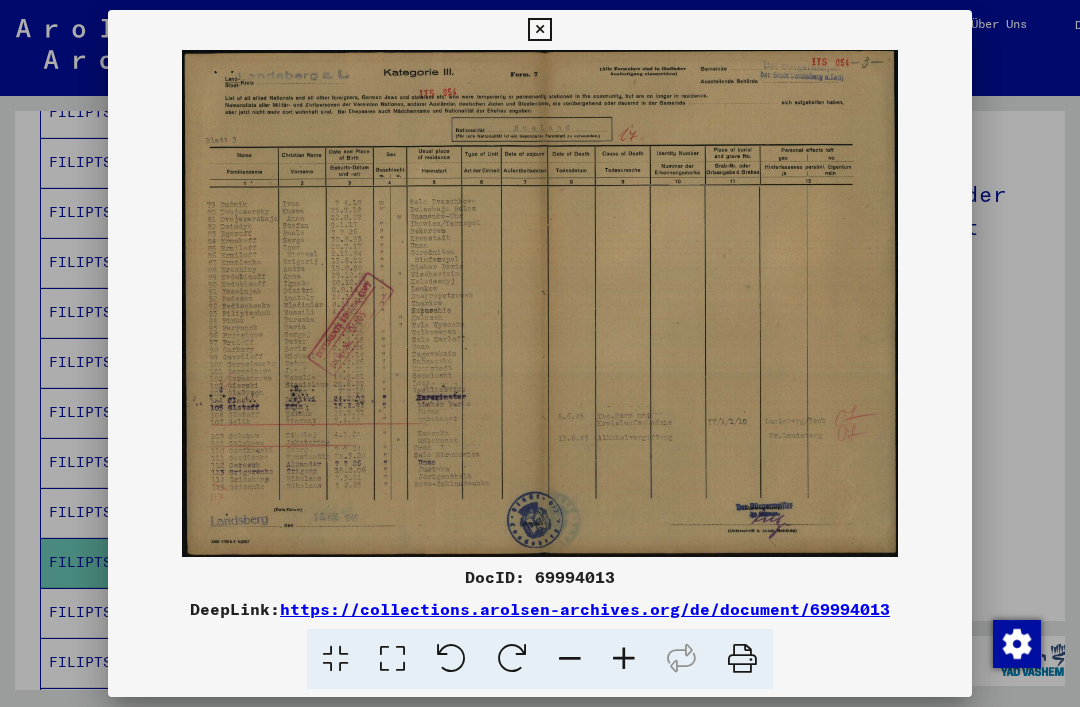 click at bounding box center (539, 30) 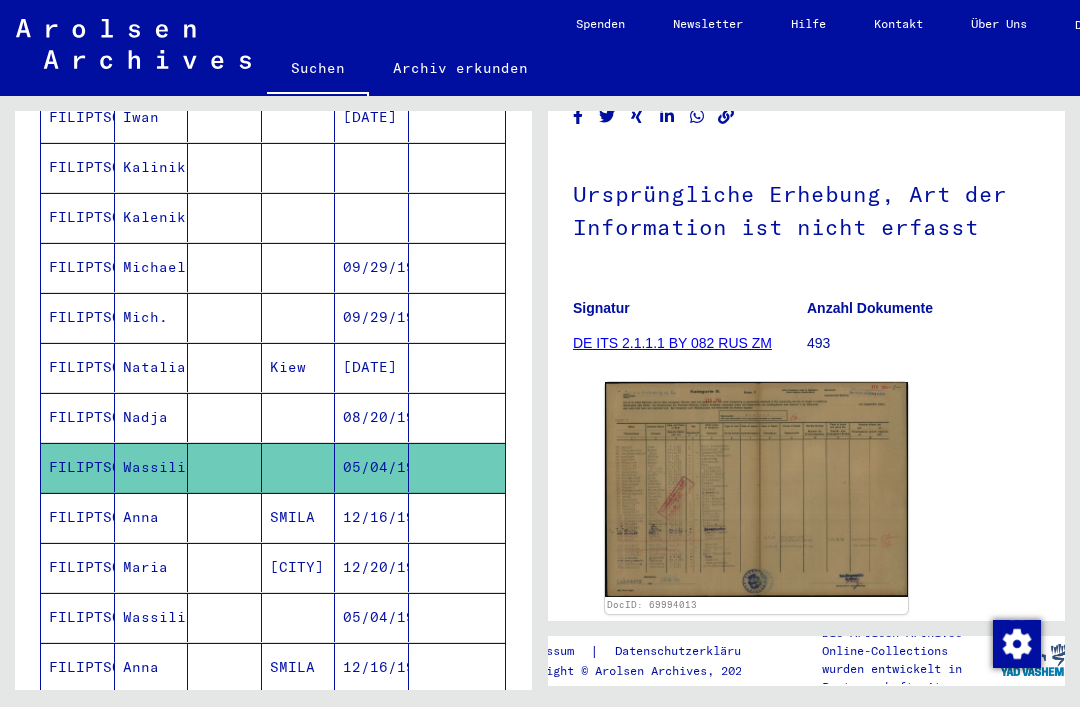 scroll, scrollTop: 704, scrollLeft: 0, axis: vertical 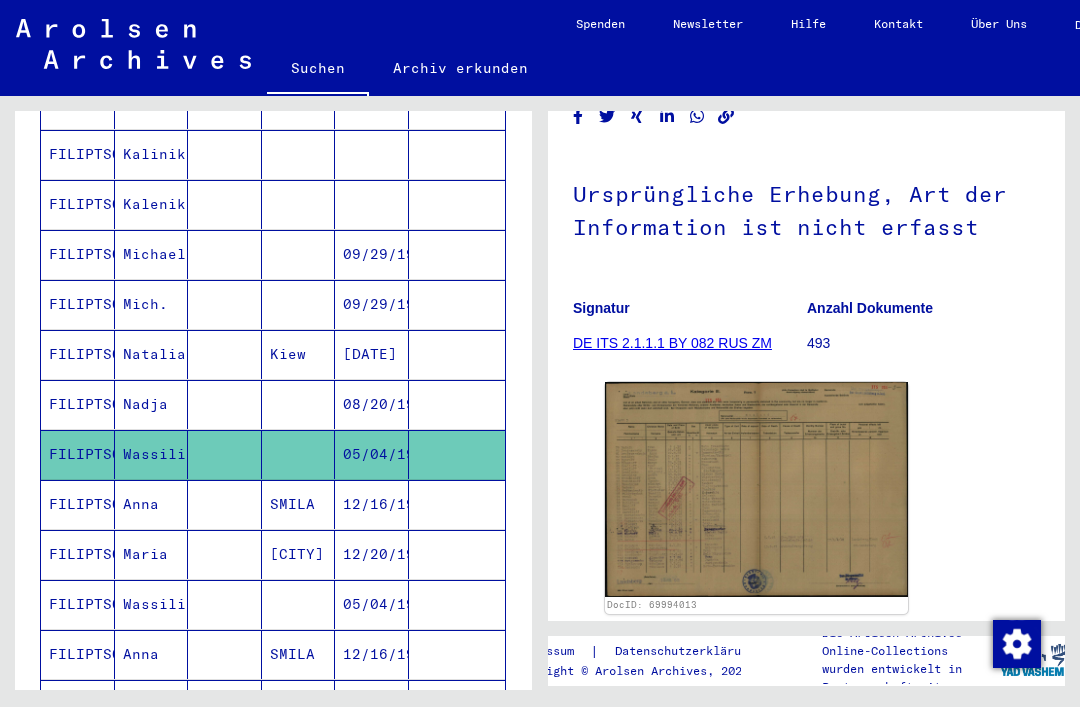 click at bounding box center [457, 654] 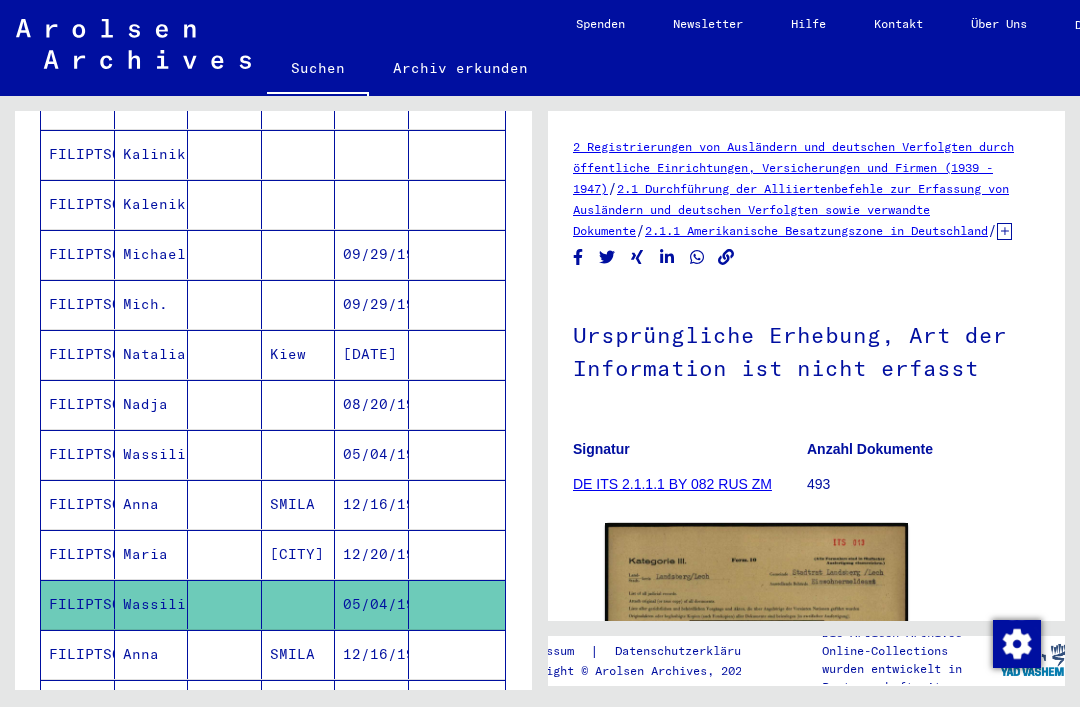 scroll, scrollTop: 0, scrollLeft: 0, axis: both 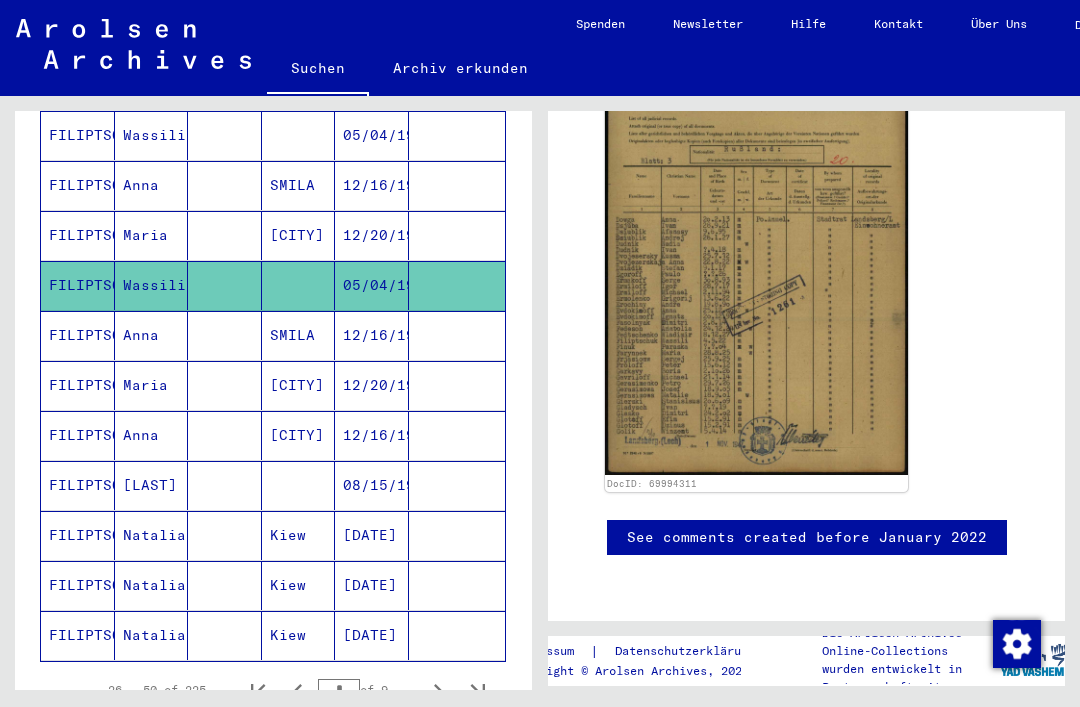 click 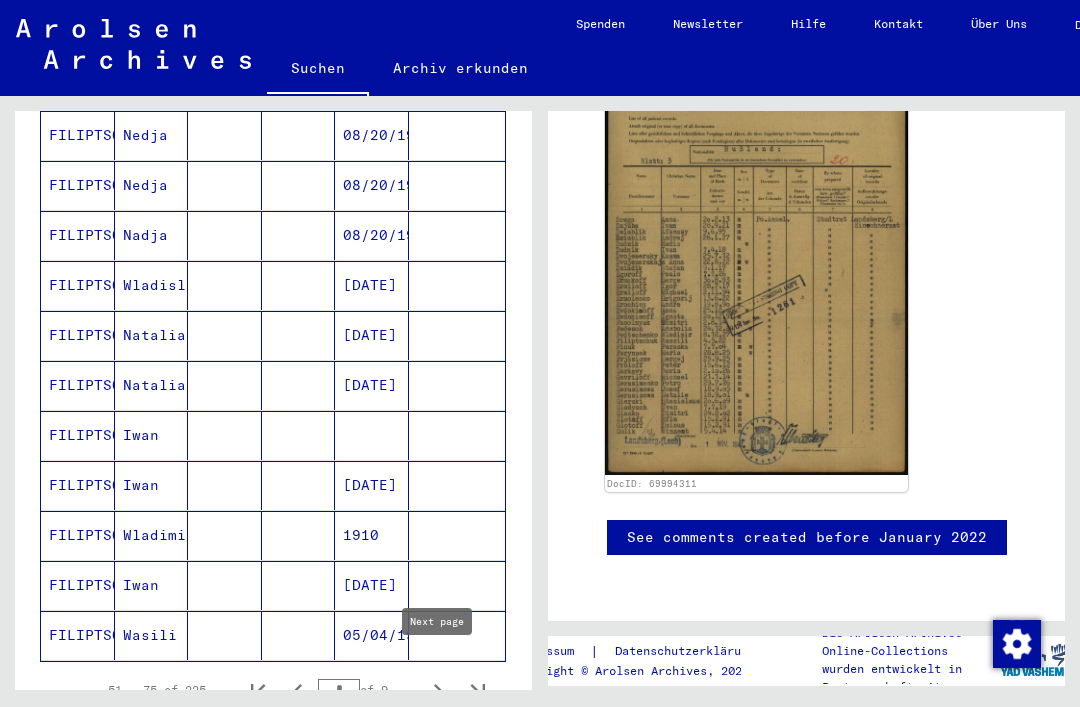 click on "05/04/1922" 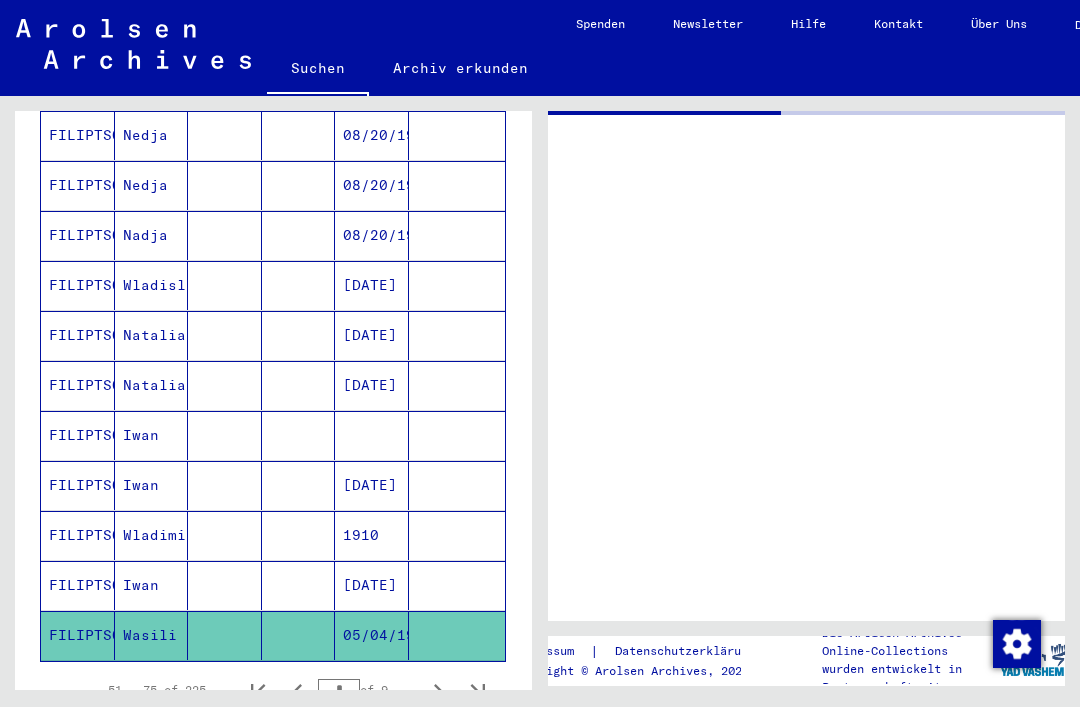 scroll, scrollTop: 0, scrollLeft: 0, axis: both 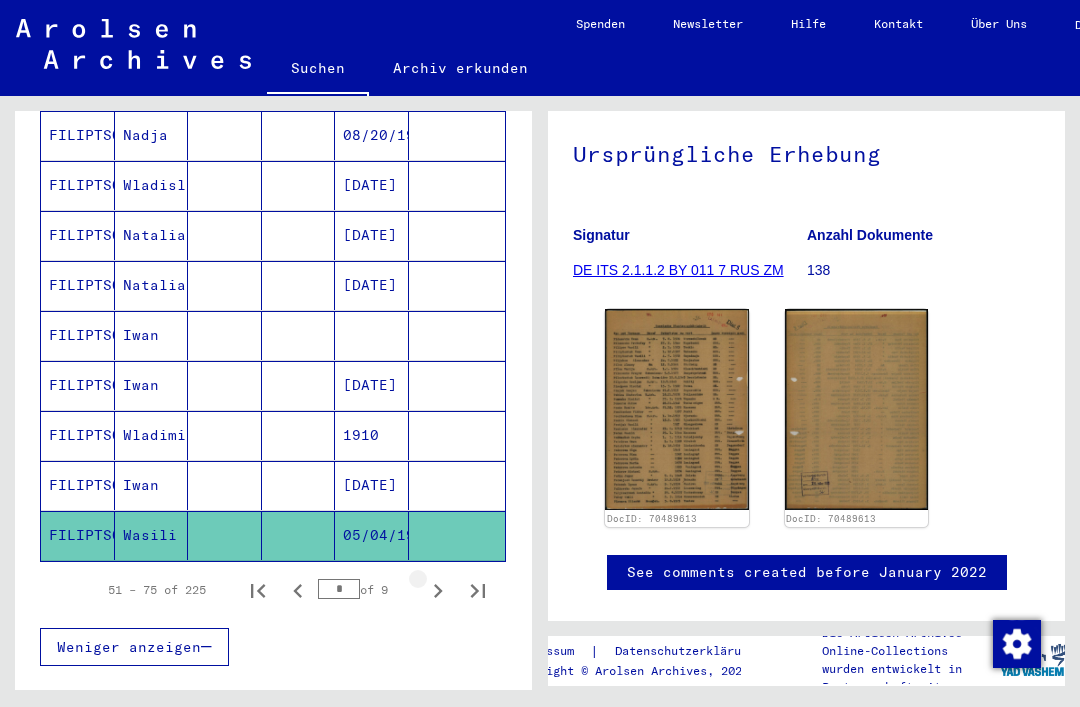 click 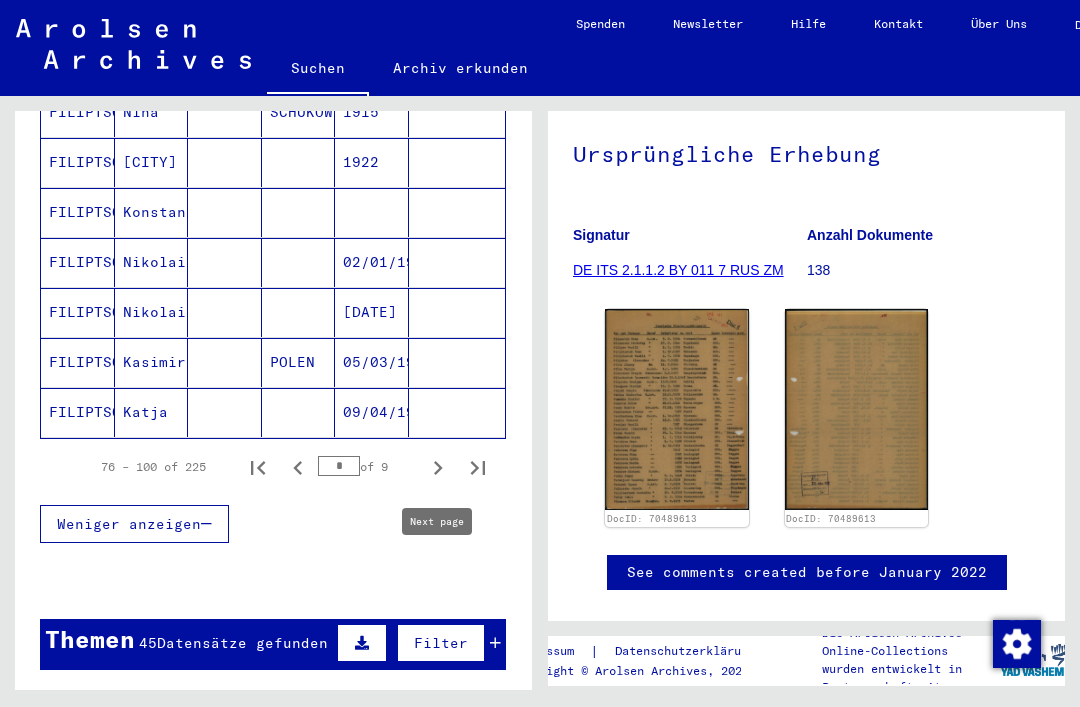 scroll, scrollTop: 1247, scrollLeft: 0, axis: vertical 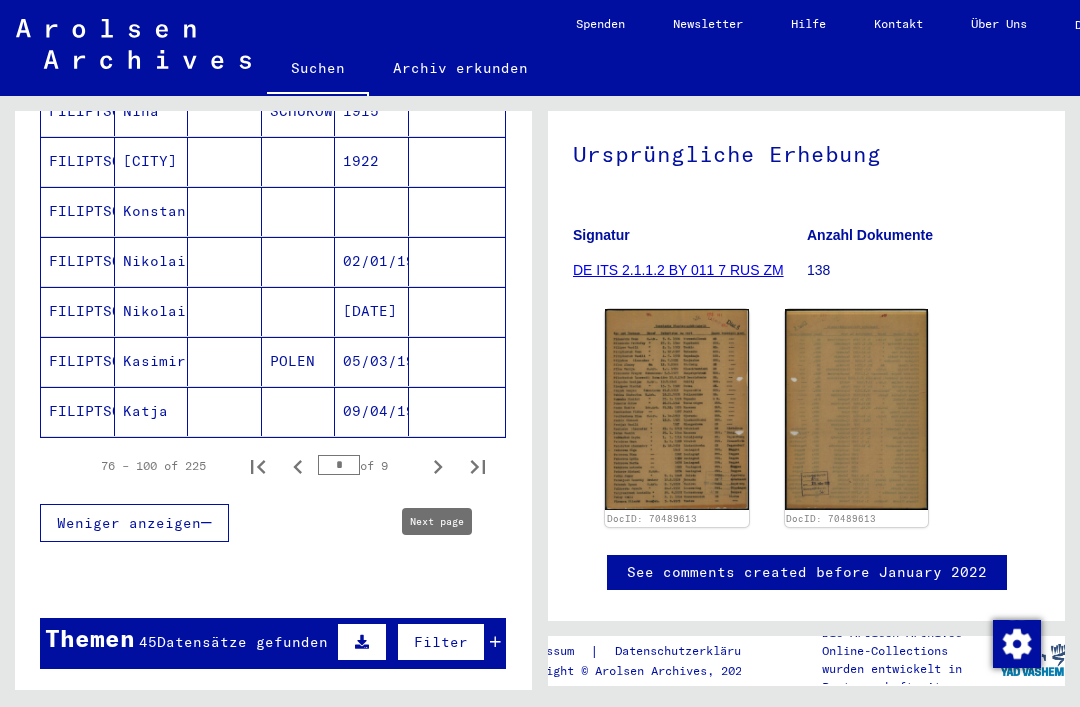 click 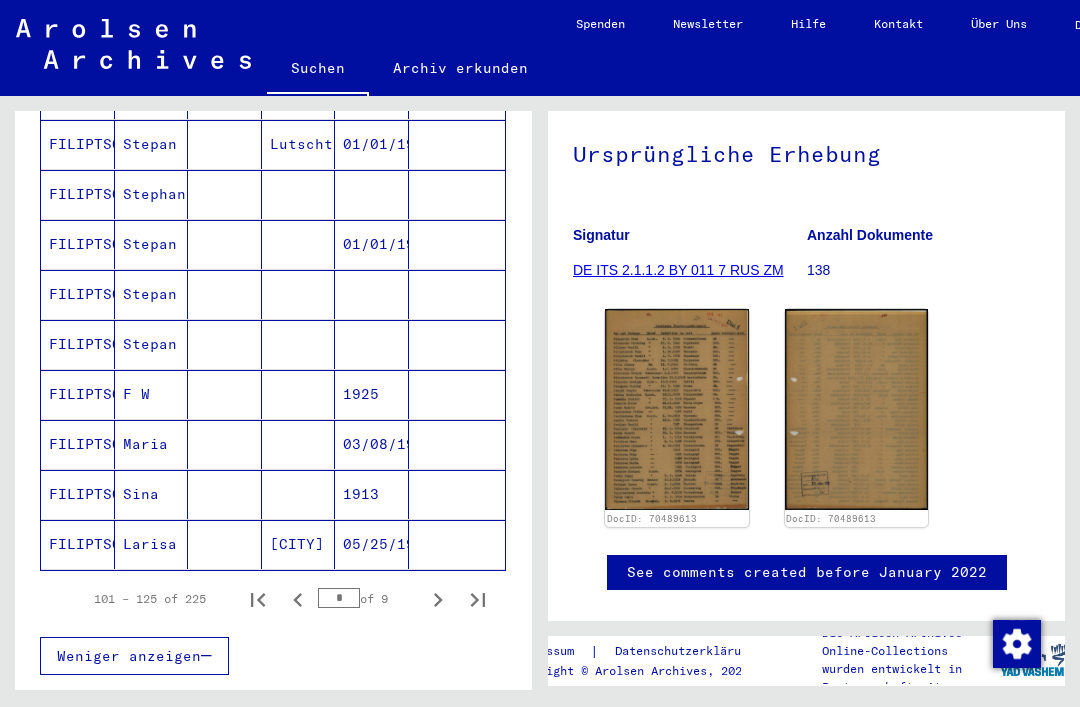 scroll, scrollTop: 1261, scrollLeft: 0, axis: vertical 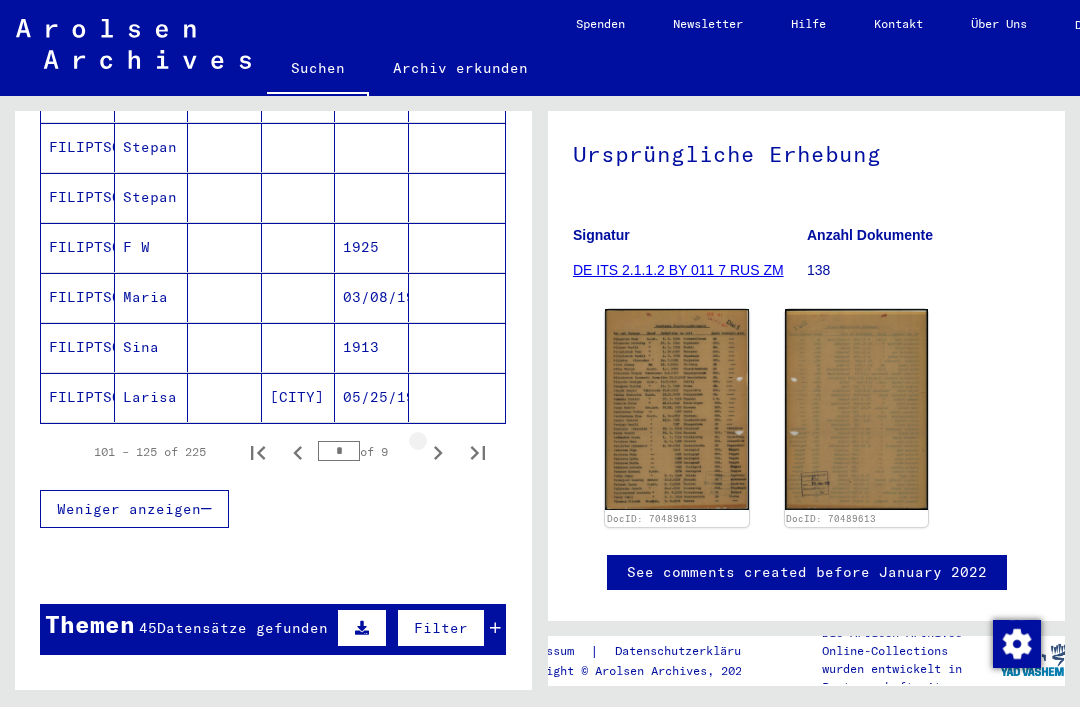 click 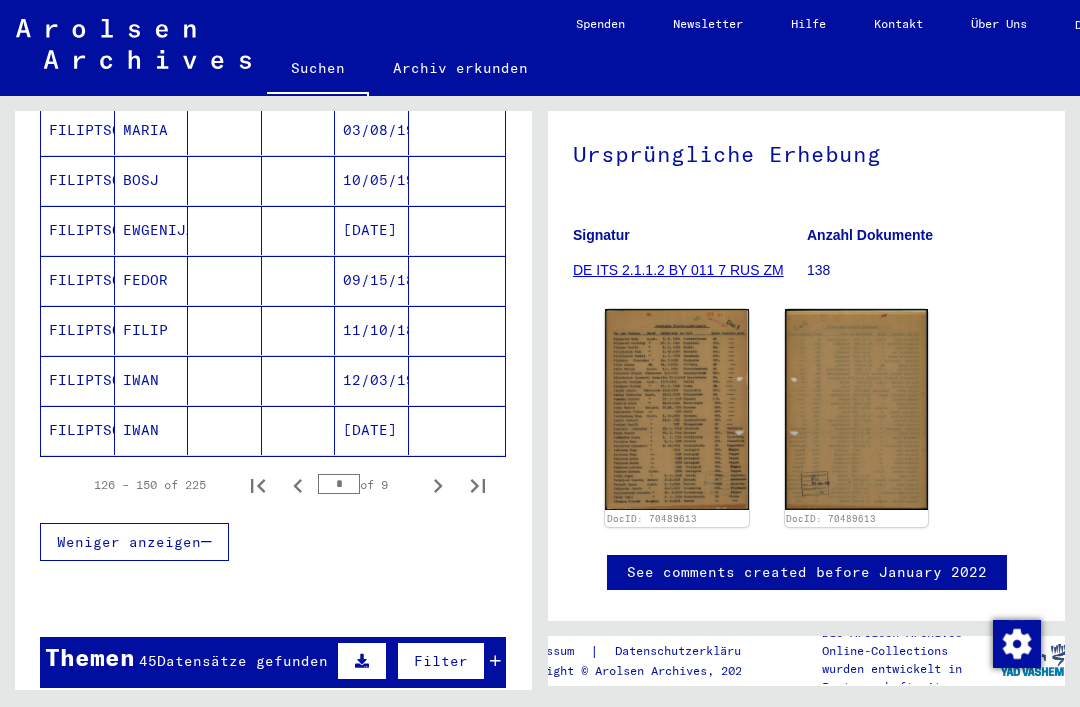 scroll, scrollTop: 1230, scrollLeft: 0, axis: vertical 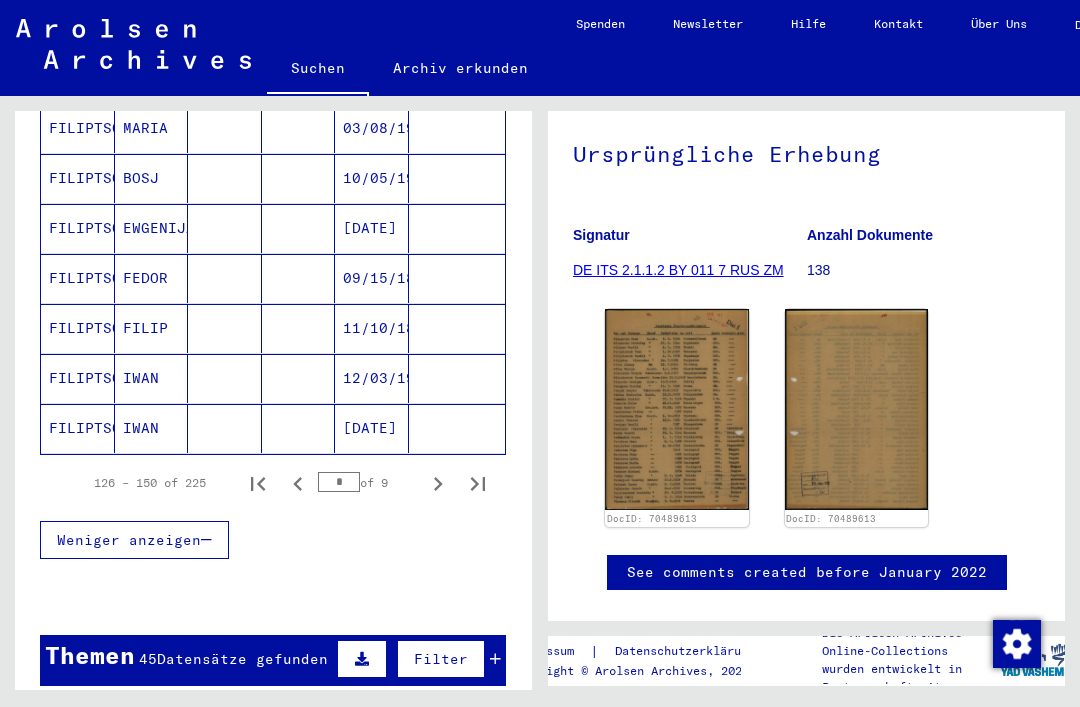click 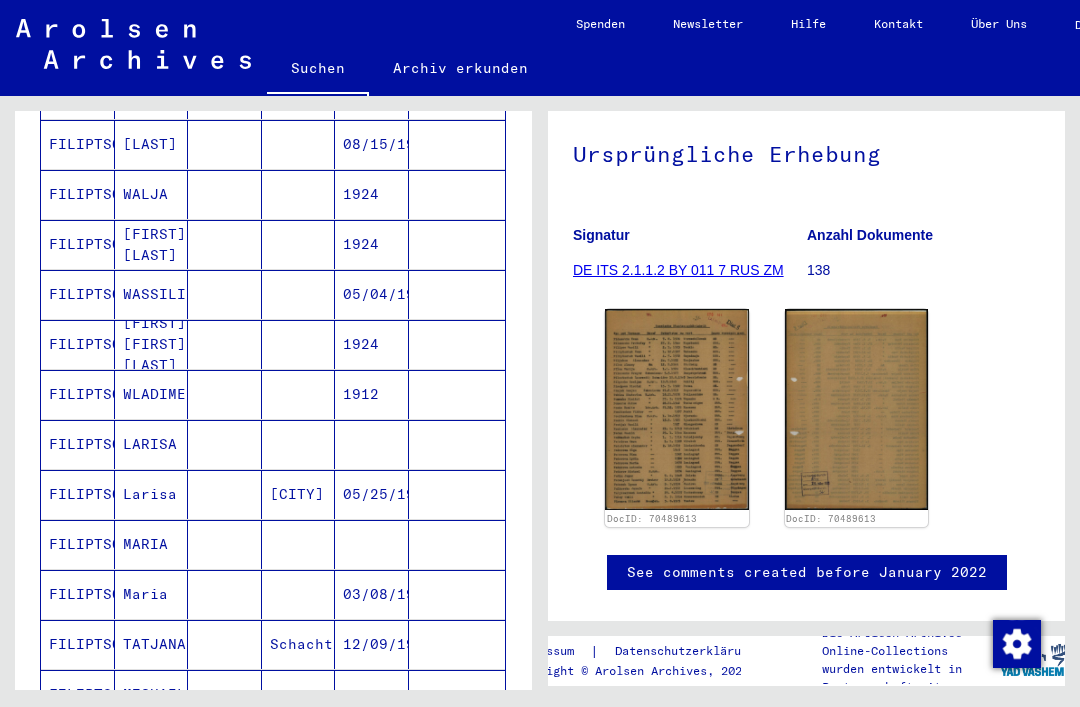 scroll, scrollTop: 513, scrollLeft: 0, axis: vertical 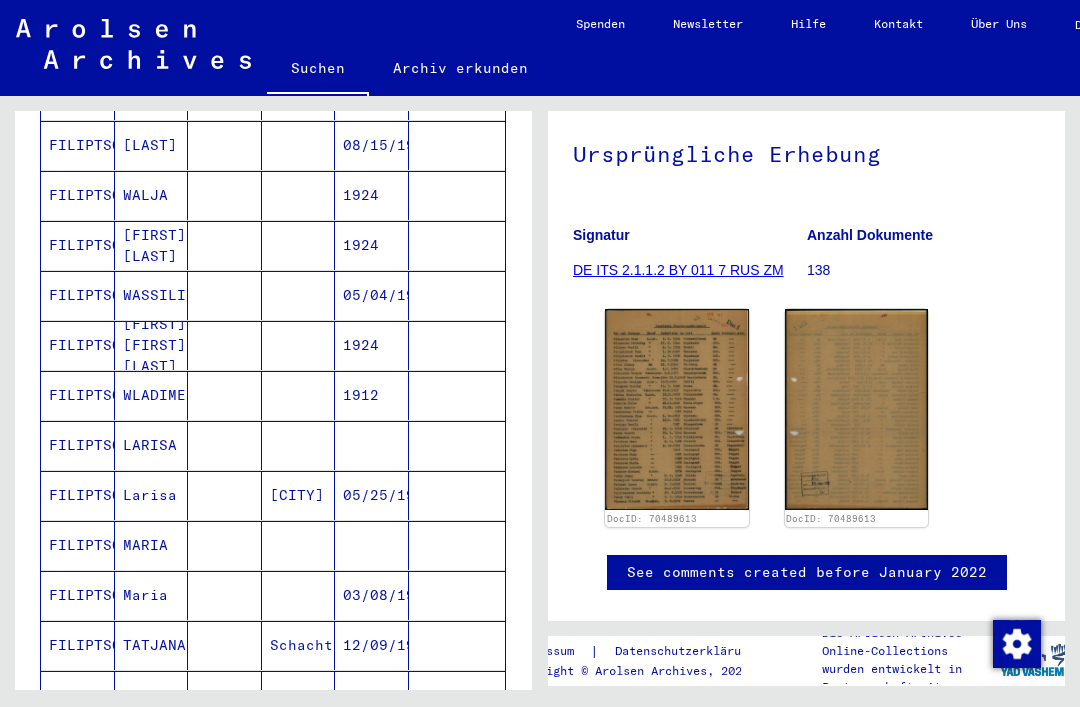 click on "05/04/1922" at bounding box center [372, 345] 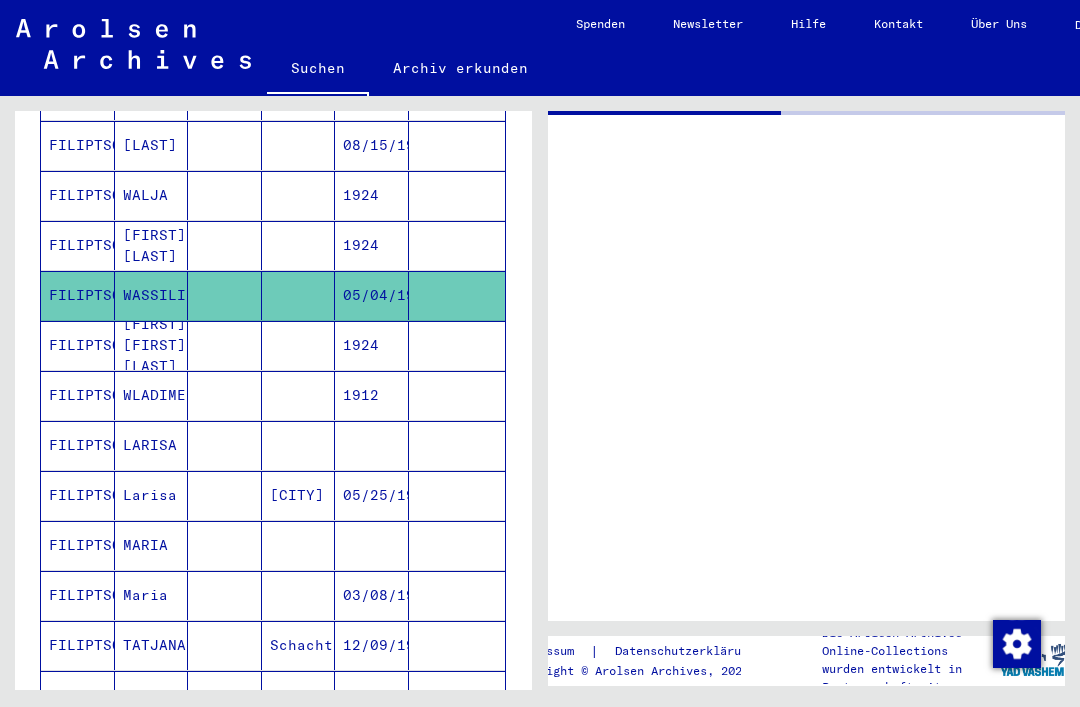 scroll, scrollTop: 0, scrollLeft: 0, axis: both 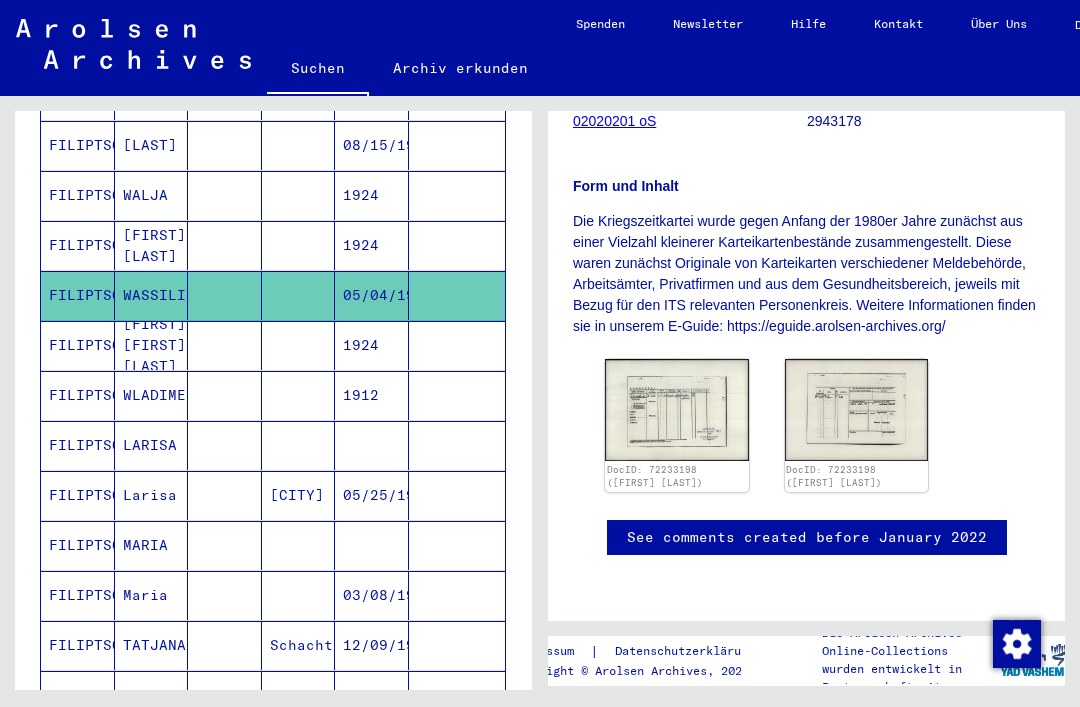 click 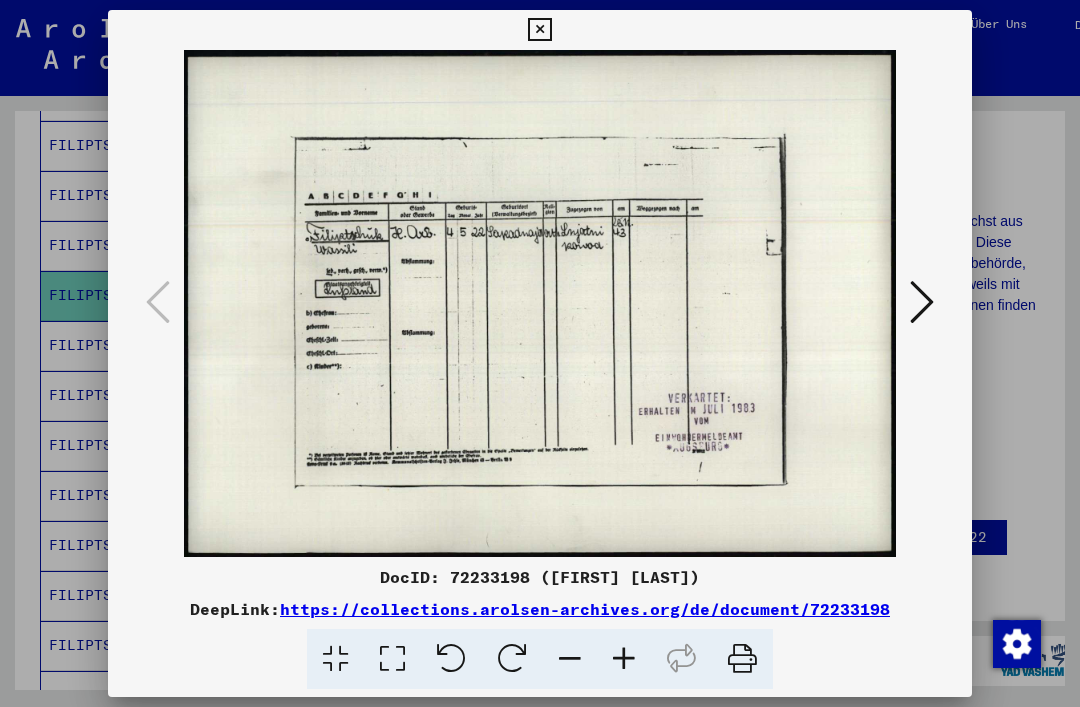 click at bounding box center (922, 303) 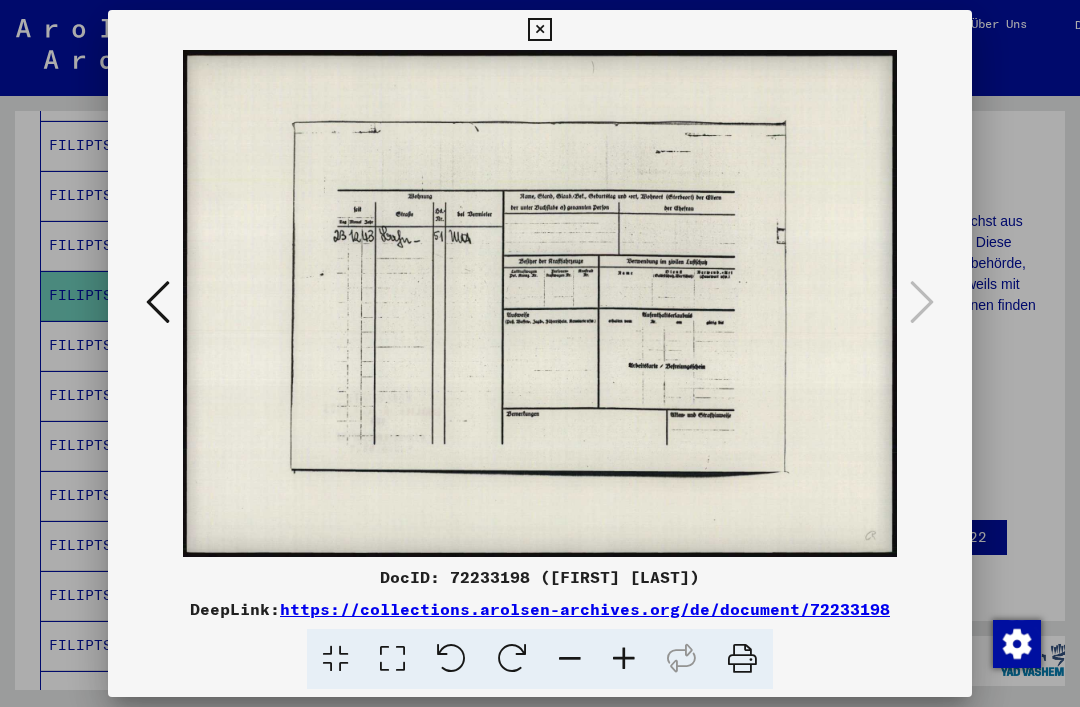 click at bounding box center (158, 302) 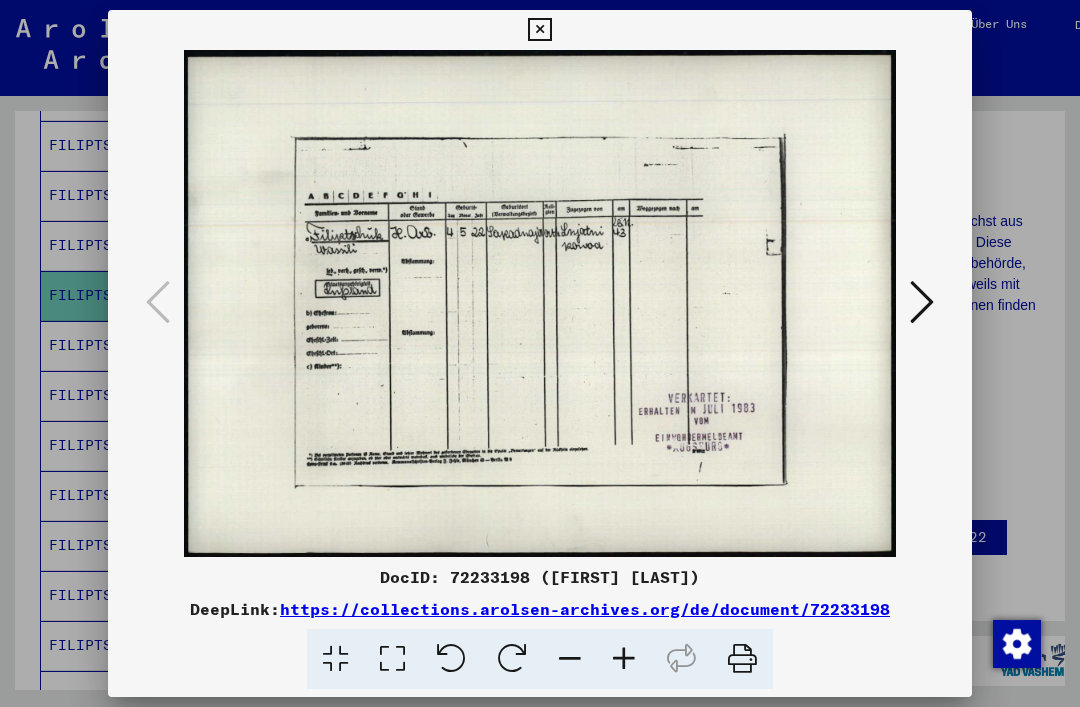 click at bounding box center (539, 30) 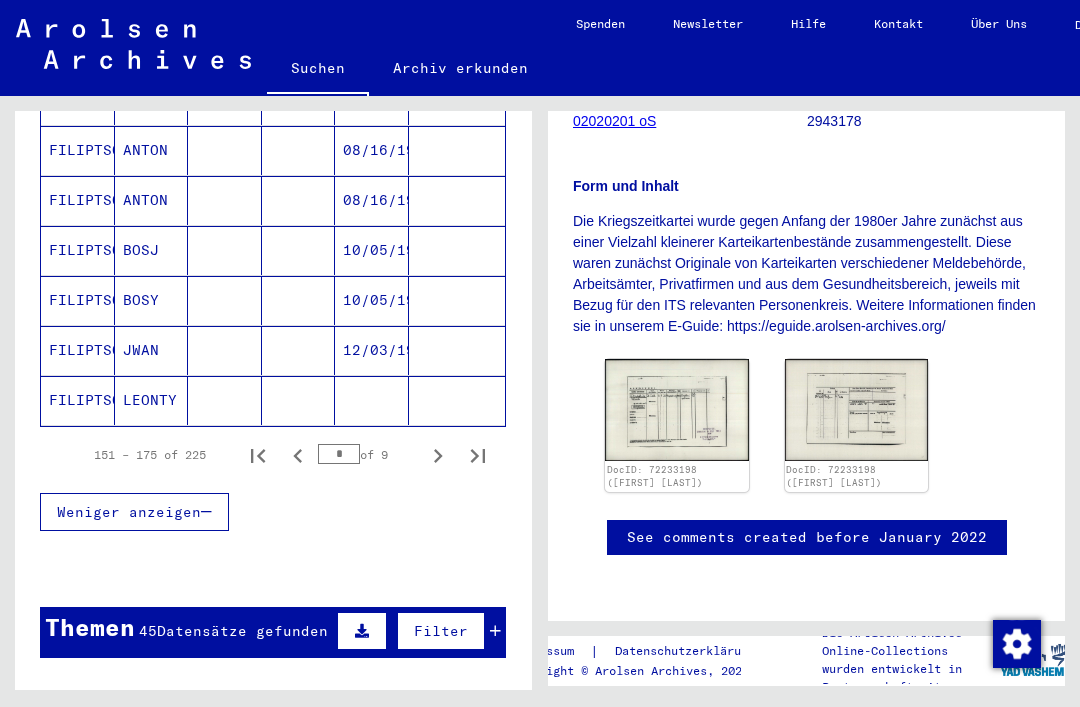 scroll, scrollTop: 1275, scrollLeft: 0, axis: vertical 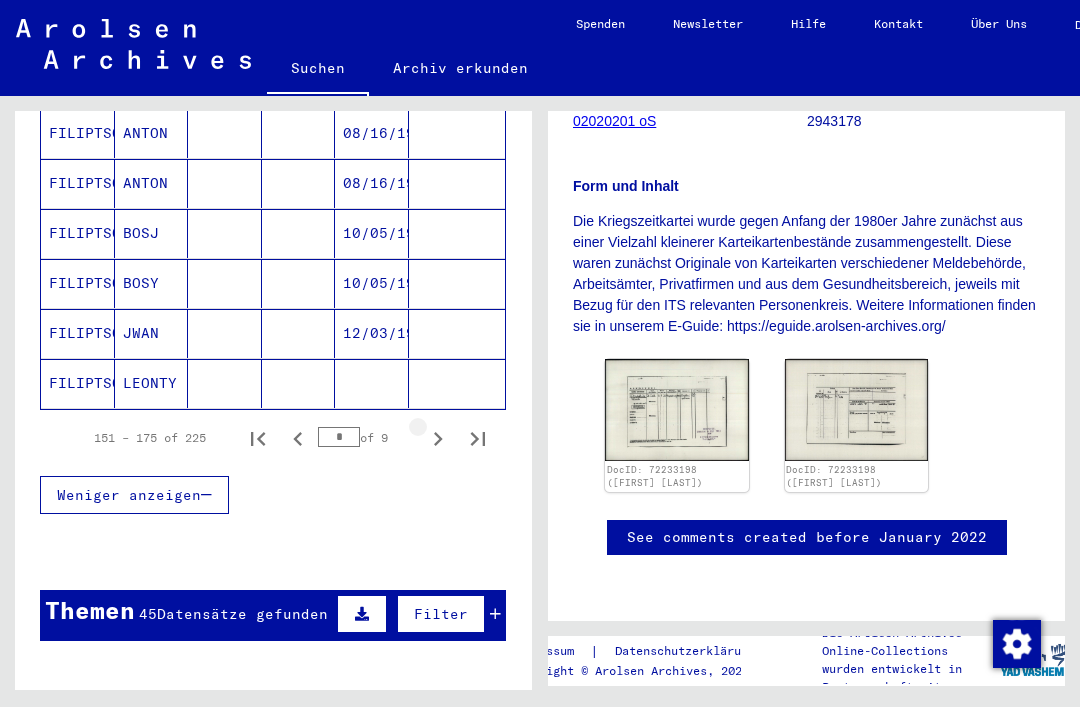 click 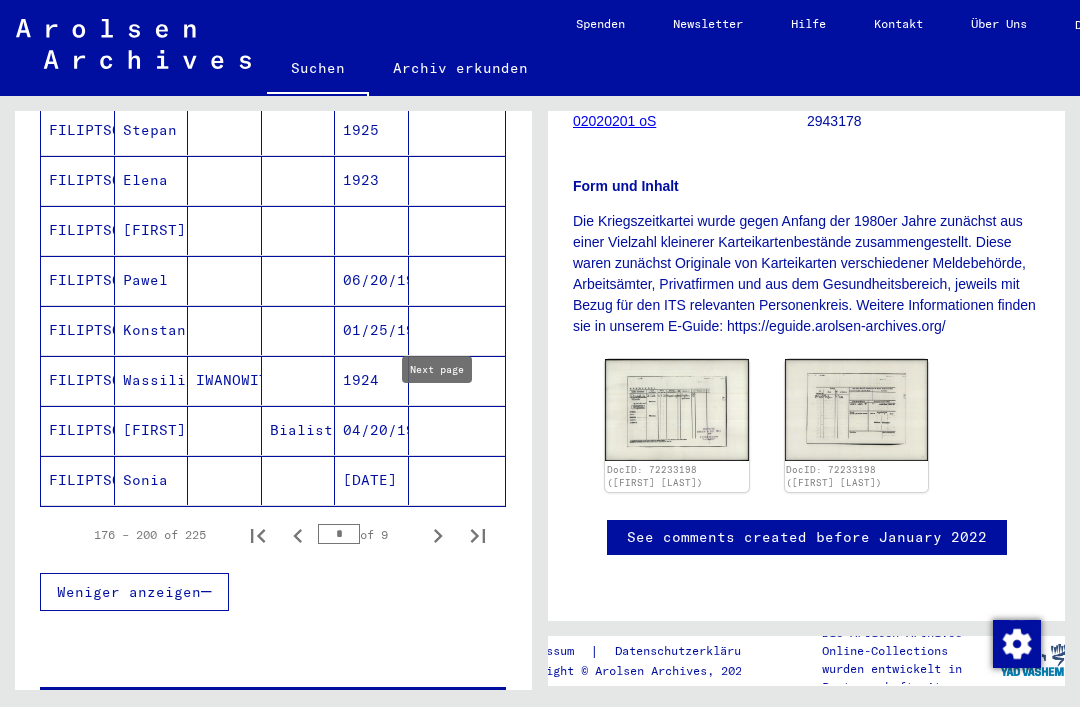 scroll, scrollTop: 1176, scrollLeft: 0, axis: vertical 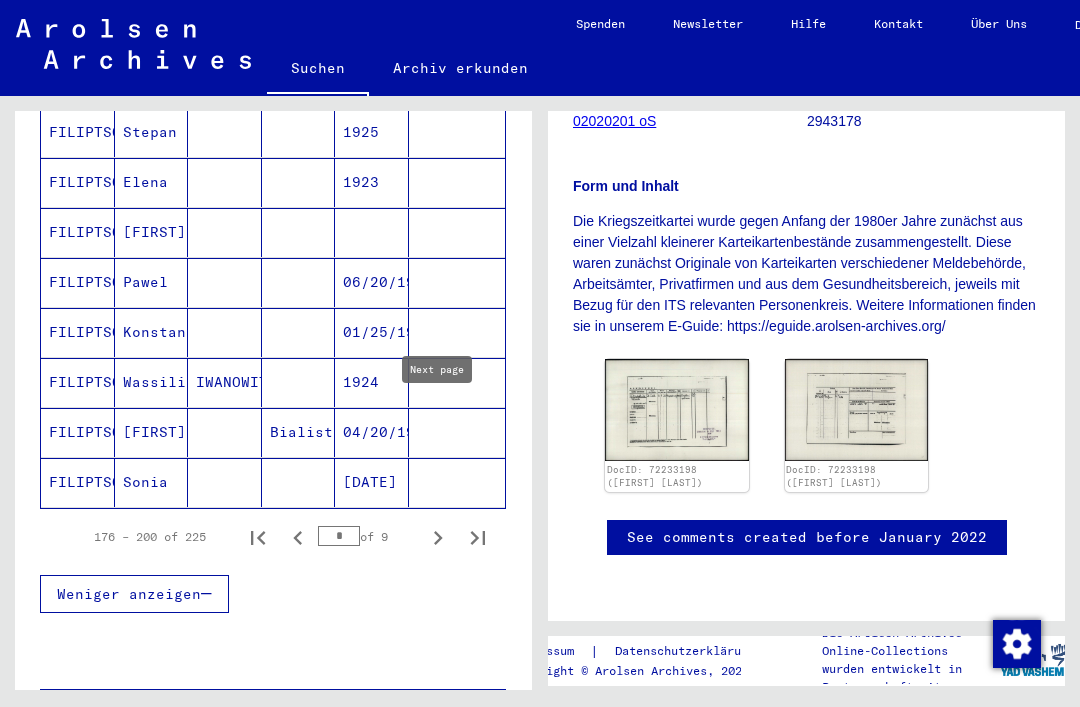 click on "1924" at bounding box center (372, 432) 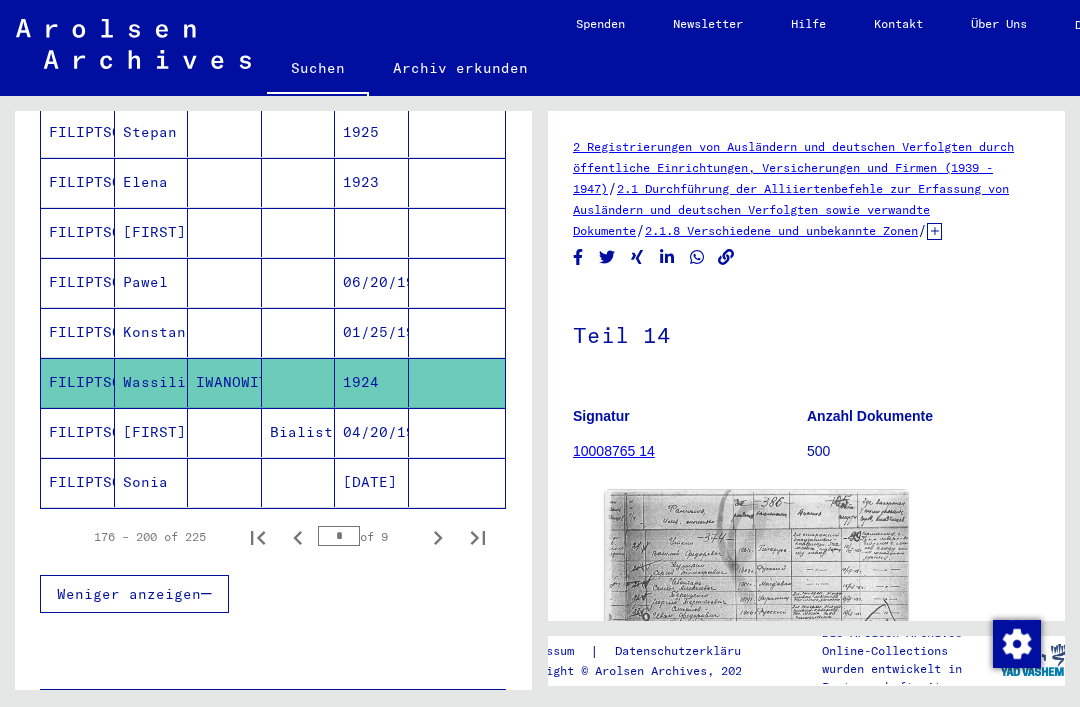scroll, scrollTop: 0, scrollLeft: 0, axis: both 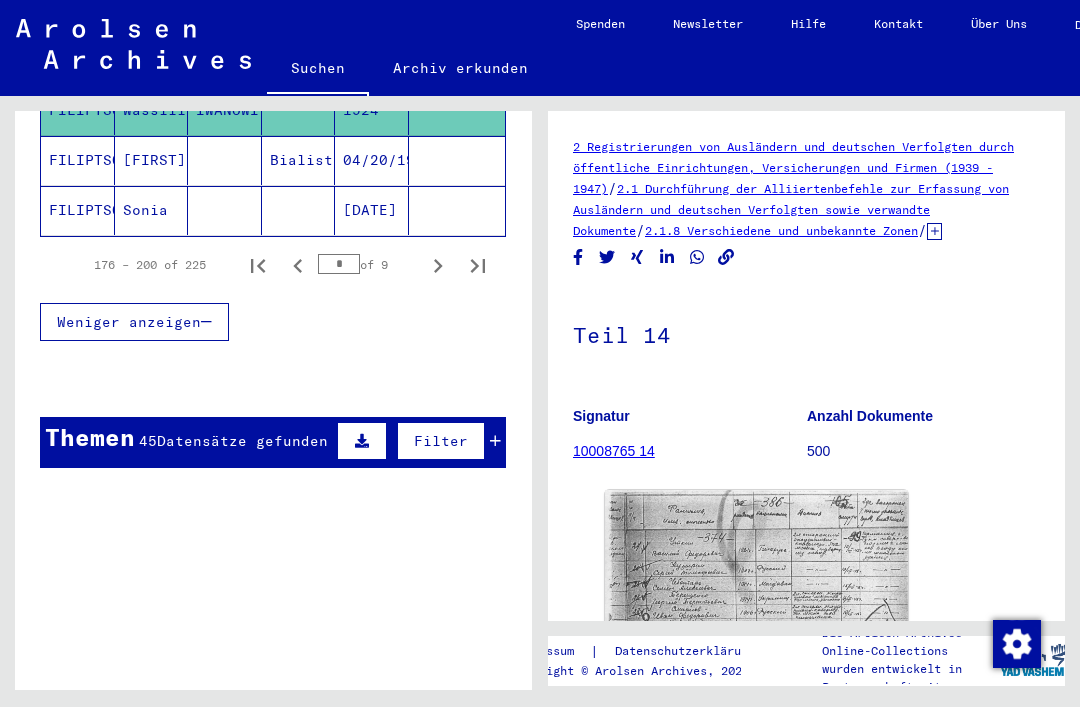 click 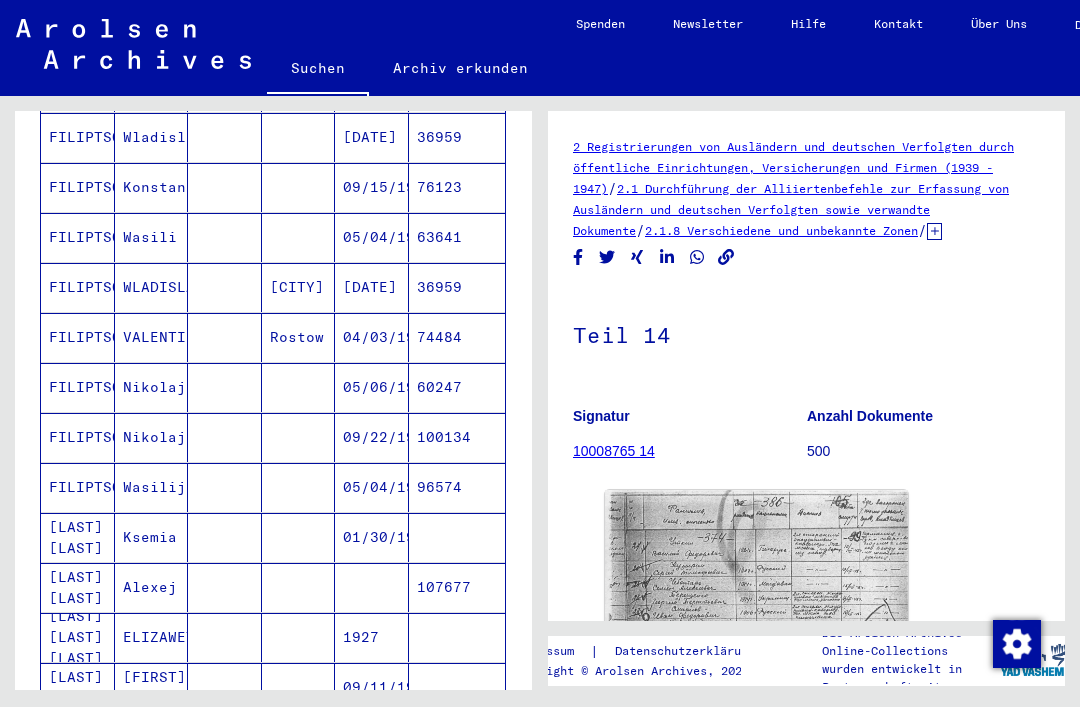scroll, scrollTop: 766, scrollLeft: 0, axis: vertical 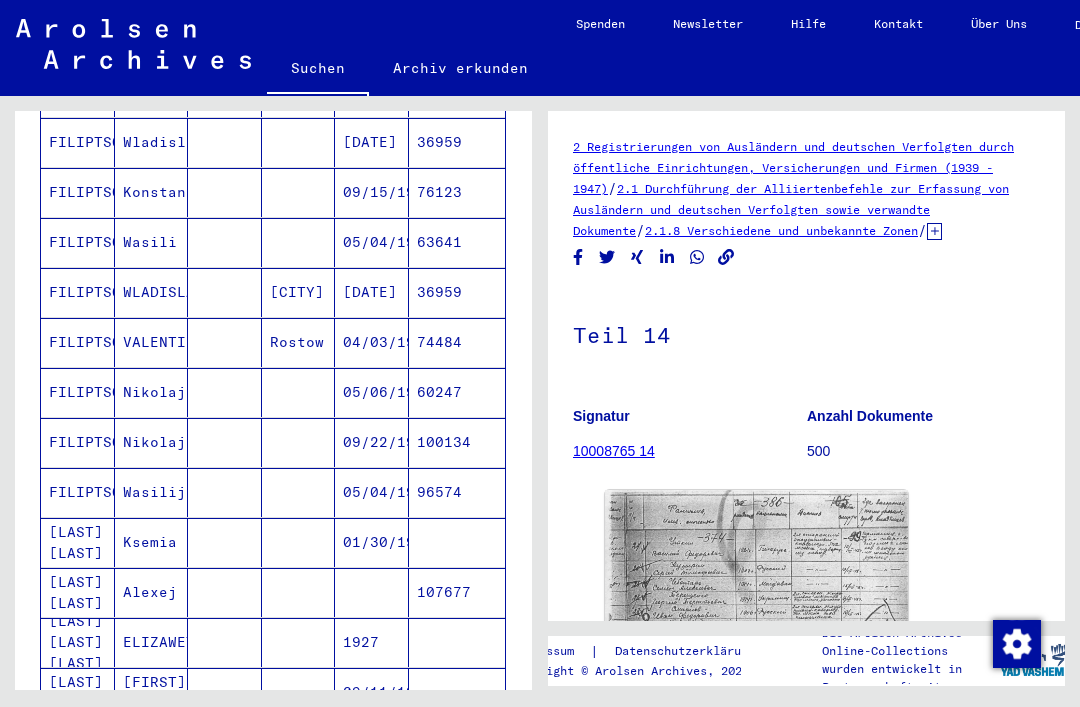 click on "05/04/1922" at bounding box center (372, 542) 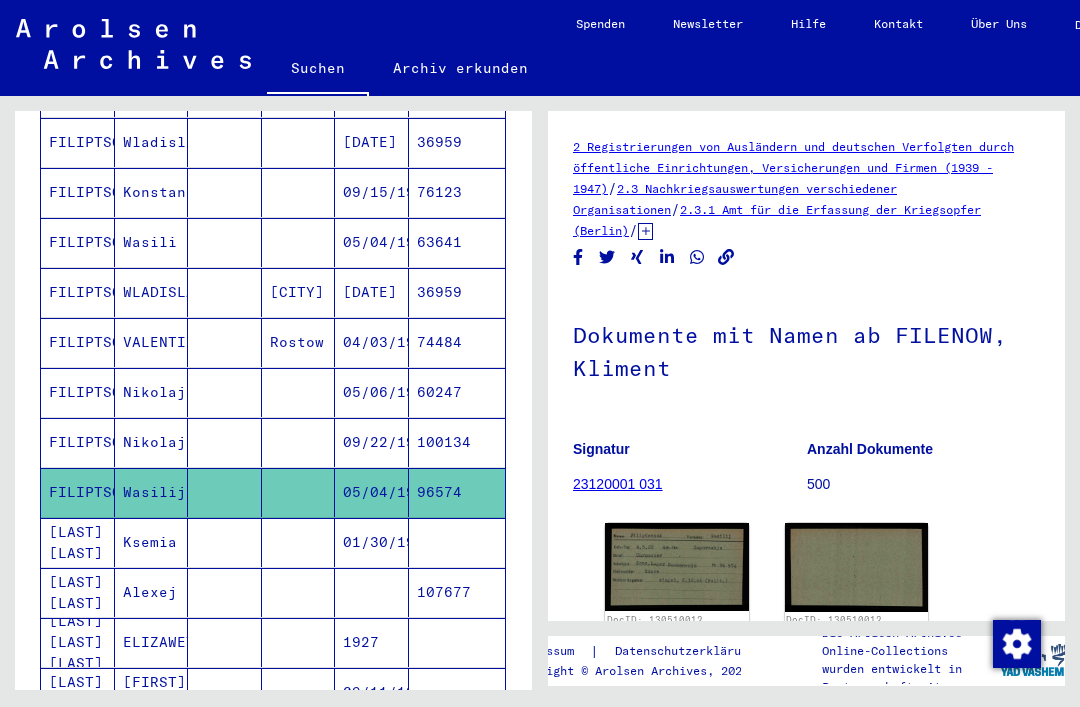 scroll, scrollTop: 0, scrollLeft: 0, axis: both 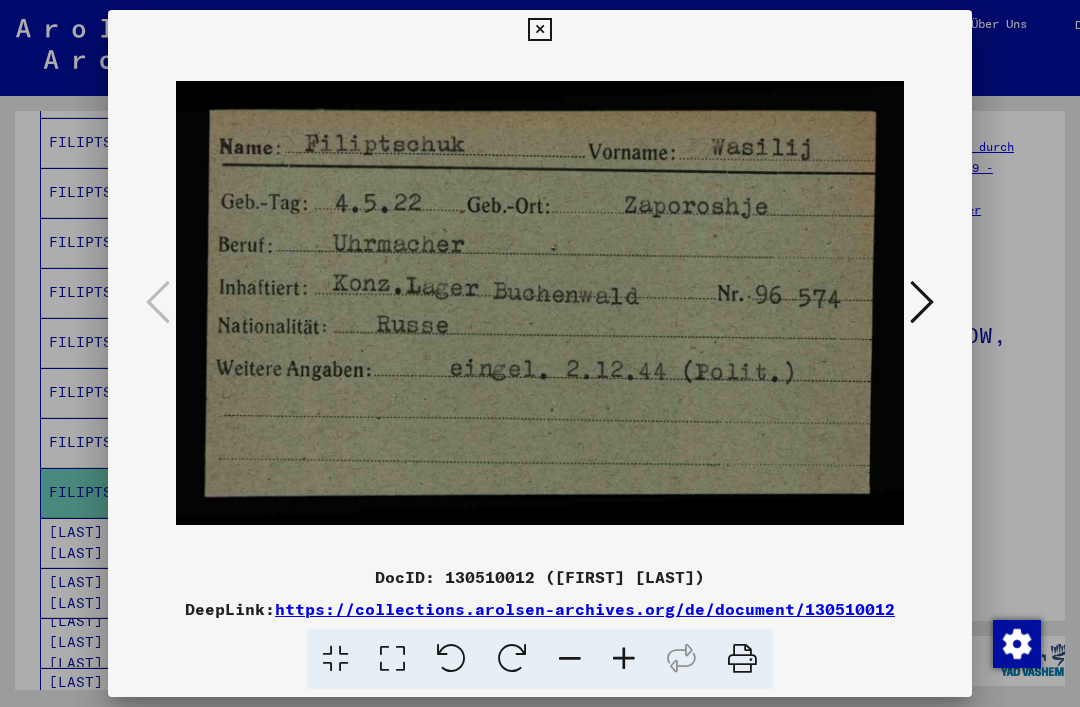 click at bounding box center [922, 302] 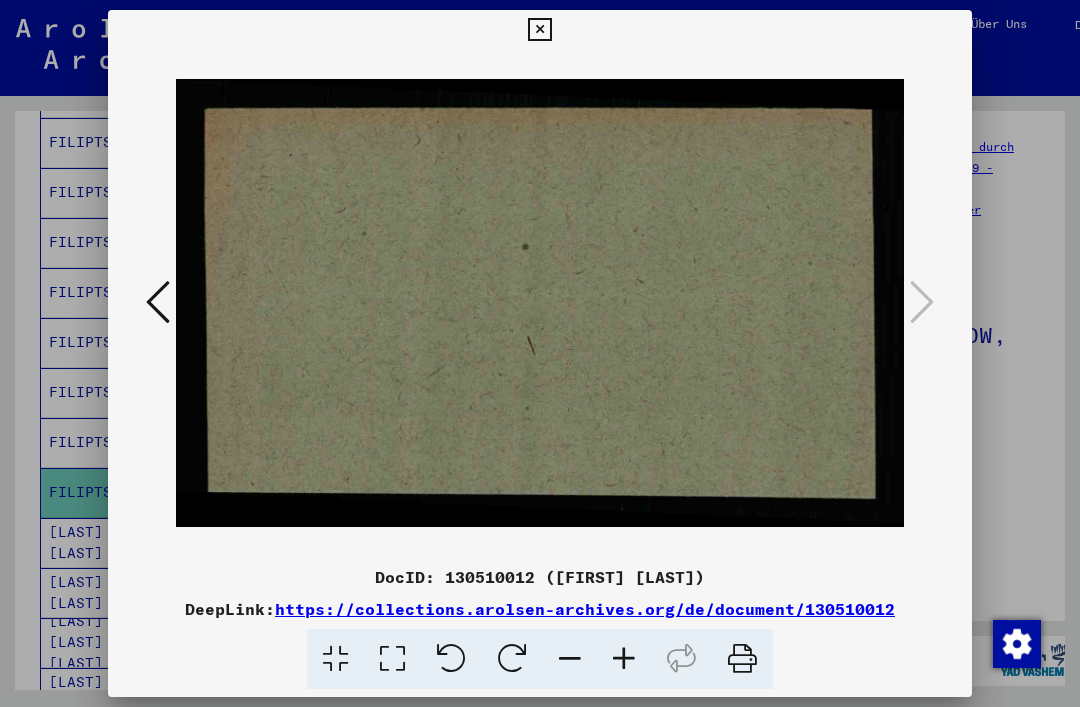 click at bounding box center [539, 30] 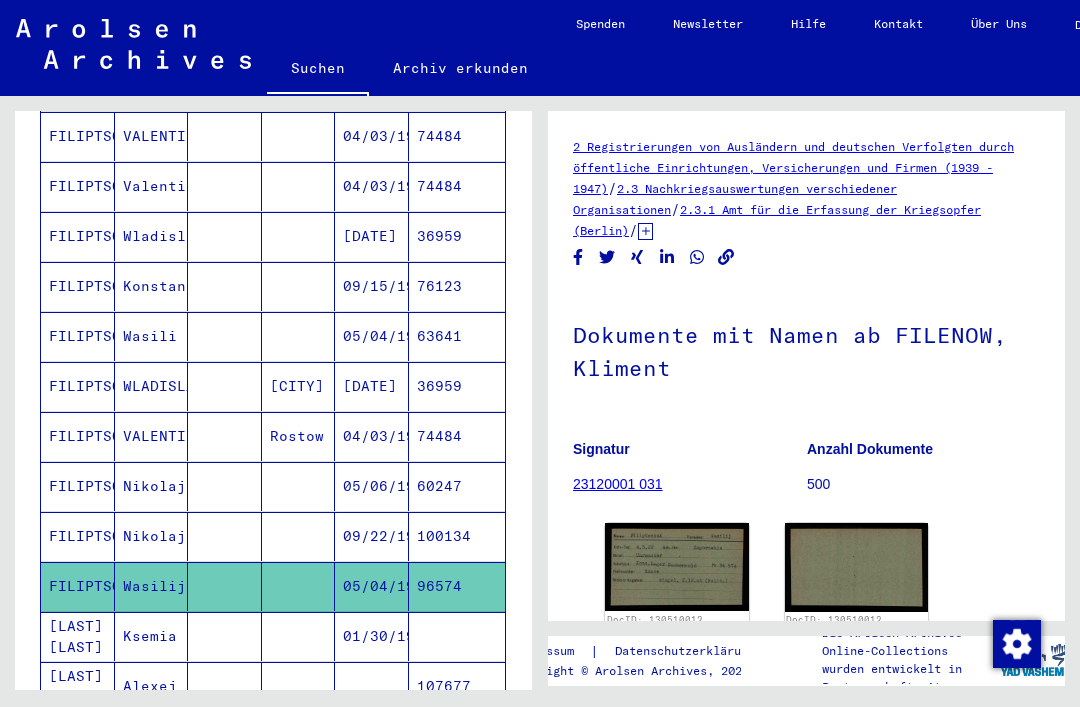 scroll, scrollTop: 663, scrollLeft: 0, axis: vertical 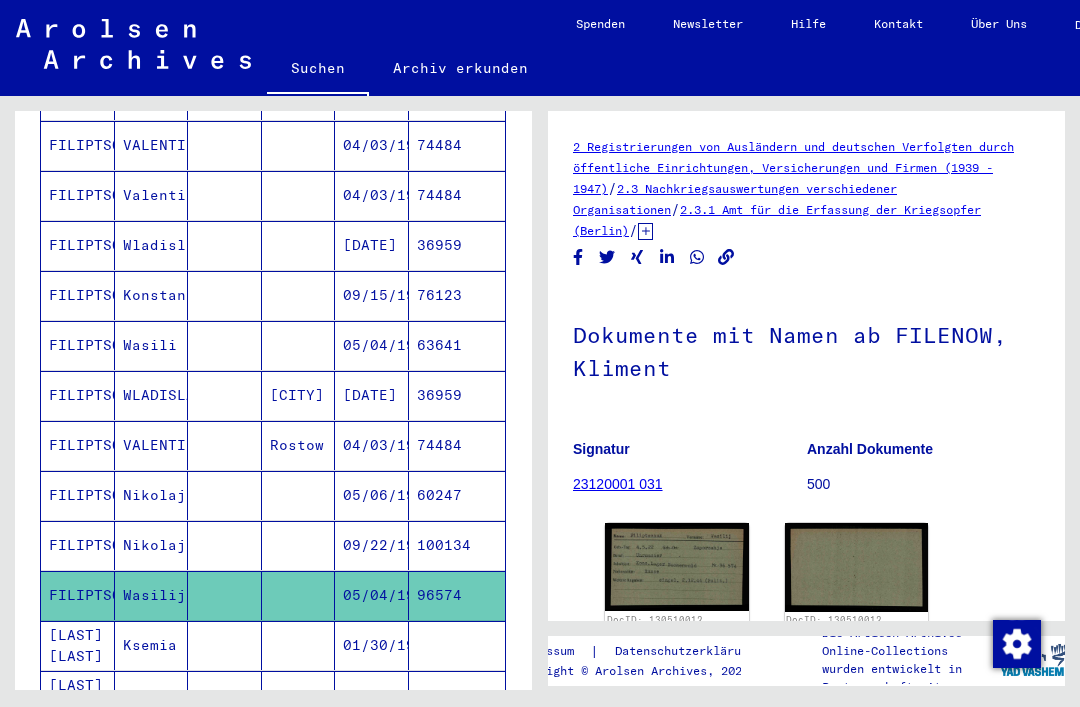 click on "05/04/1922" at bounding box center [372, 395] 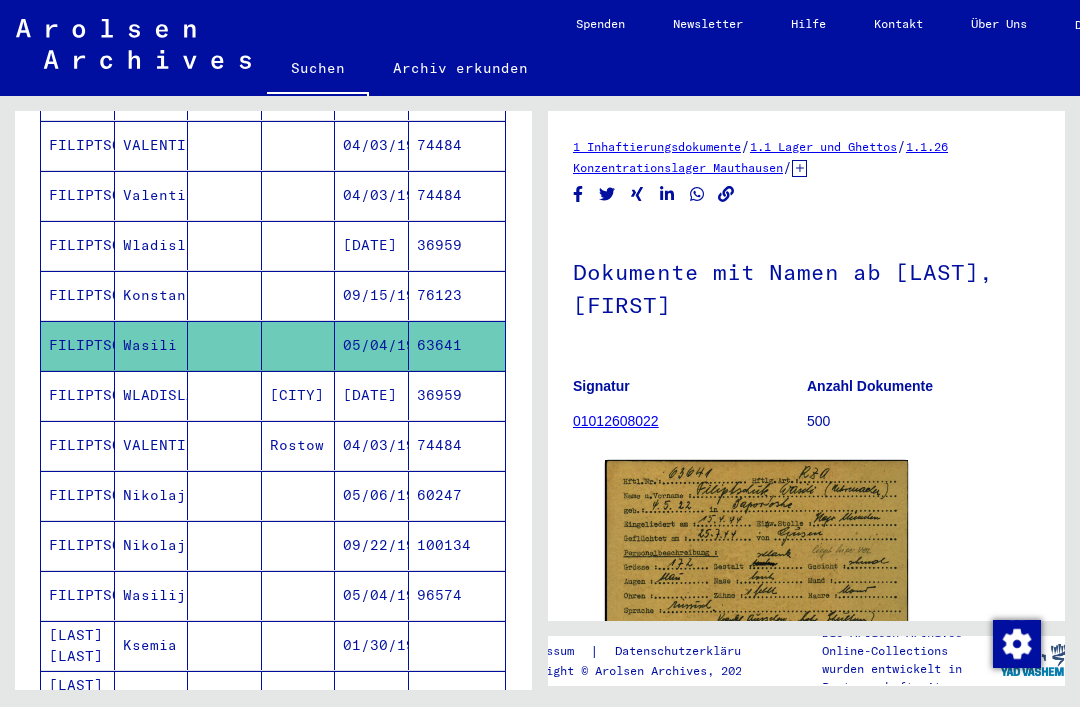 scroll, scrollTop: 0, scrollLeft: 0, axis: both 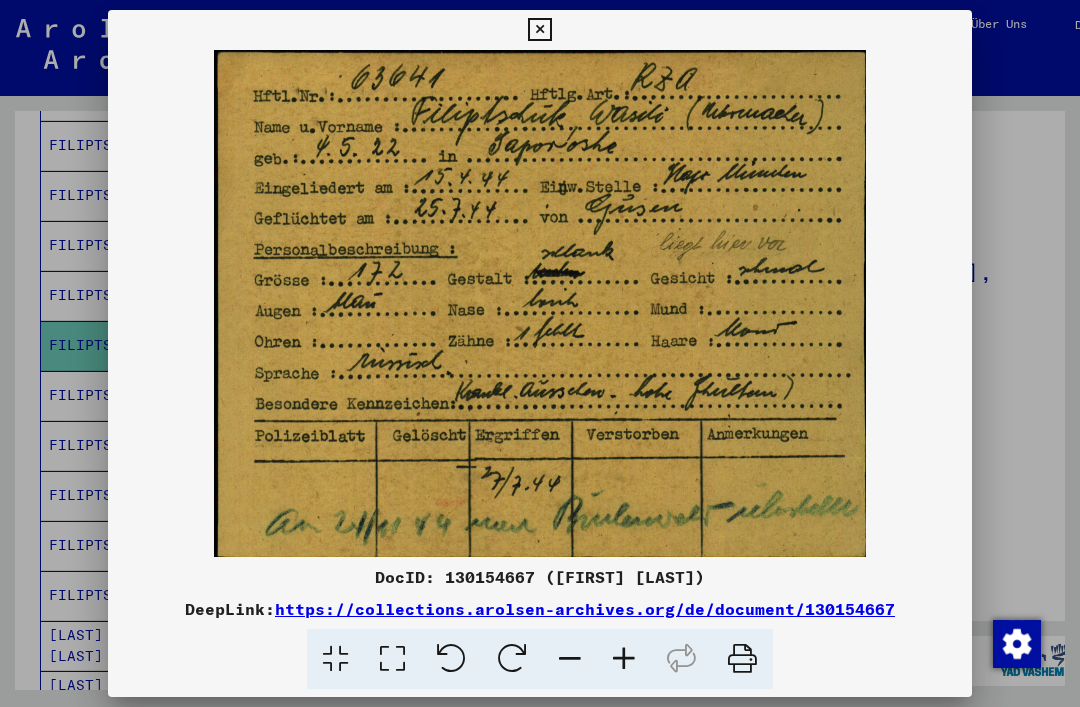 click at bounding box center [539, 30] 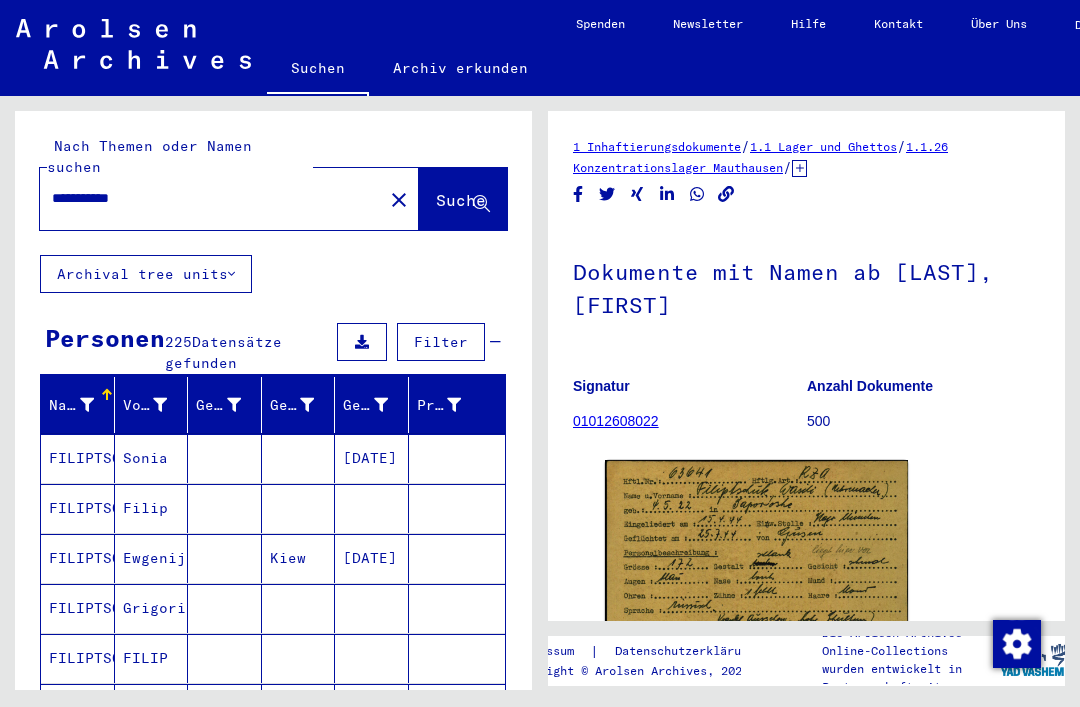 scroll, scrollTop: 0, scrollLeft: 0, axis: both 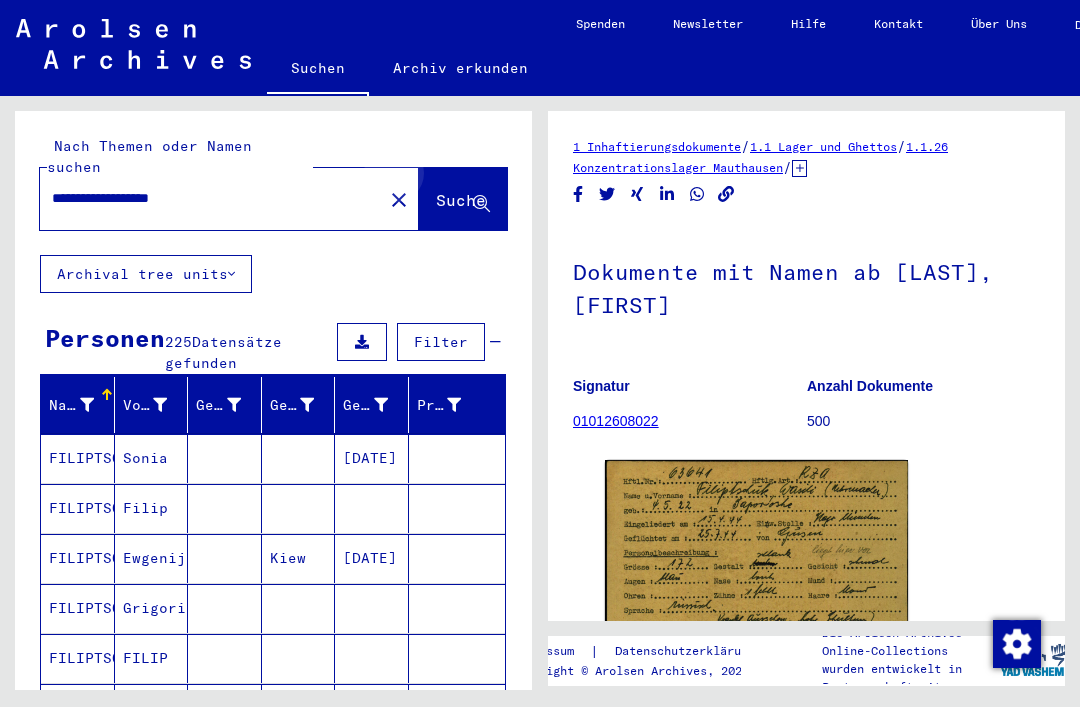 type on "**********" 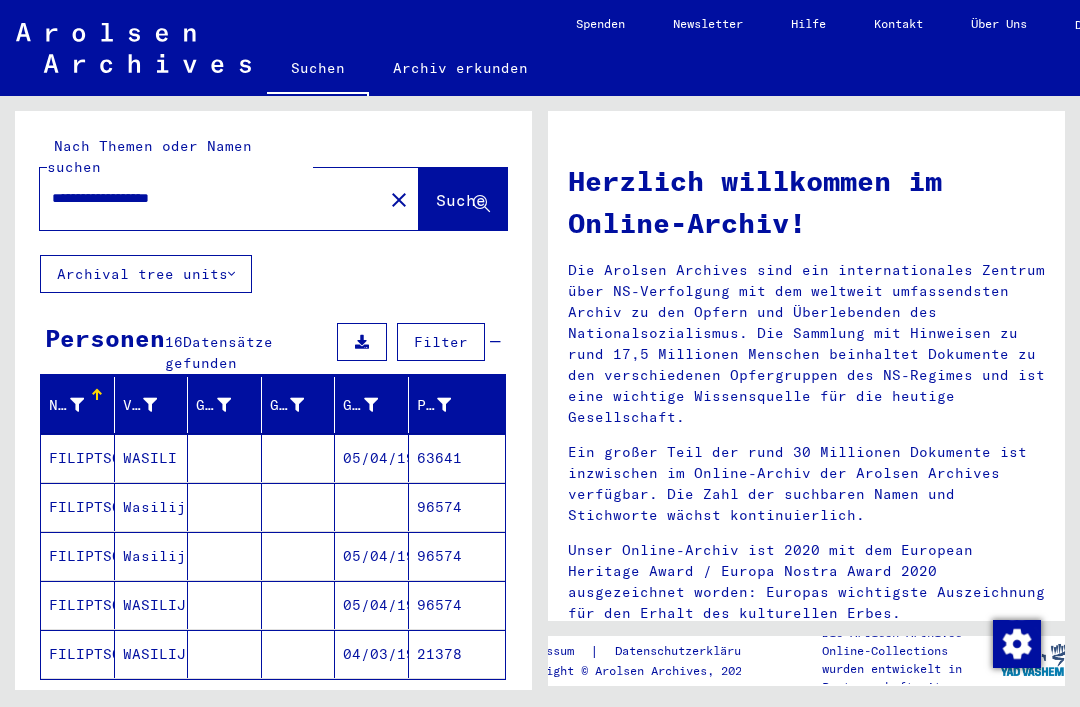 click on "63641" at bounding box center [457, 507] 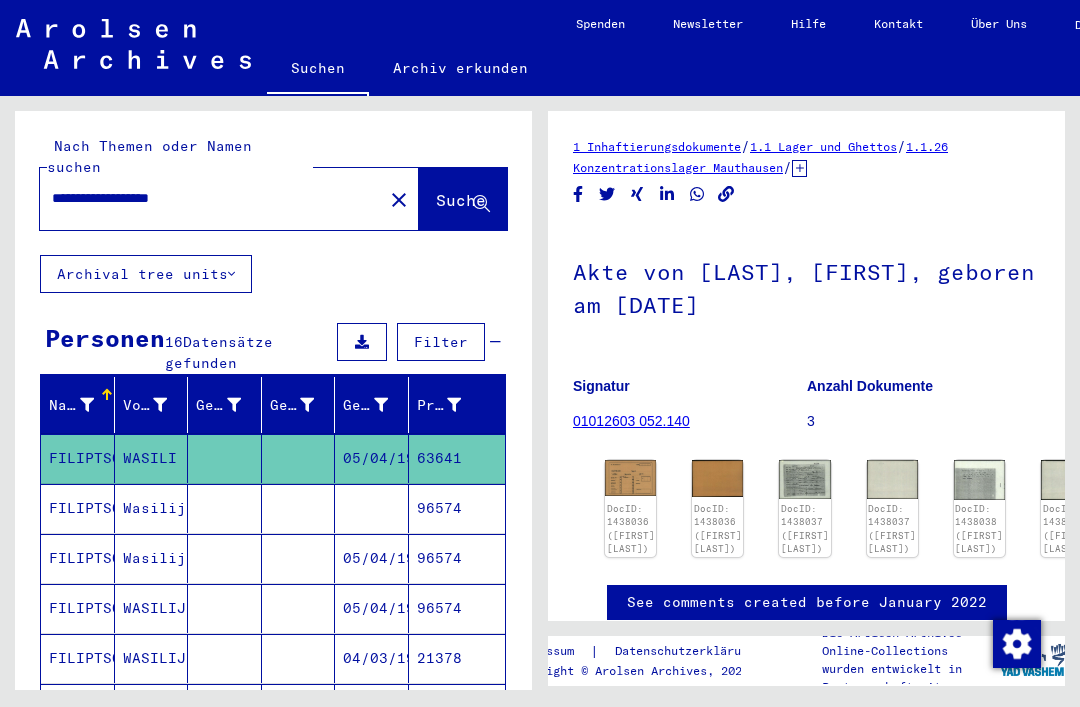 scroll, scrollTop: 0, scrollLeft: 0, axis: both 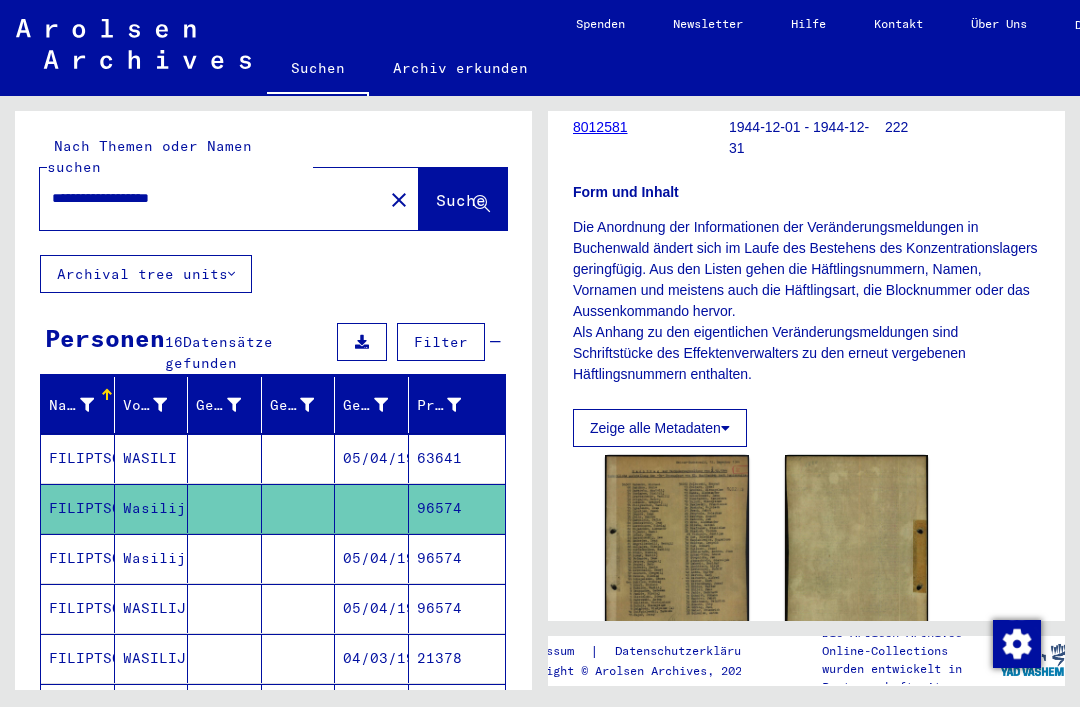 click on "96574" at bounding box center (457, 608) 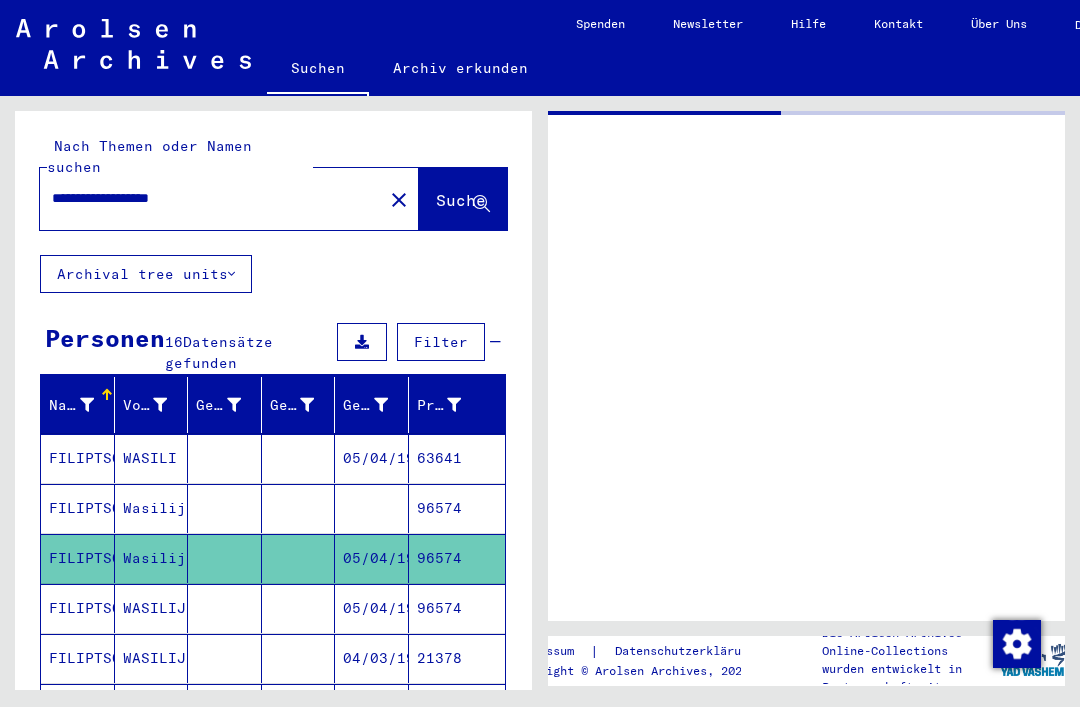 scroll, scrollTop: 0, scrollLeft: 0, axis: both 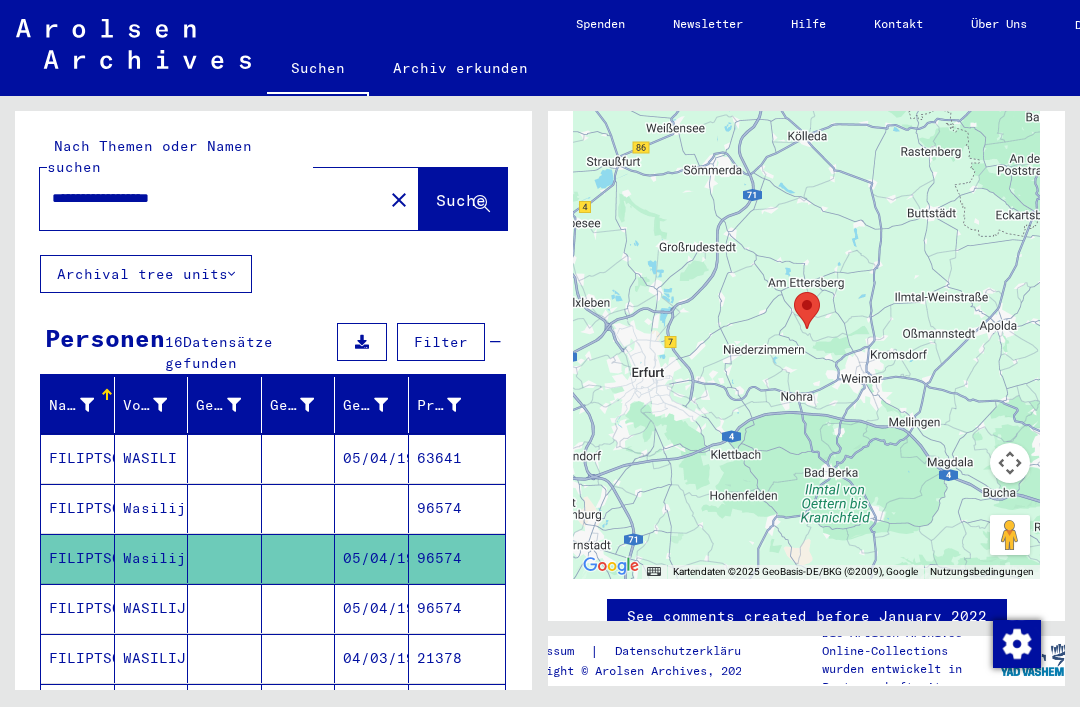 click on "96574" at bounding box center (457, 658) 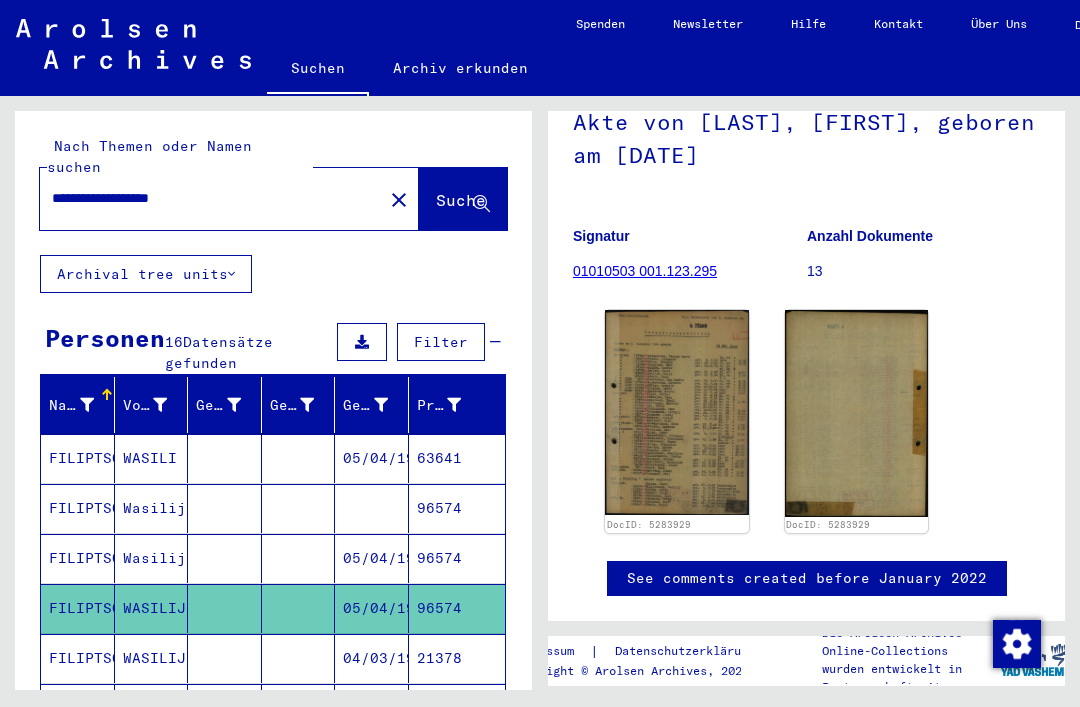 scroll, scrollTop: 86, scrollLeft: 0, axis: vertical 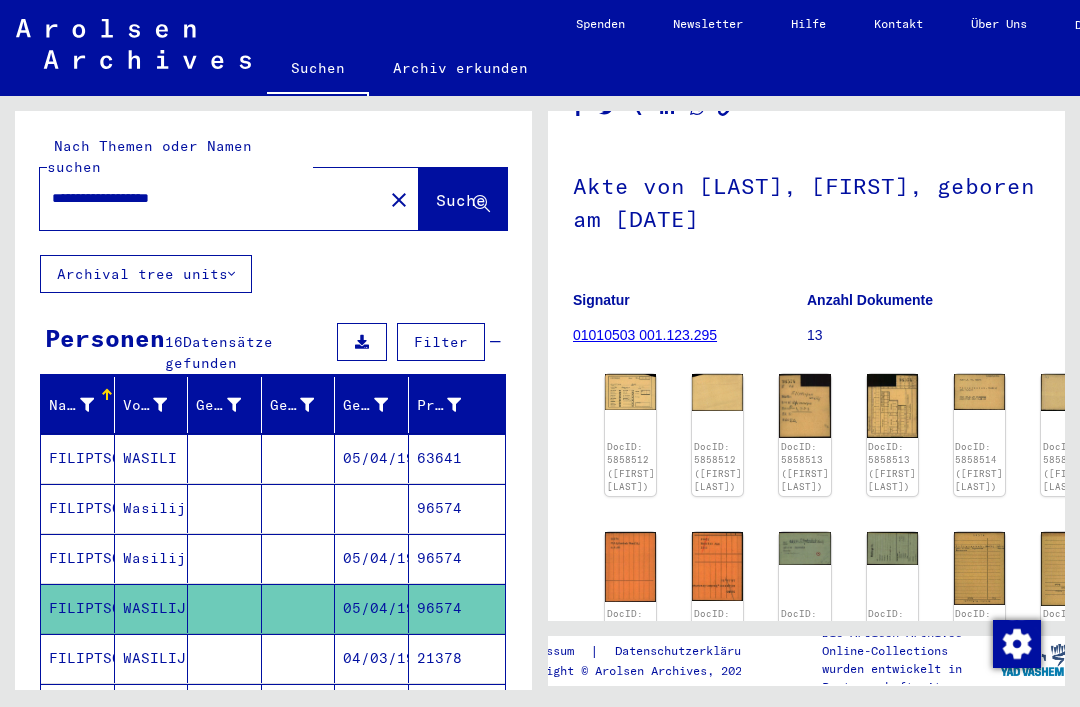 click 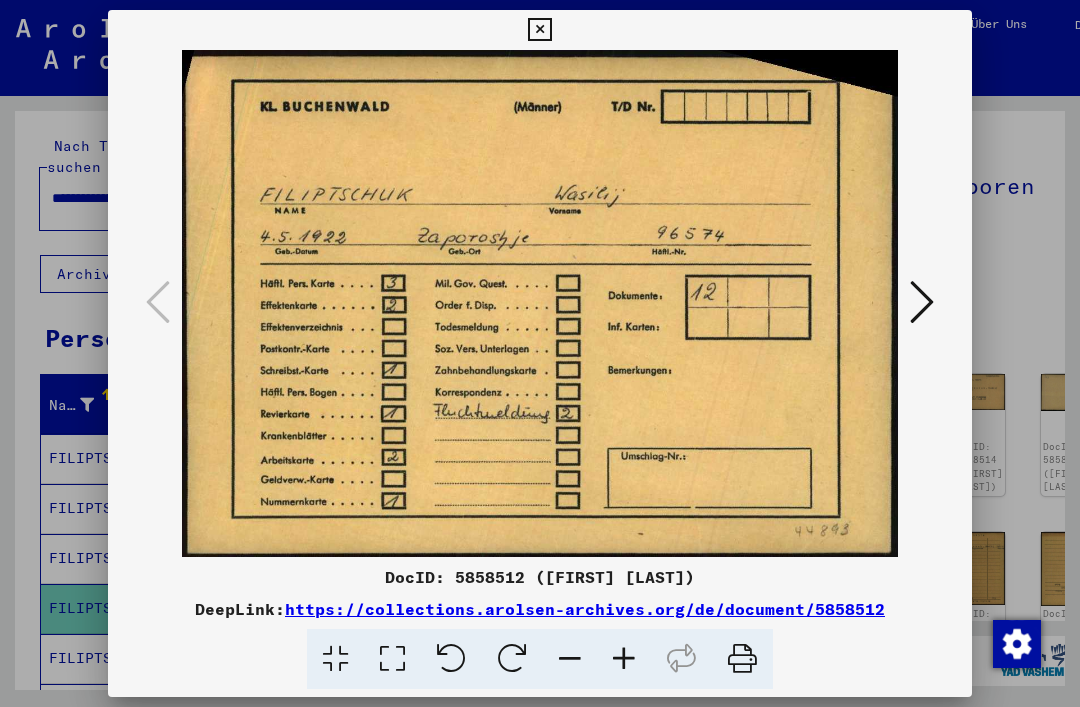 click at bounding box center [922, 302] 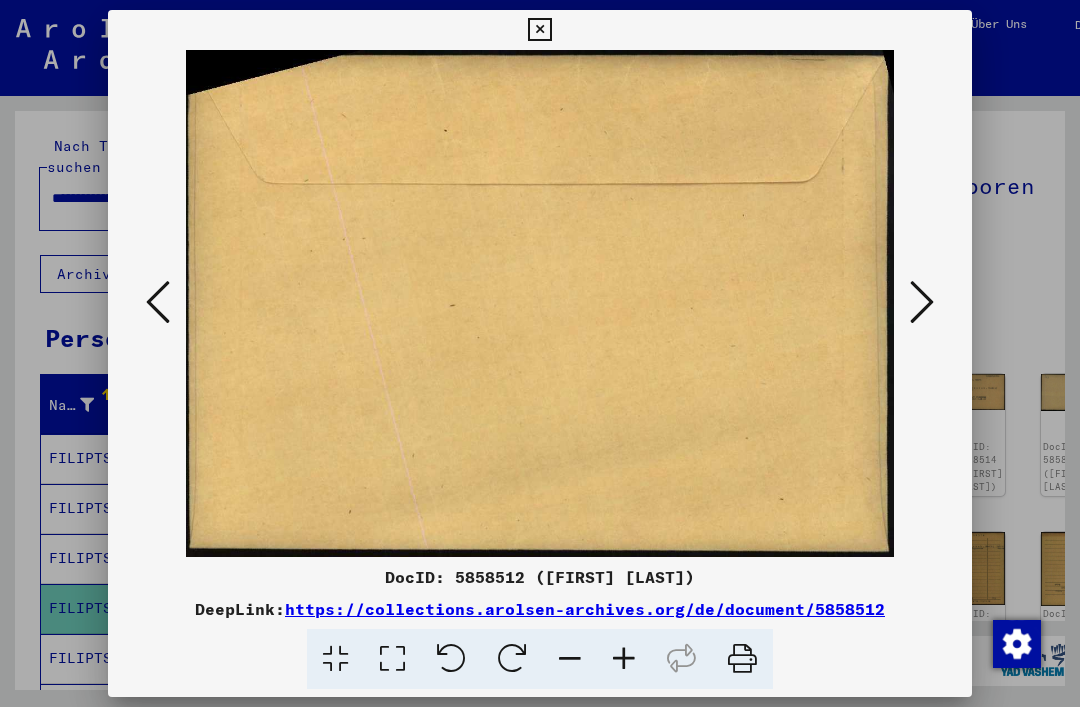 click at bounding box center (922, 303) 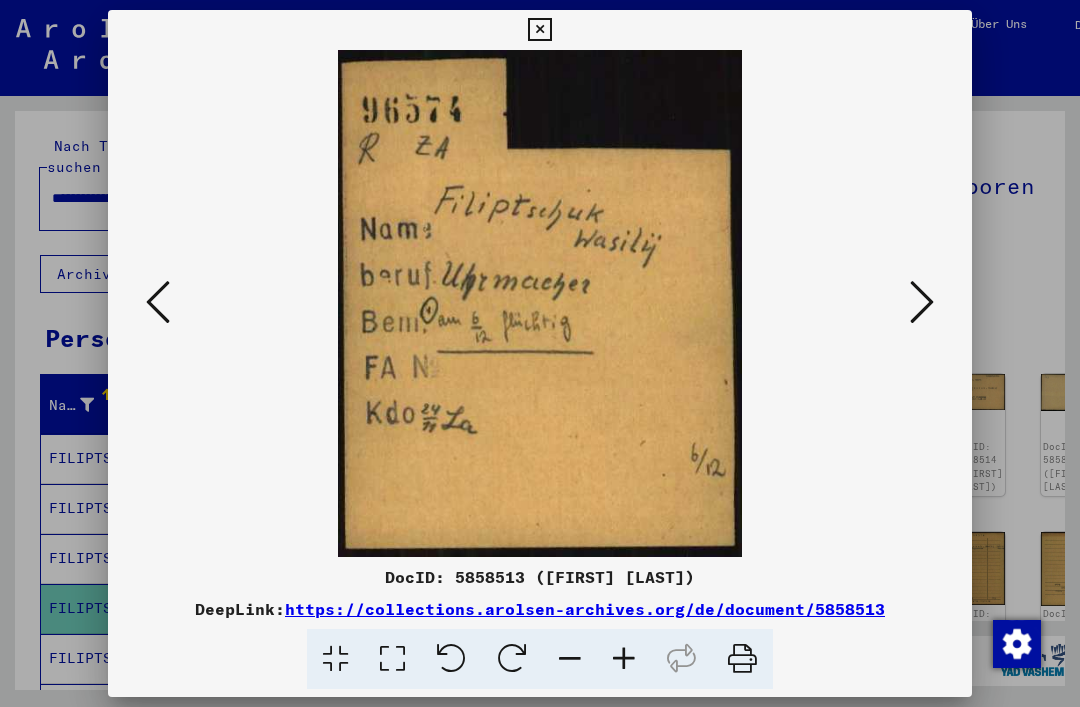 click at bounding box center [922, 302] 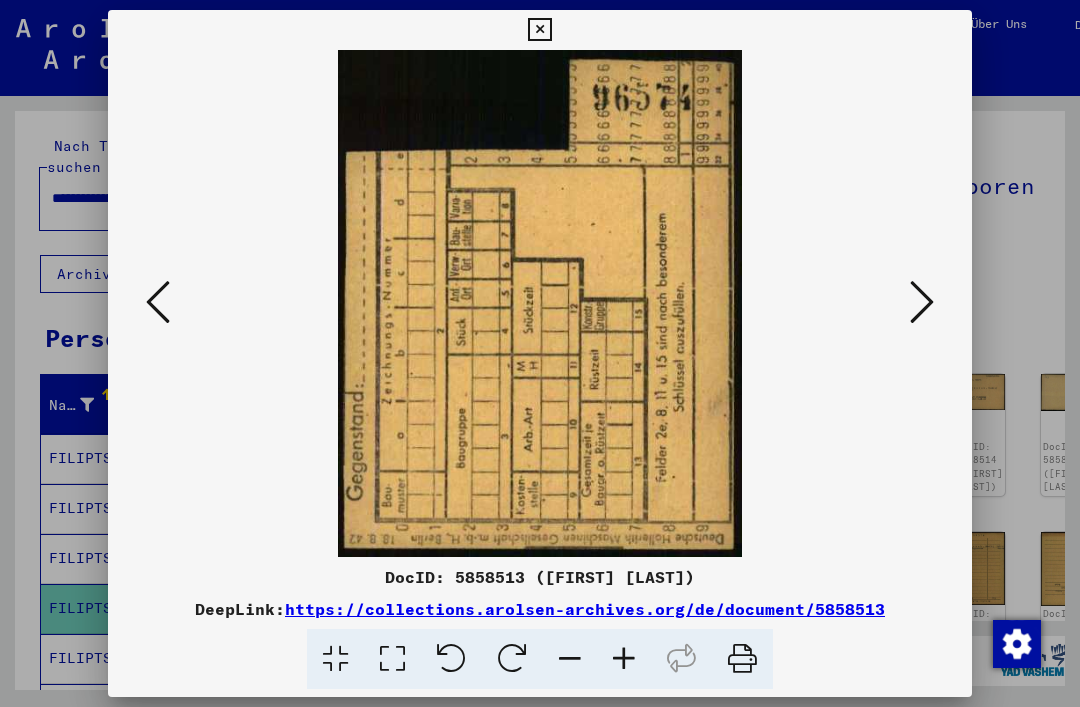 click at bounding box center (922, 302) 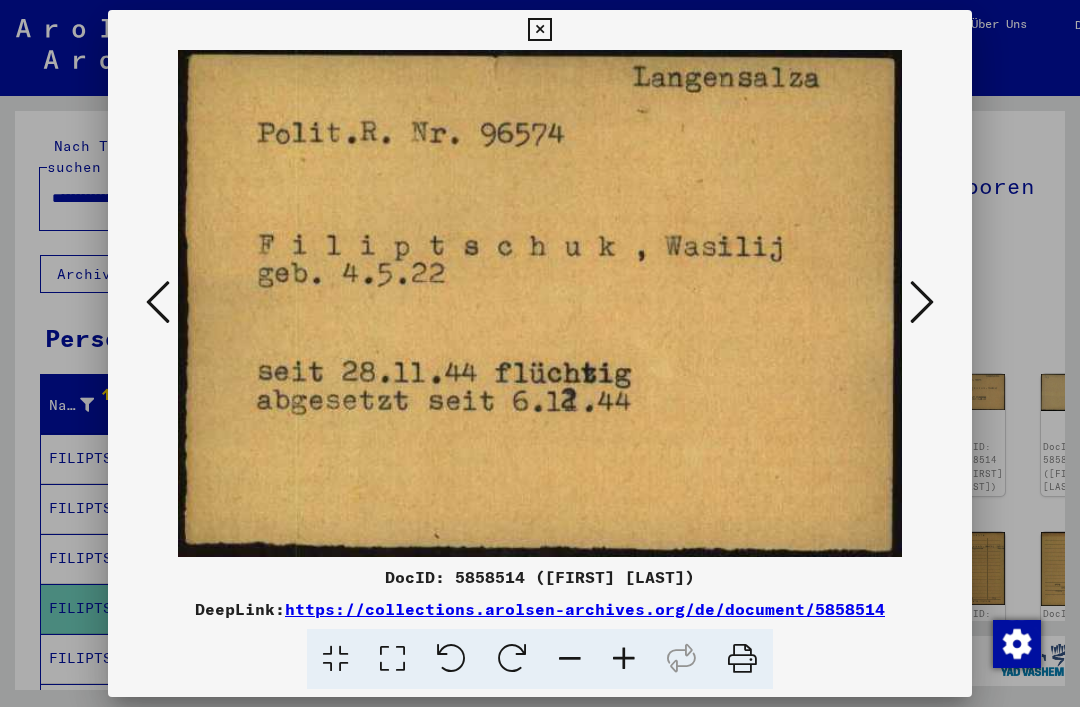 click at bounding box center [922, 303] 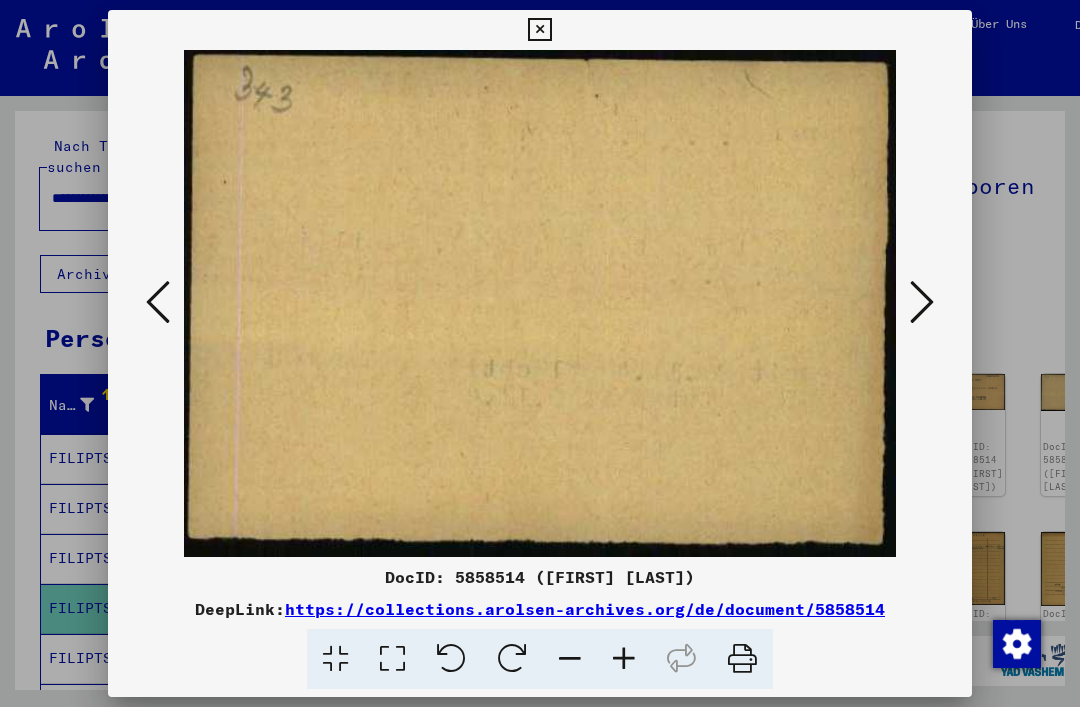 click at bounding box center [922, 303] 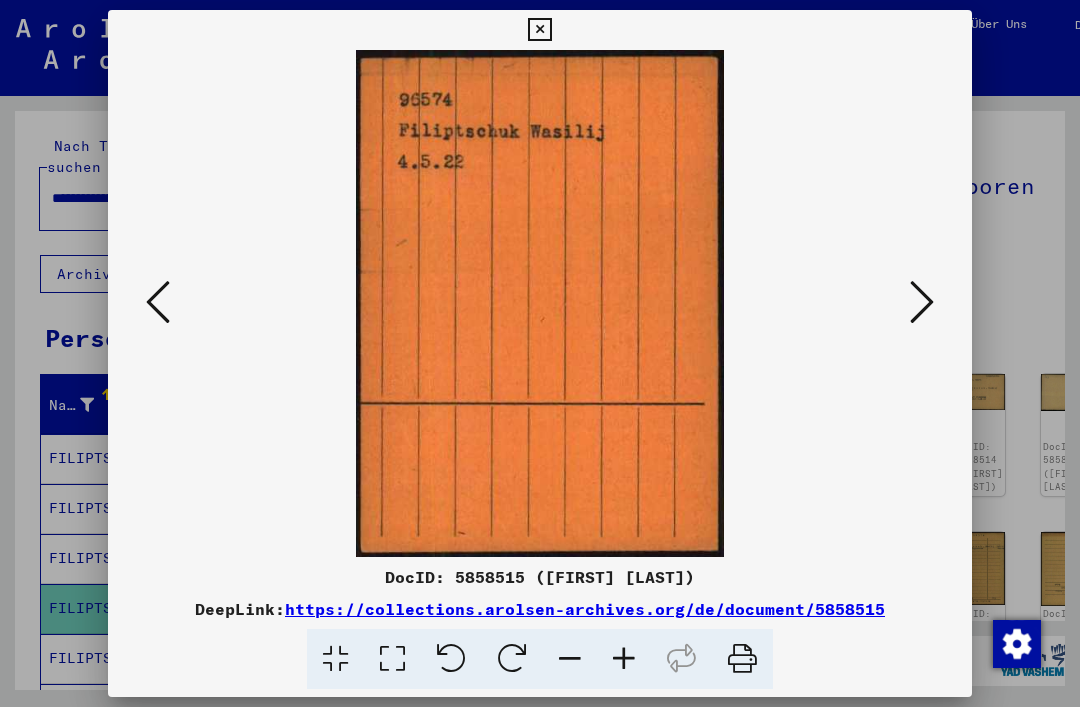 click at bounding box center [922, 303] 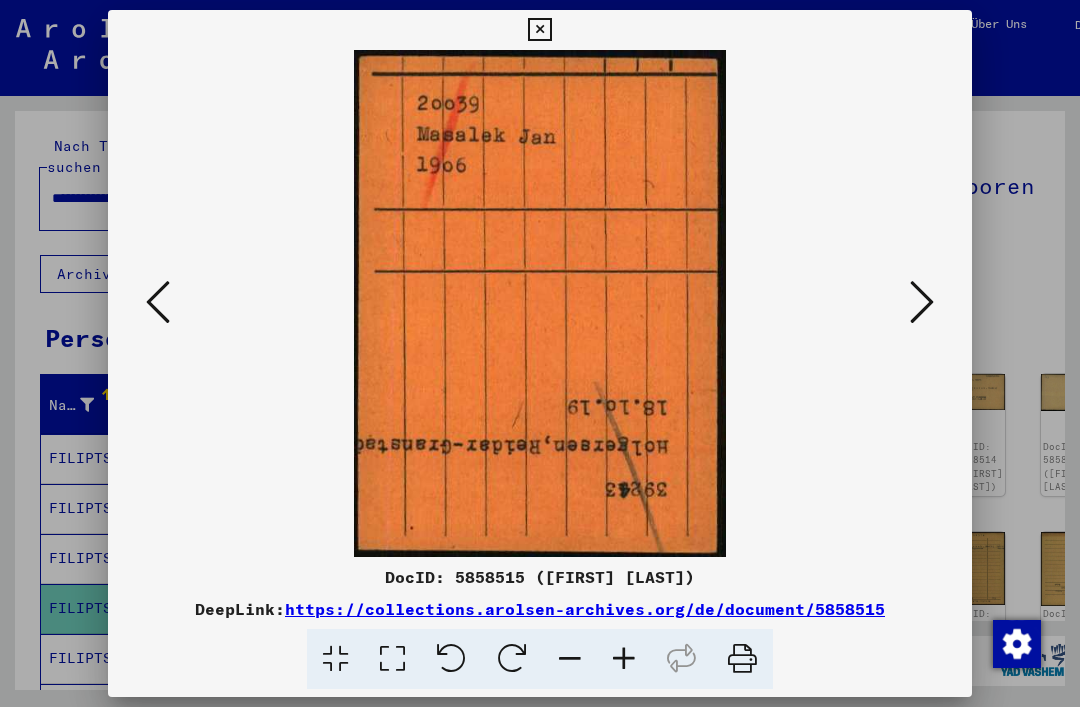 click at bounding box center [922, 303] 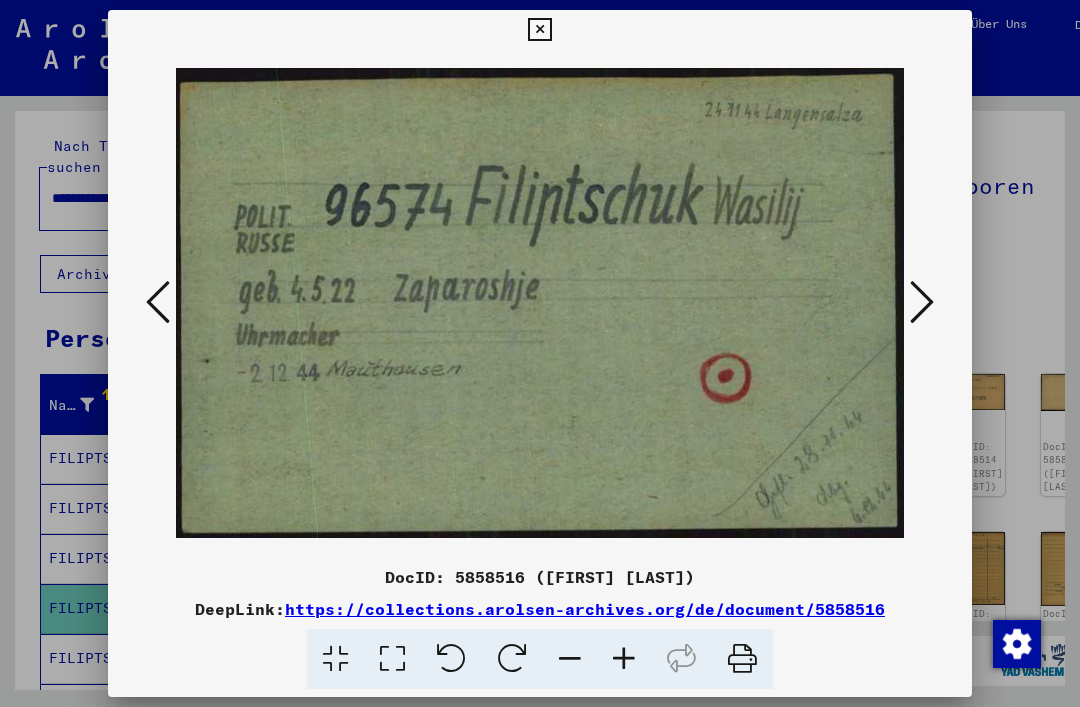 click at bounding box center [922, 303] 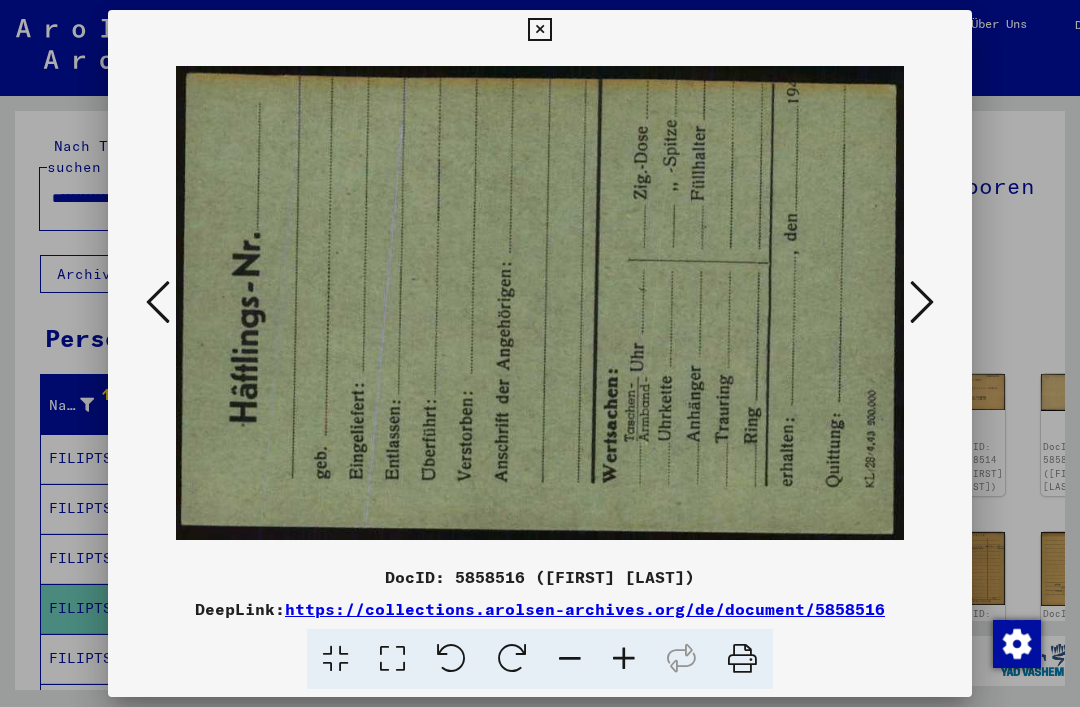 click at bounding box center (922, 303) 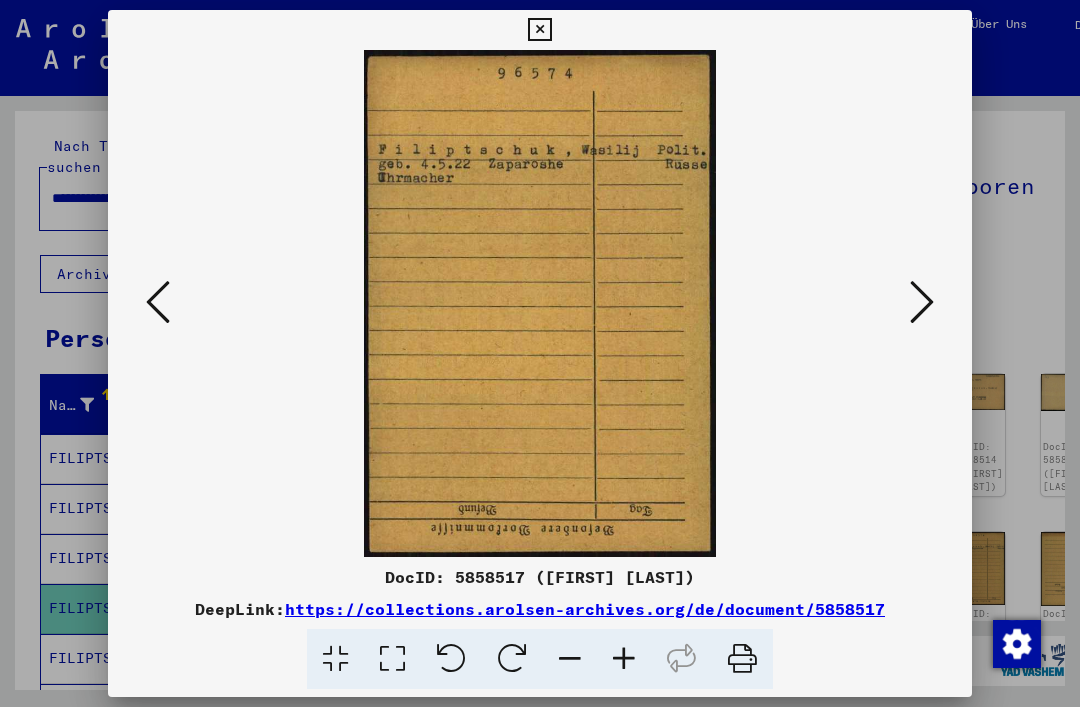 click at bounding box center (922, 302) 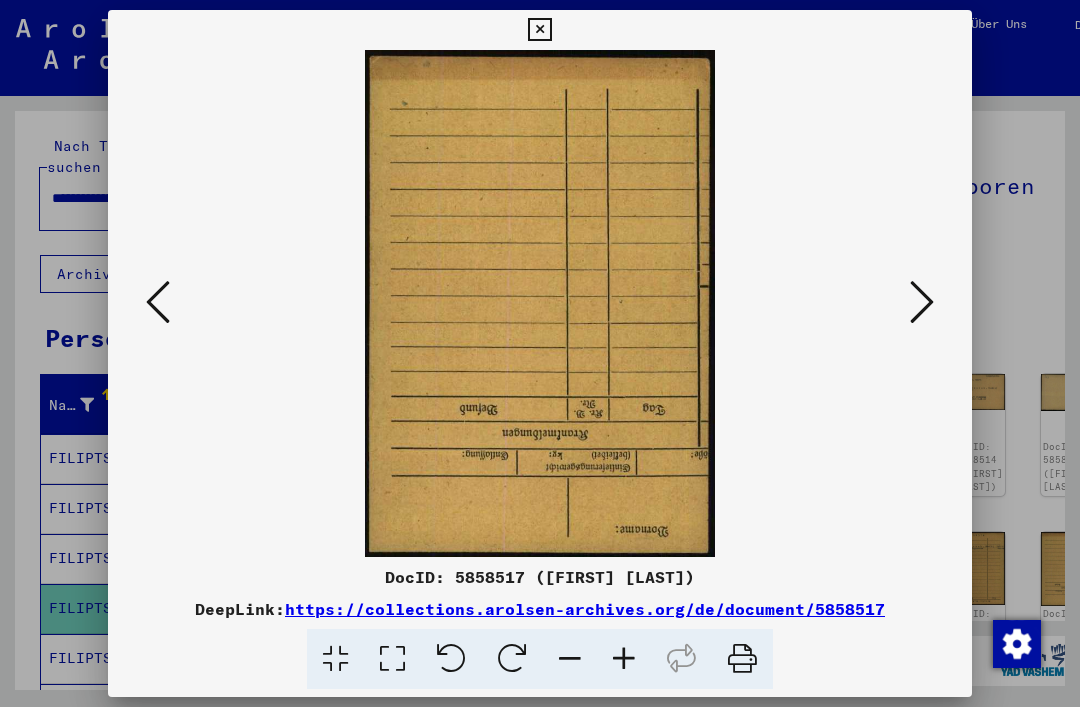 click at bounding box center [922, 302] 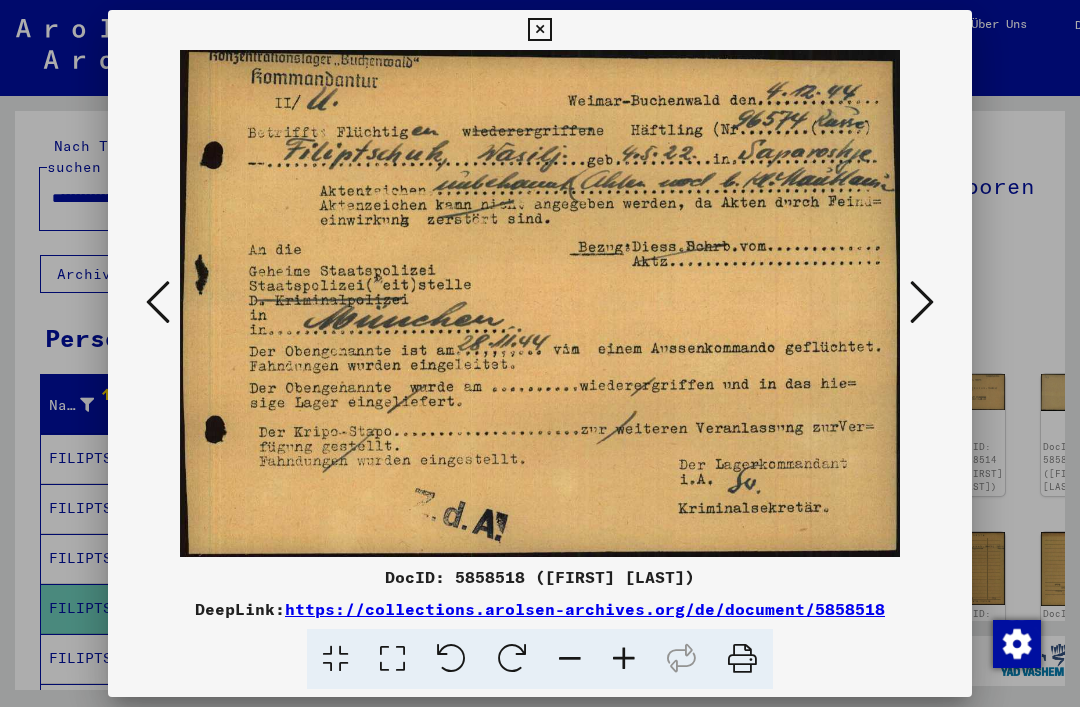 click at bounding box center (922, 303) 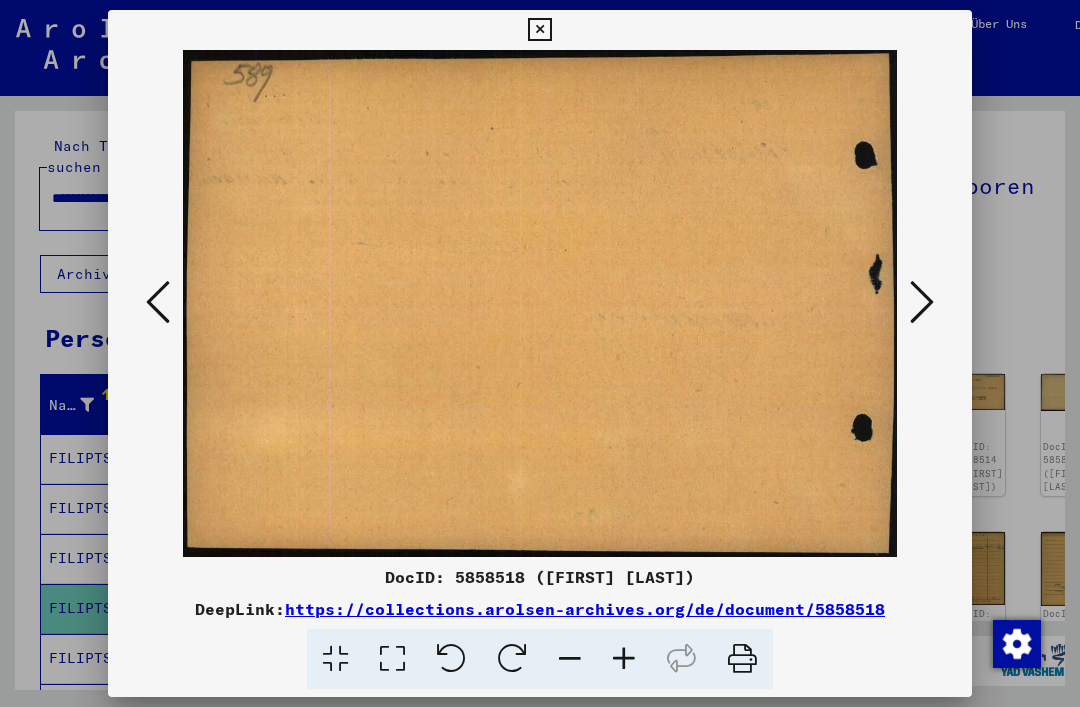 click at bounding box center [922, 302] 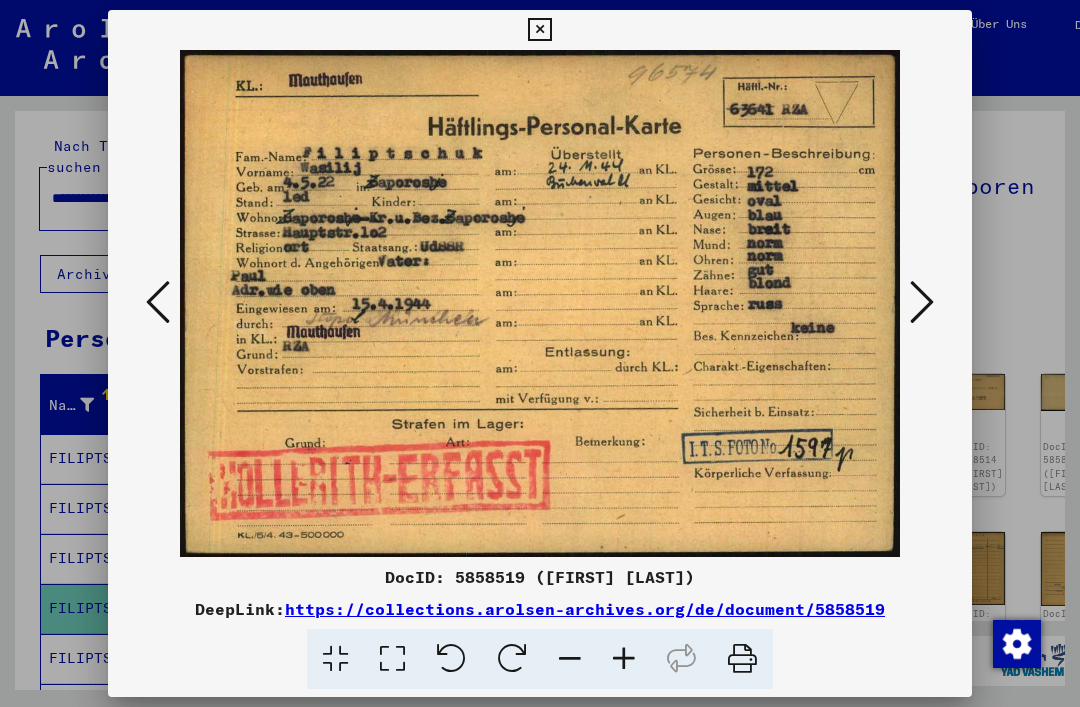 click at bounding box center [922, 302] 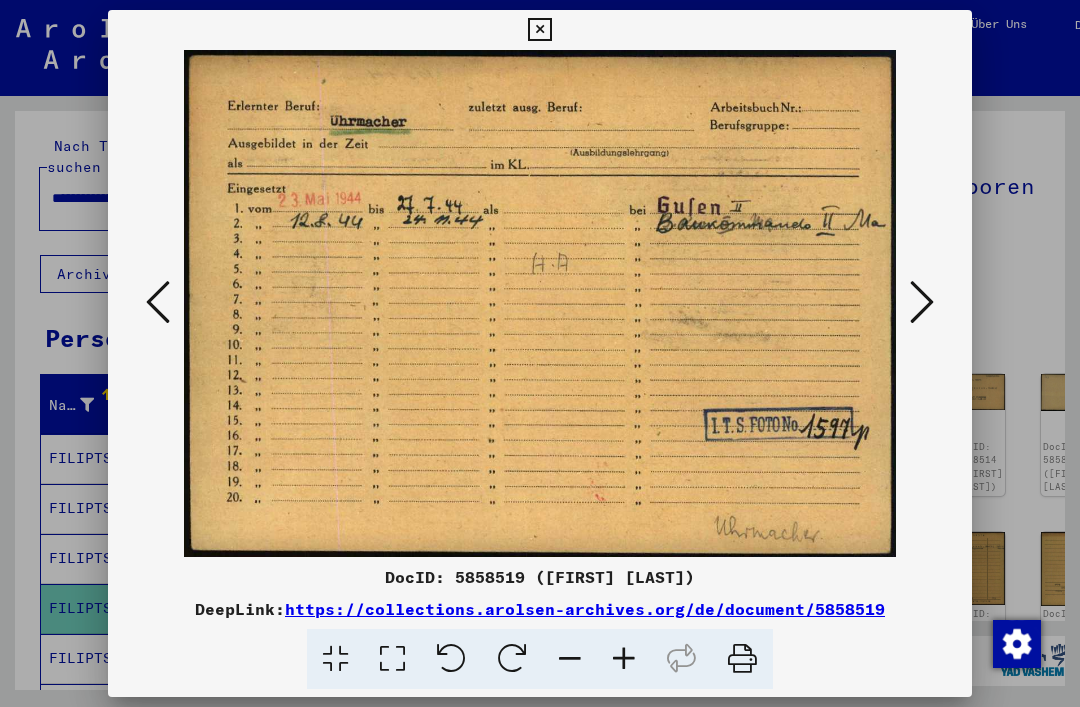 click at bounding box center [922, 302] 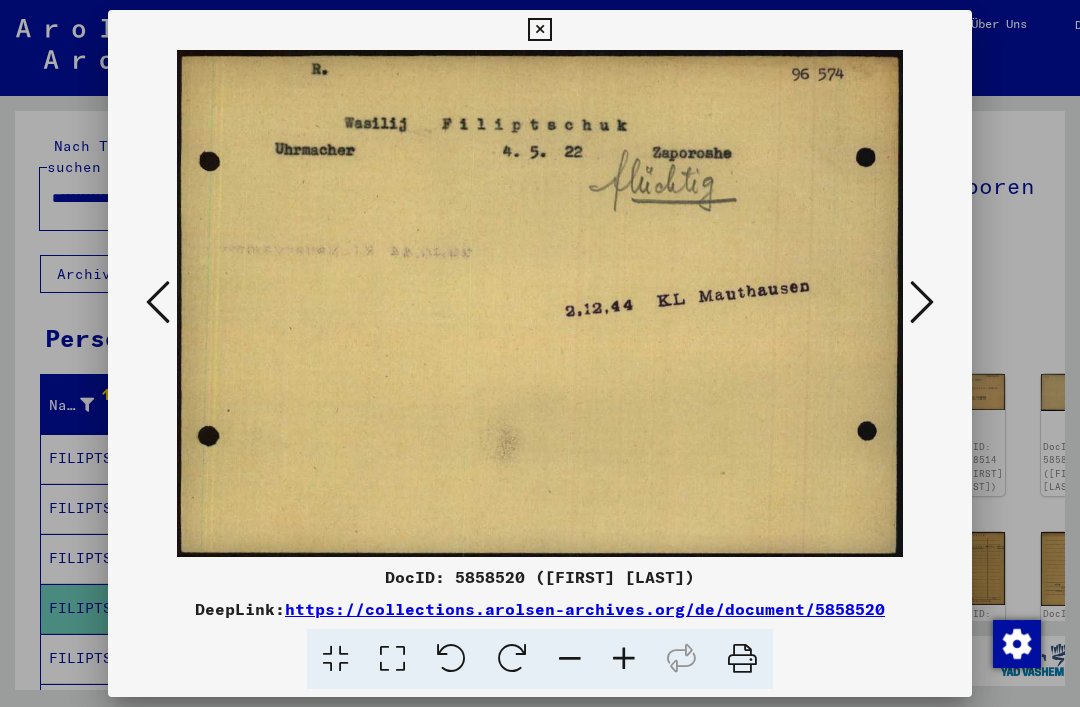 click at bounding box center [922, 302] 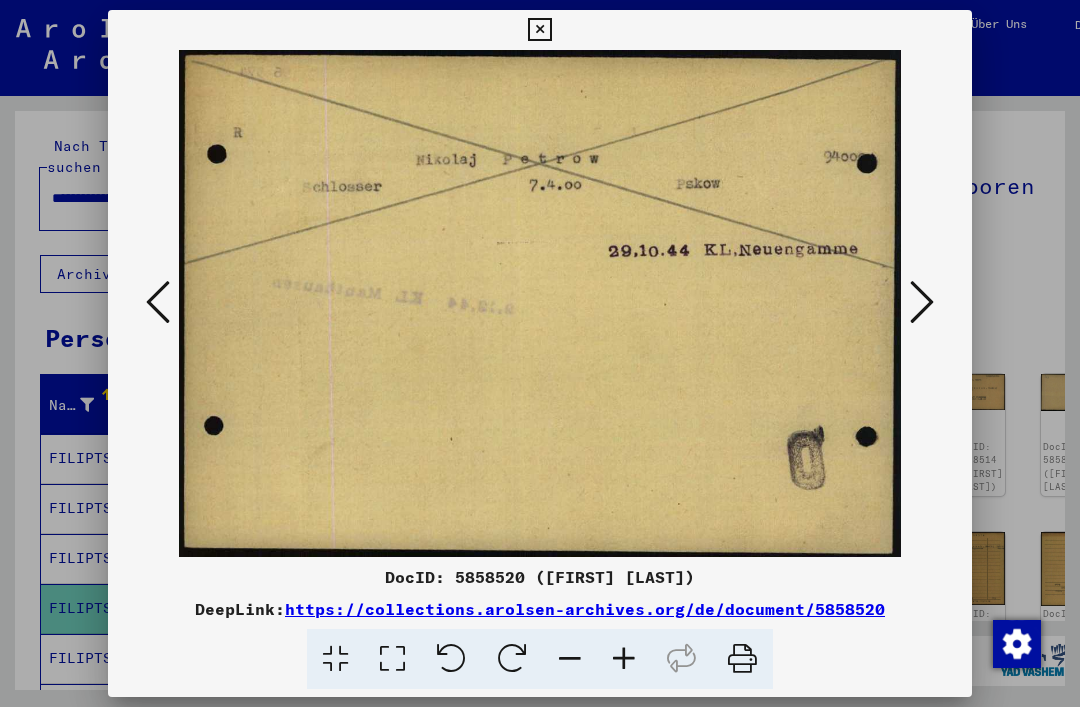 click at bounding box center [922, 302] 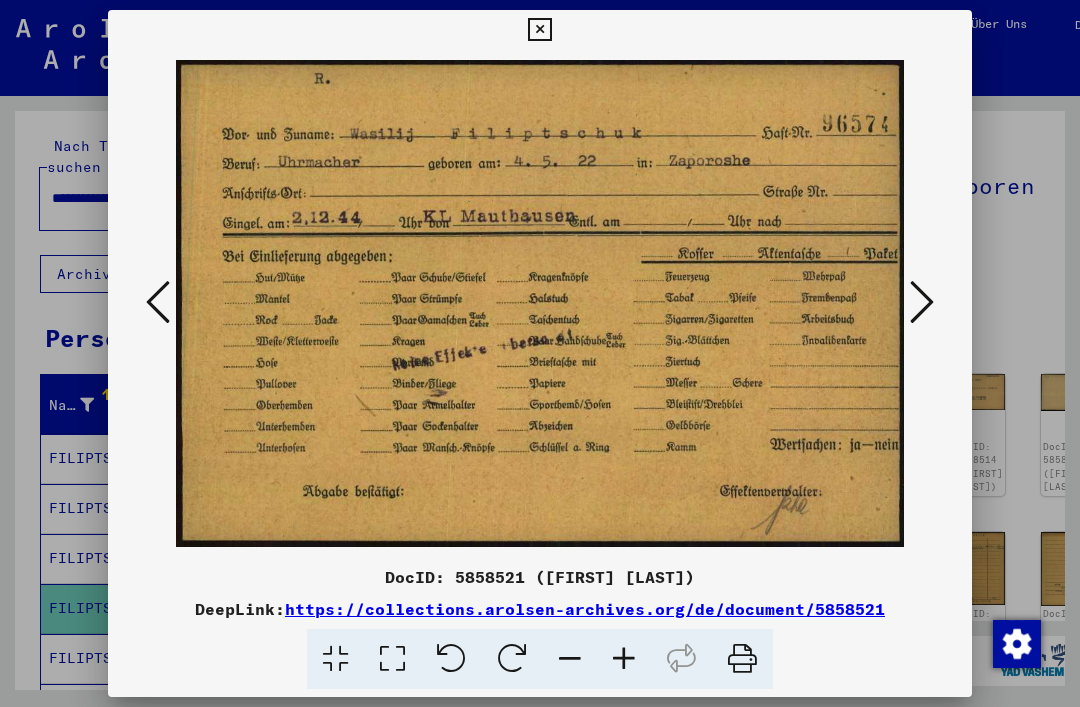 click at bounding box center [922, 302] 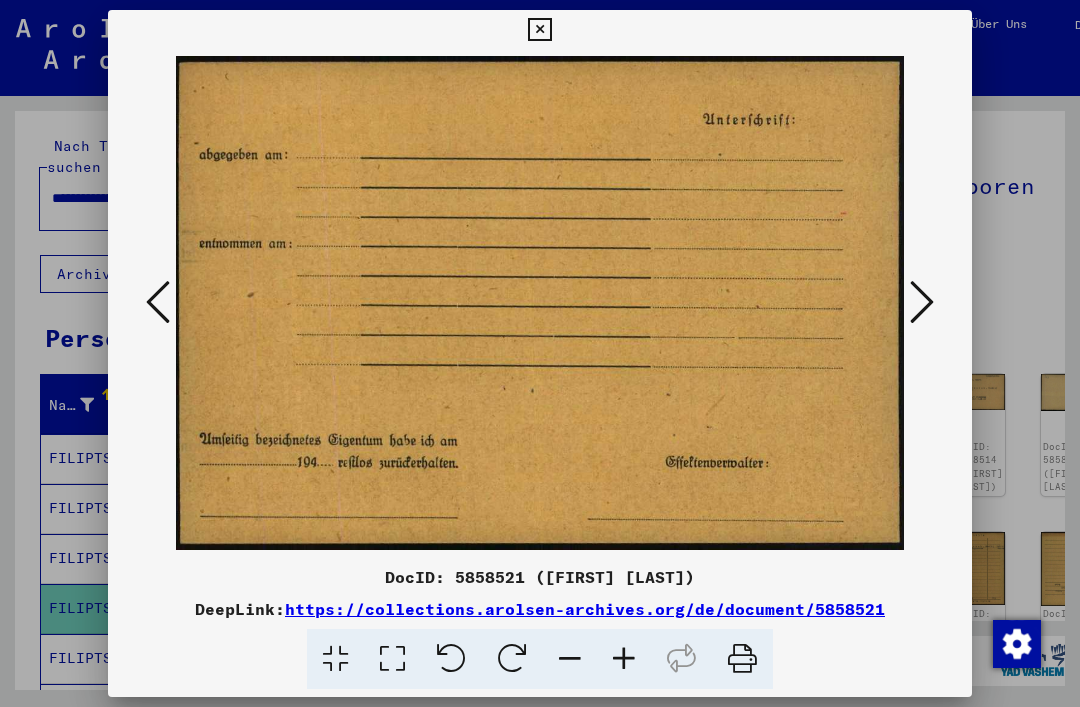 click at bounding box center [922, 302] 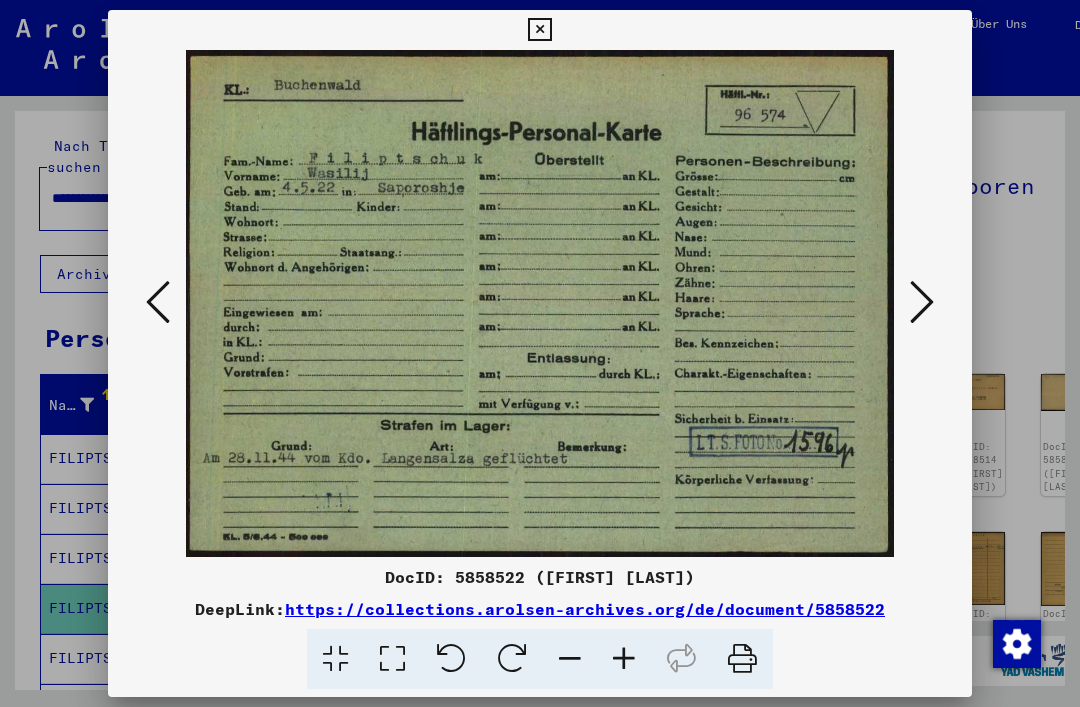 click at bounding box center (922, 302) 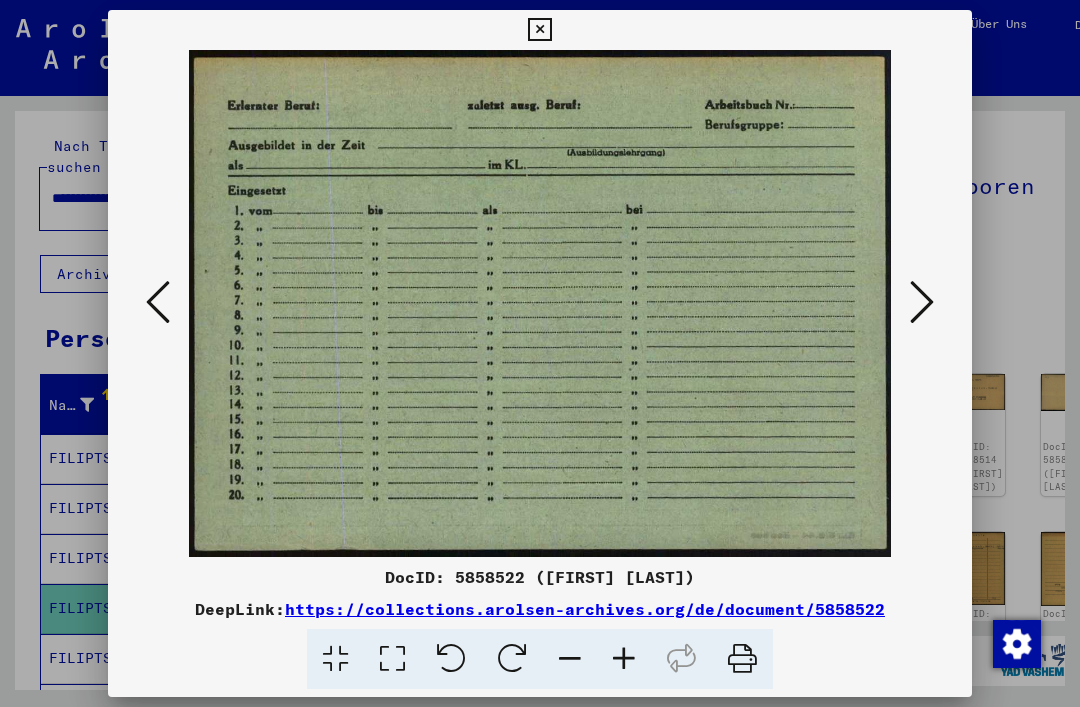 click at bounding box center [922, 302] 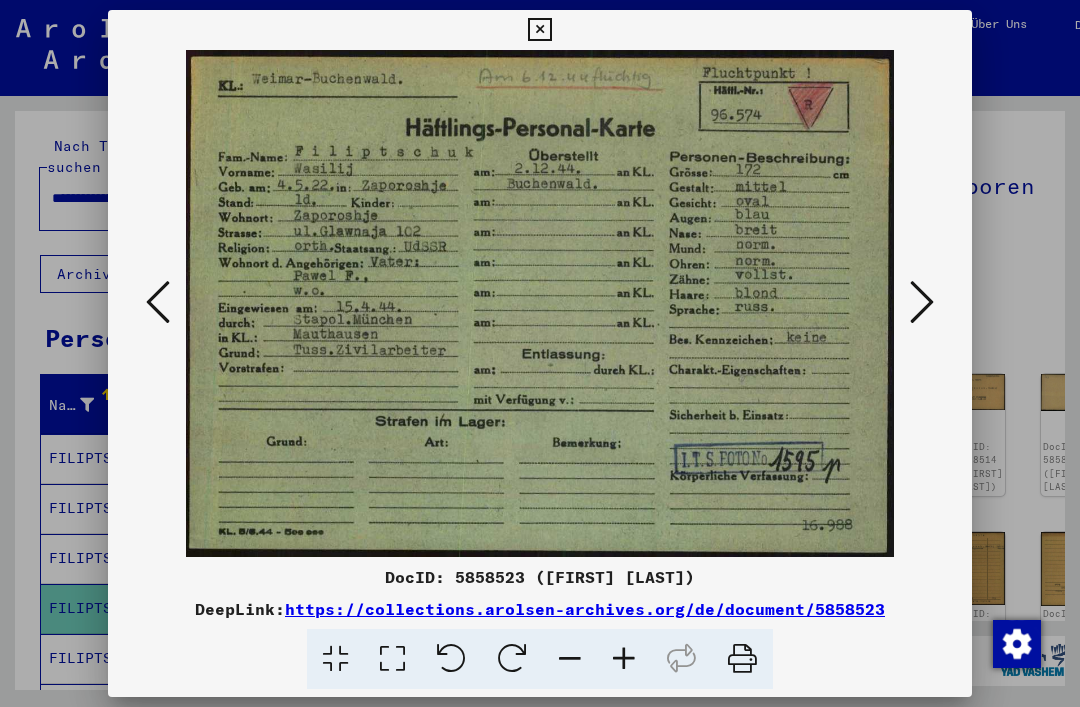 click at bounding box center (922, 302) 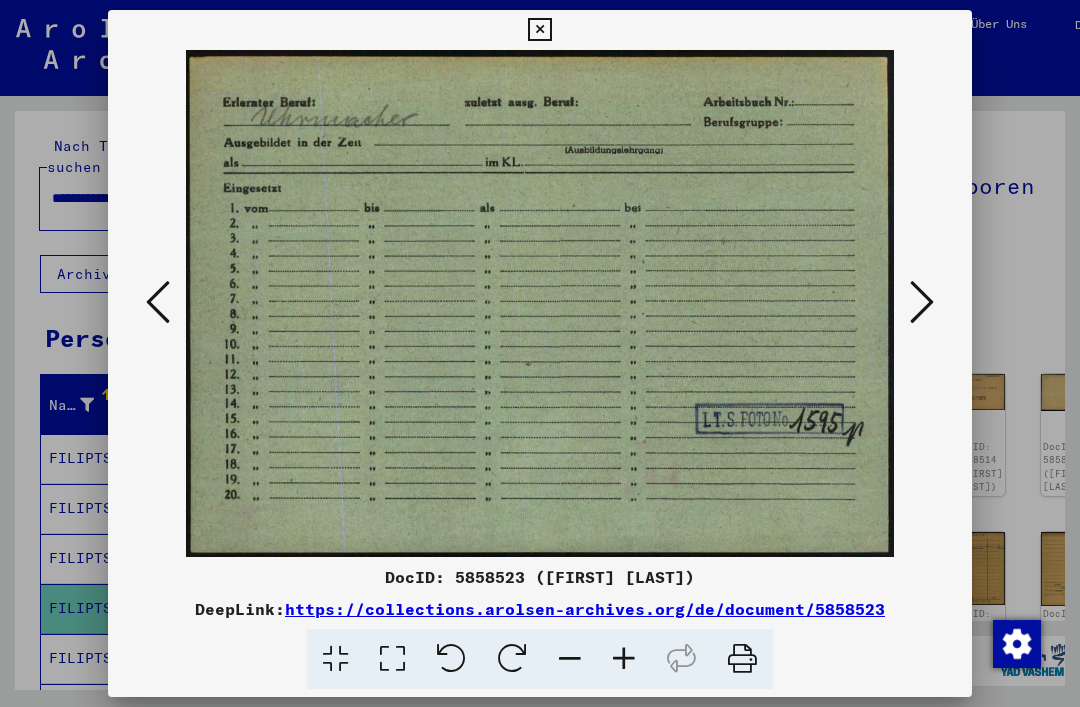 click at bounding box center [922, 302] 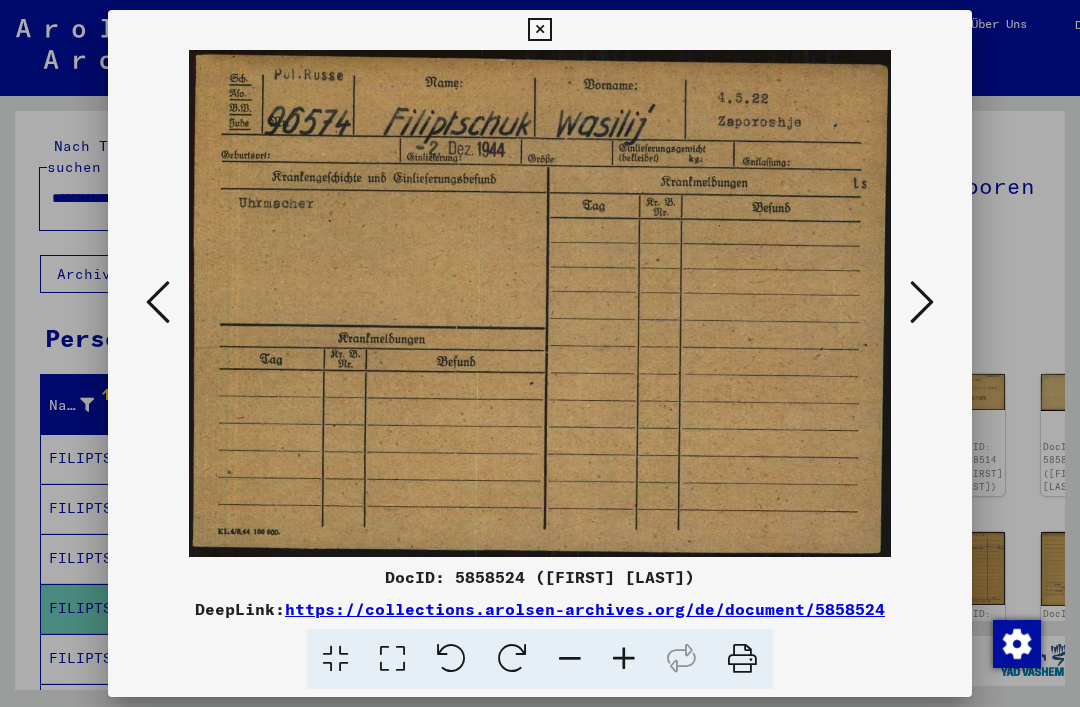 click at bounding box center [922, 302] 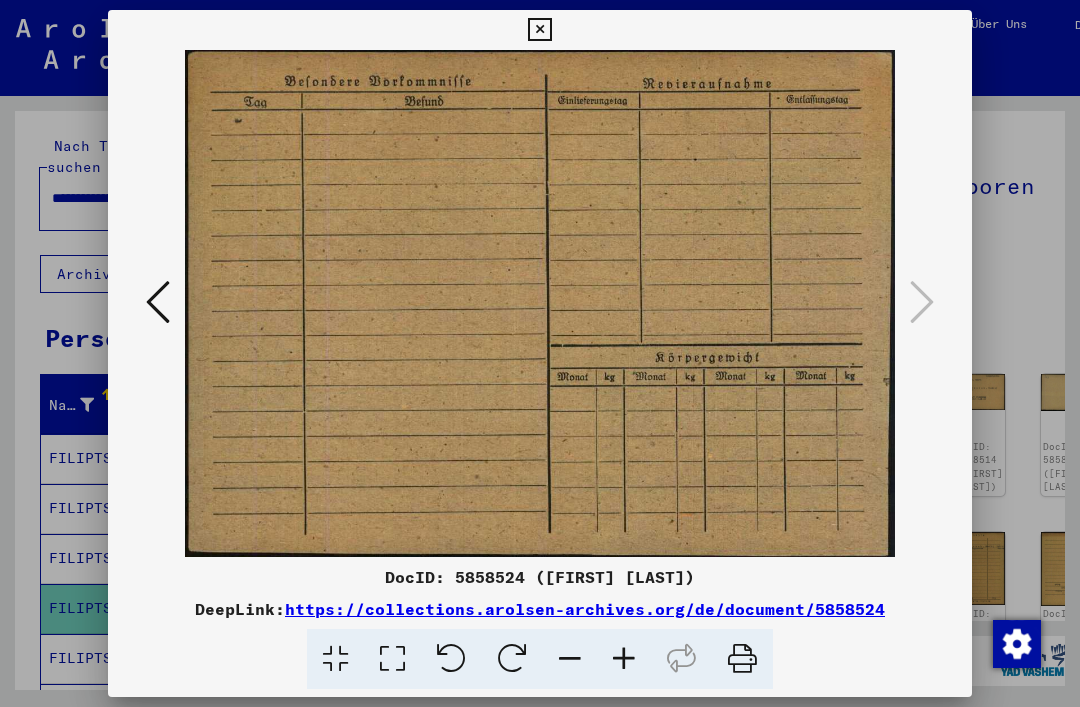 click at bounding box center (539, 30) 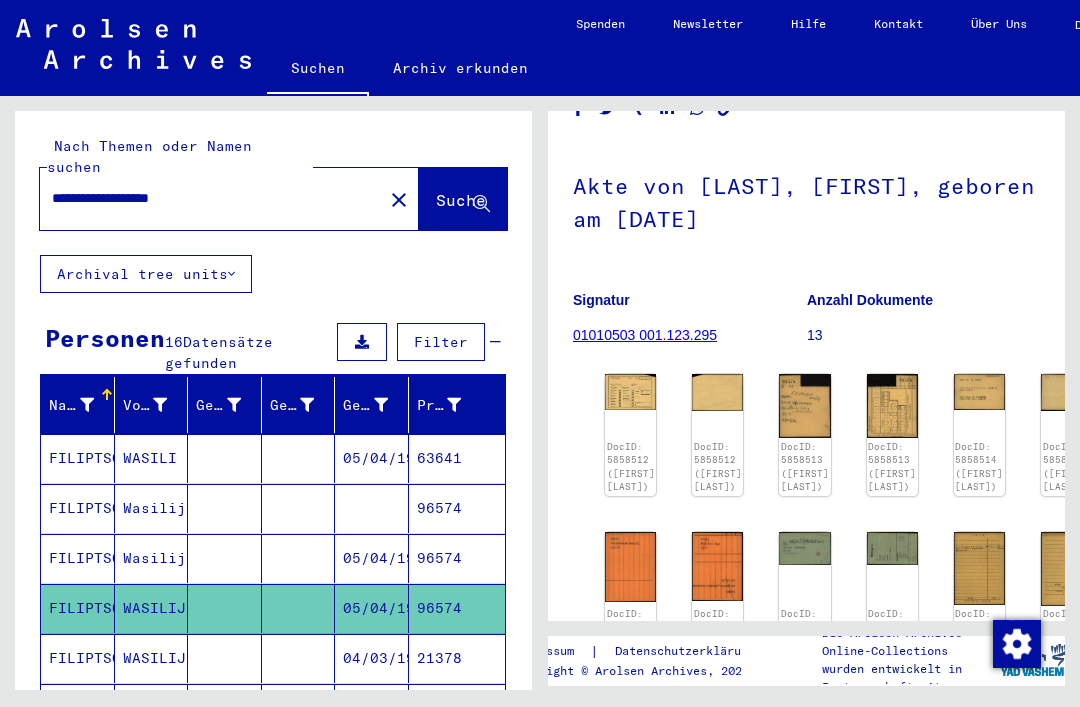 click on "21378" at bounding box center [457, 708] 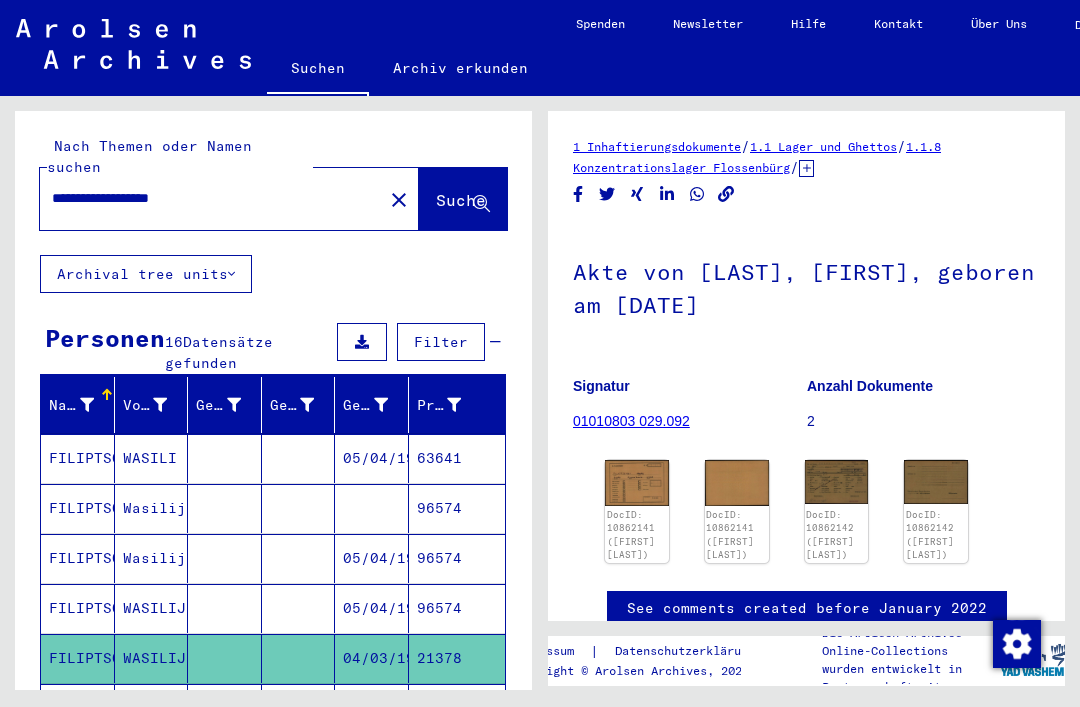 scroll, scrollTop: 0, scrollLeft: 0, axis: both 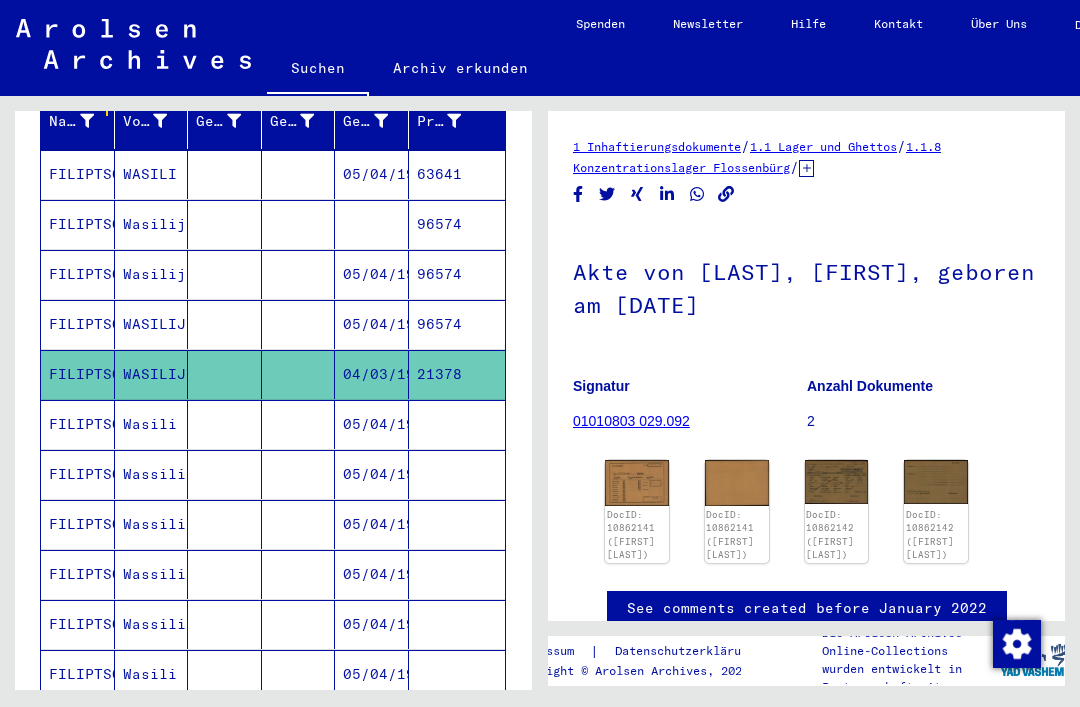 click at bounding box center (457, 474) 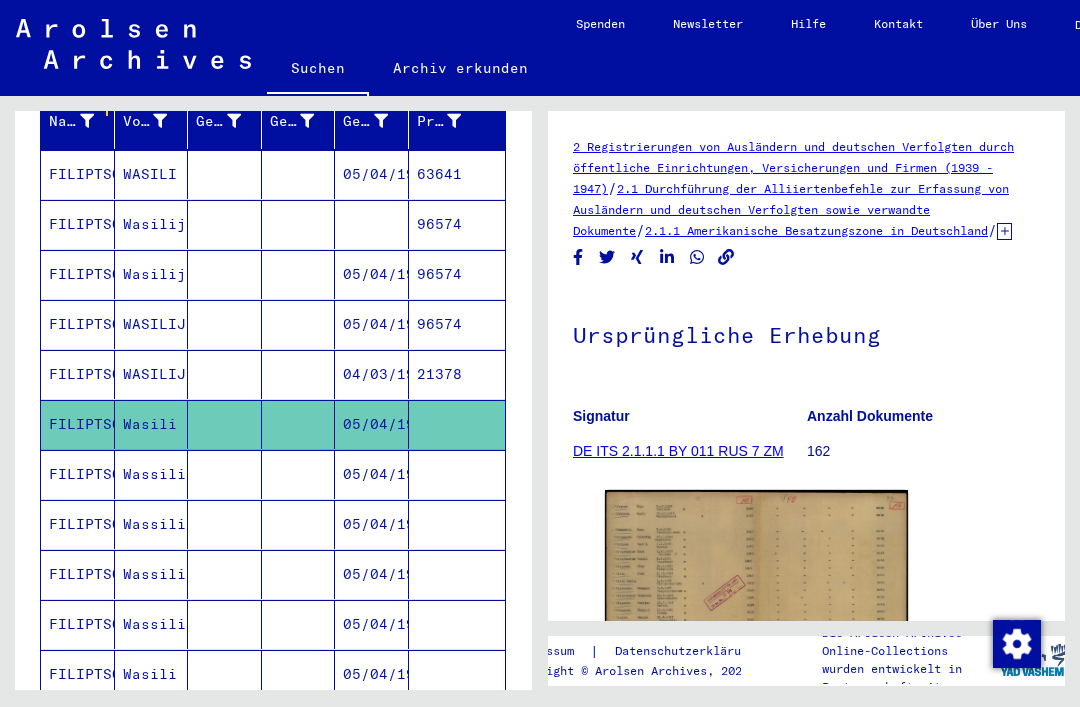 scroll, scrollTop: 0, scrollLeft: 0, axis: both 